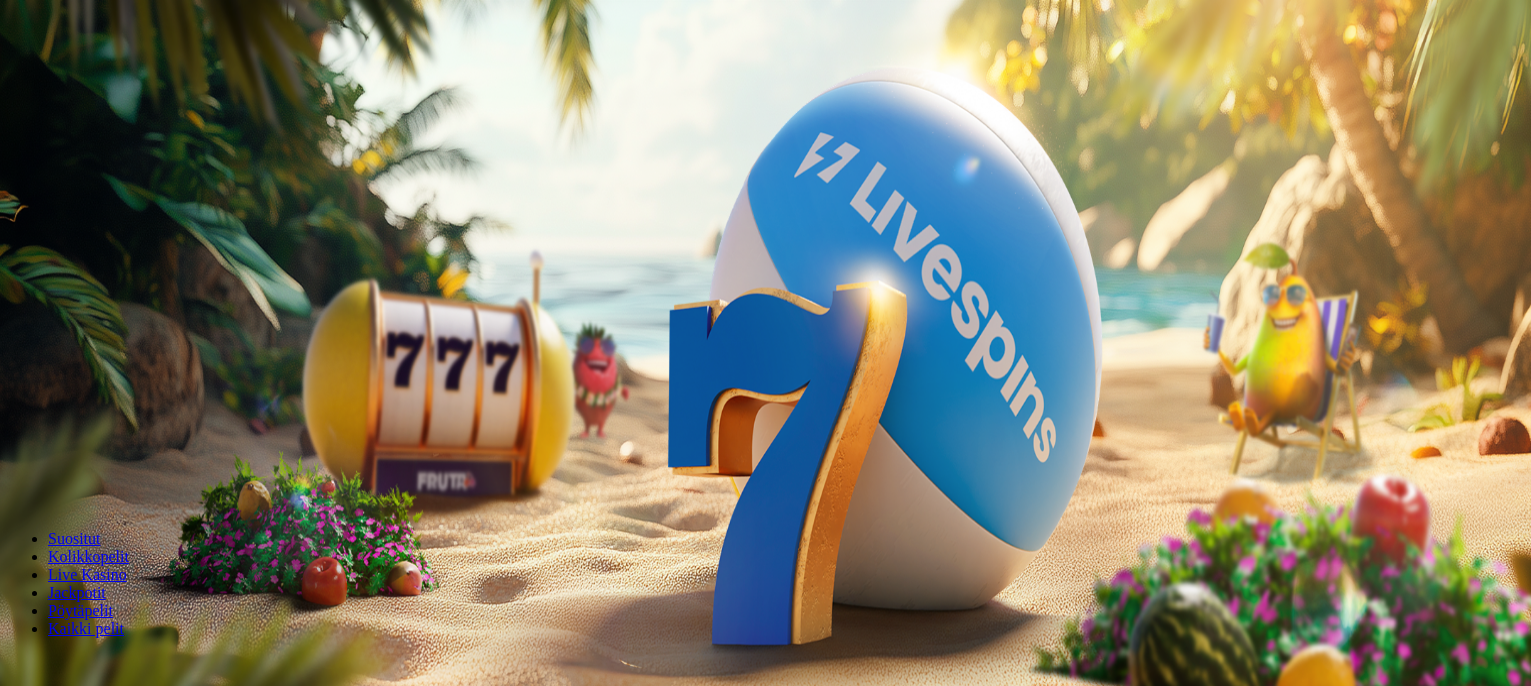 scroll, scrollTop: 0, scrollLeft: 0, axis: both 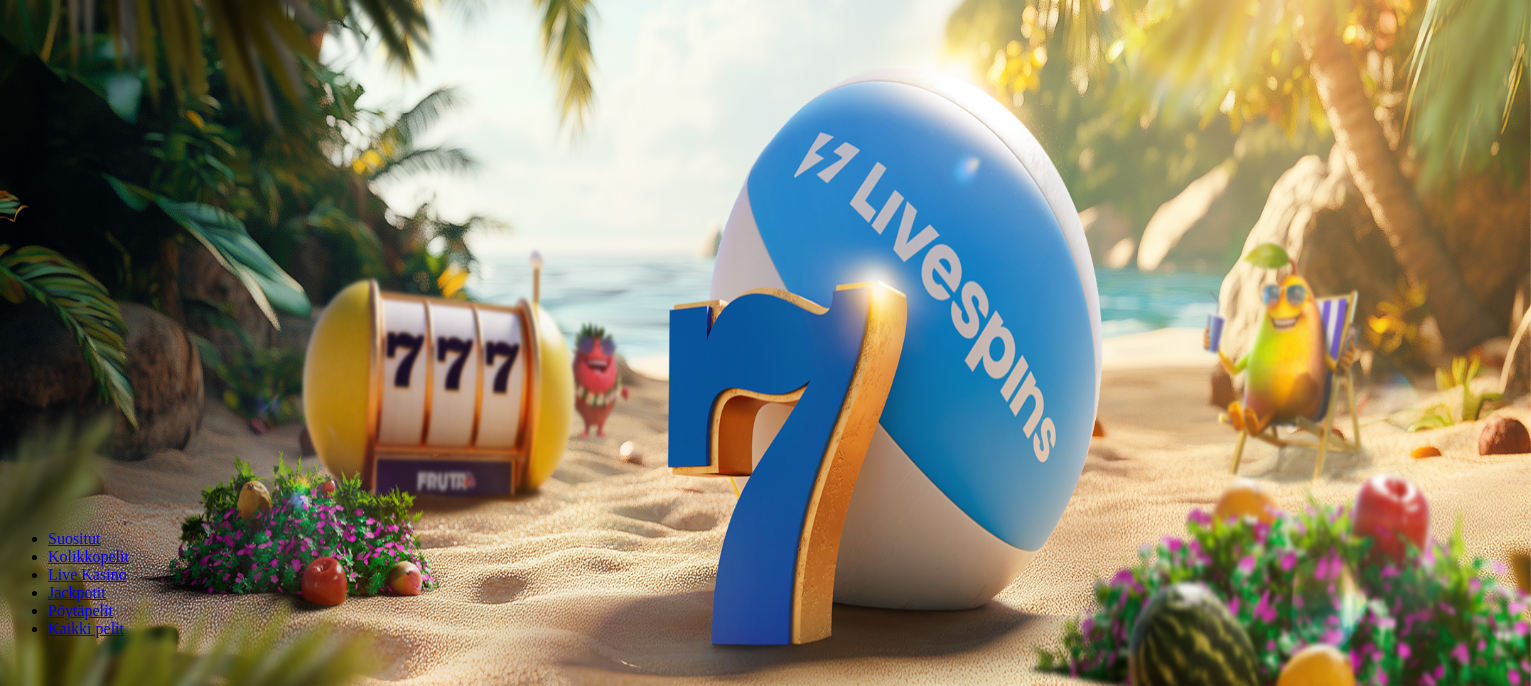 click on "Kirjaudu" at bounding box center (138, 72) 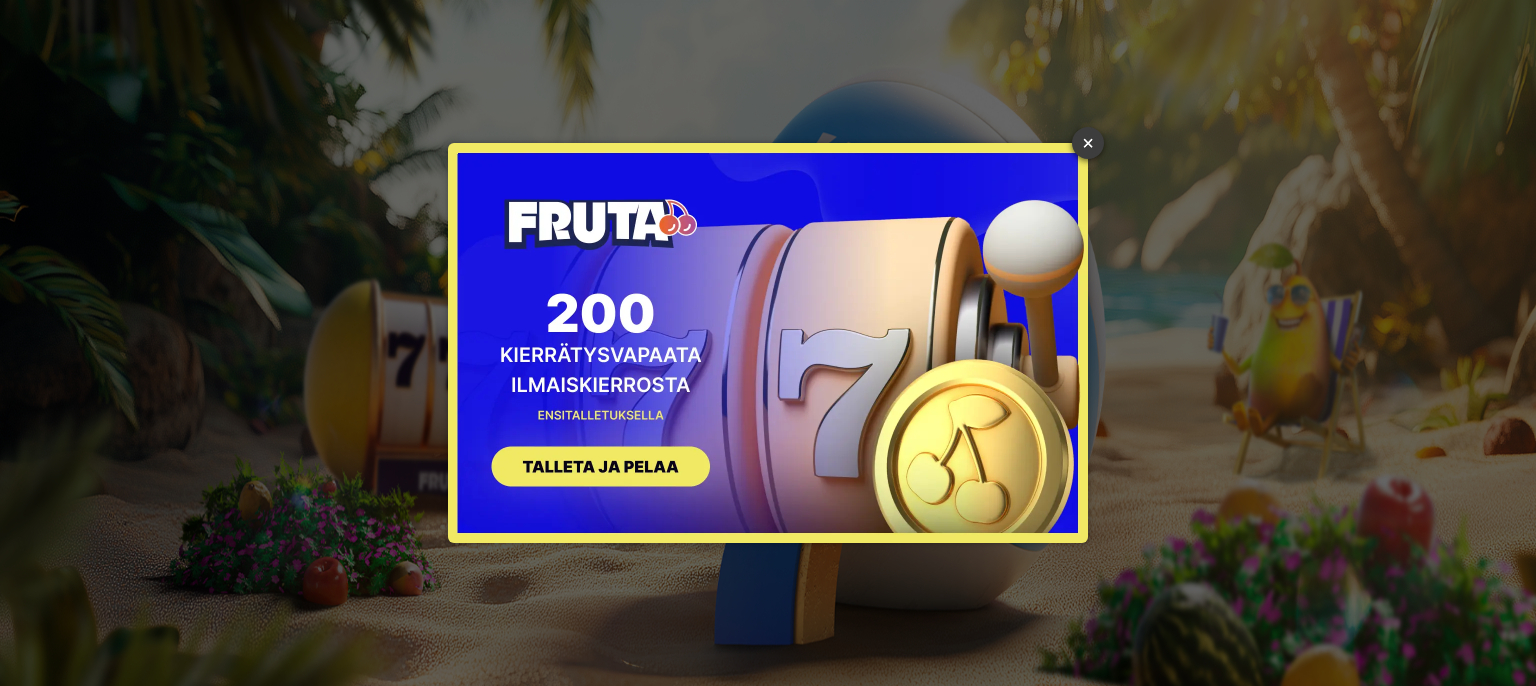 click on "×" at bounding box center [1088, 143] 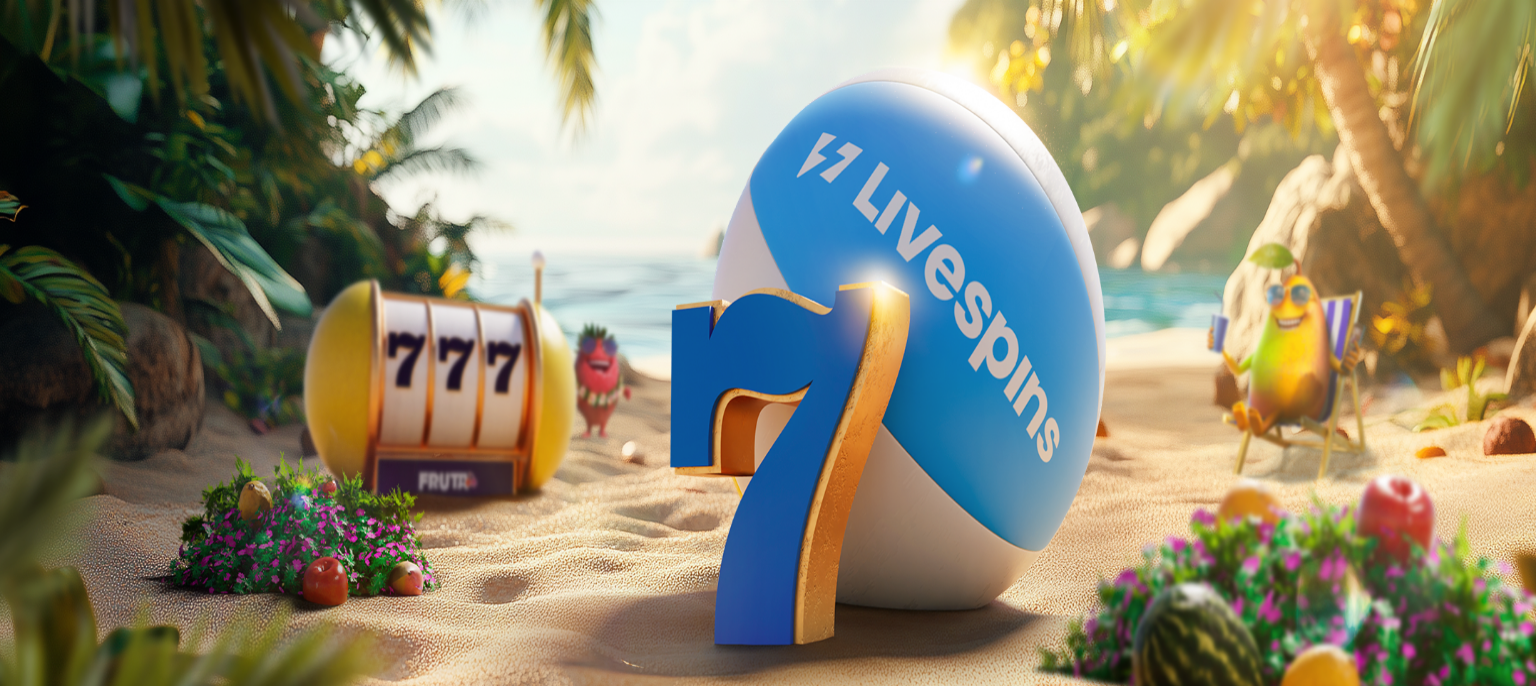 click on "Talletus" at bounding box center [38, 72] 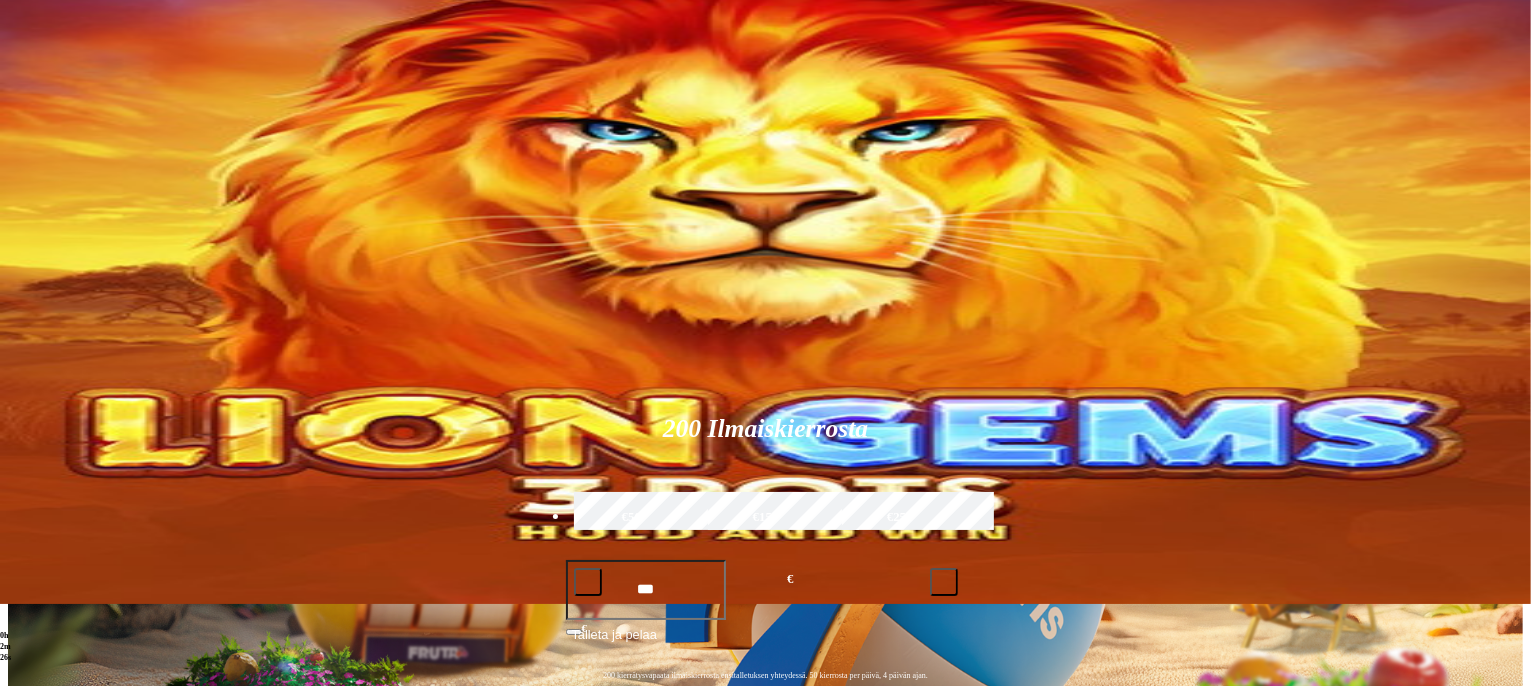 scroll, scrollTop: 0, scrollLeft: 0, axis: both 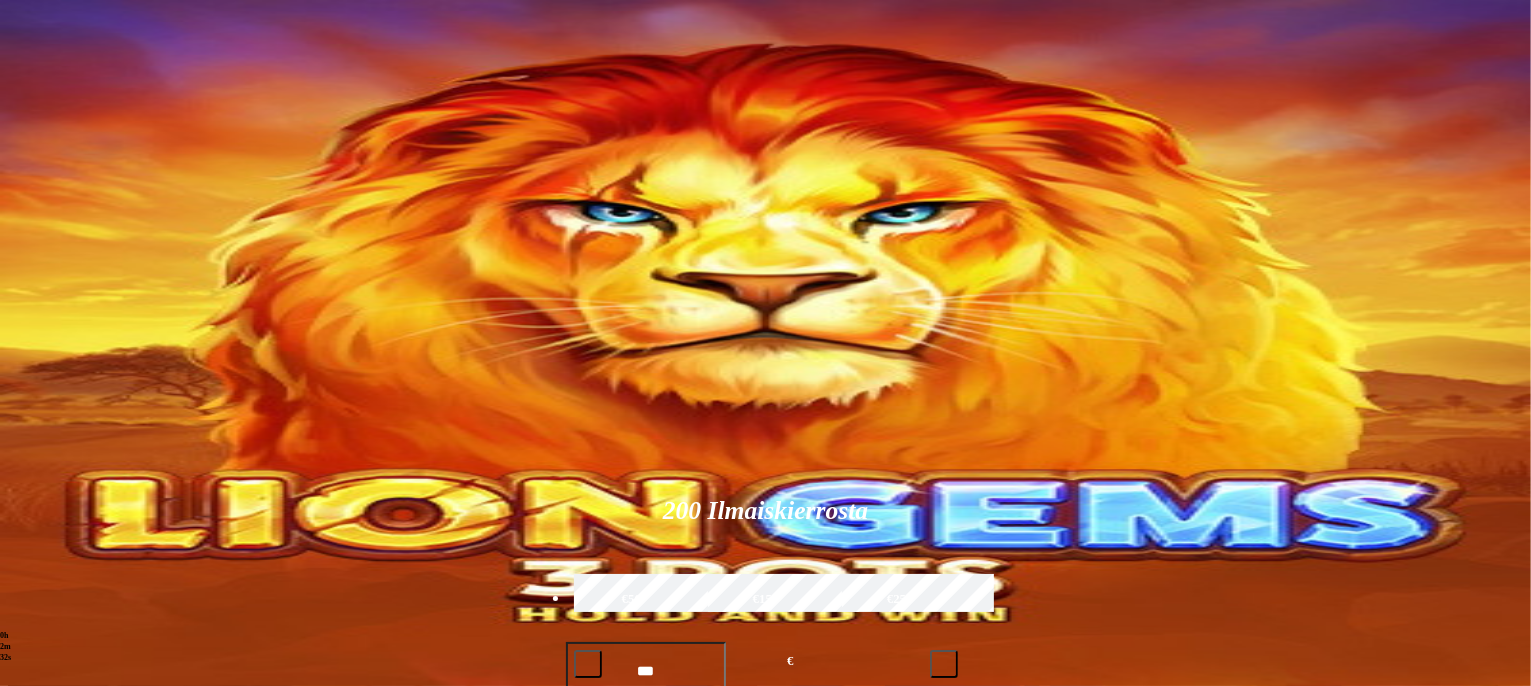 click at bounding box center [1064, 982] 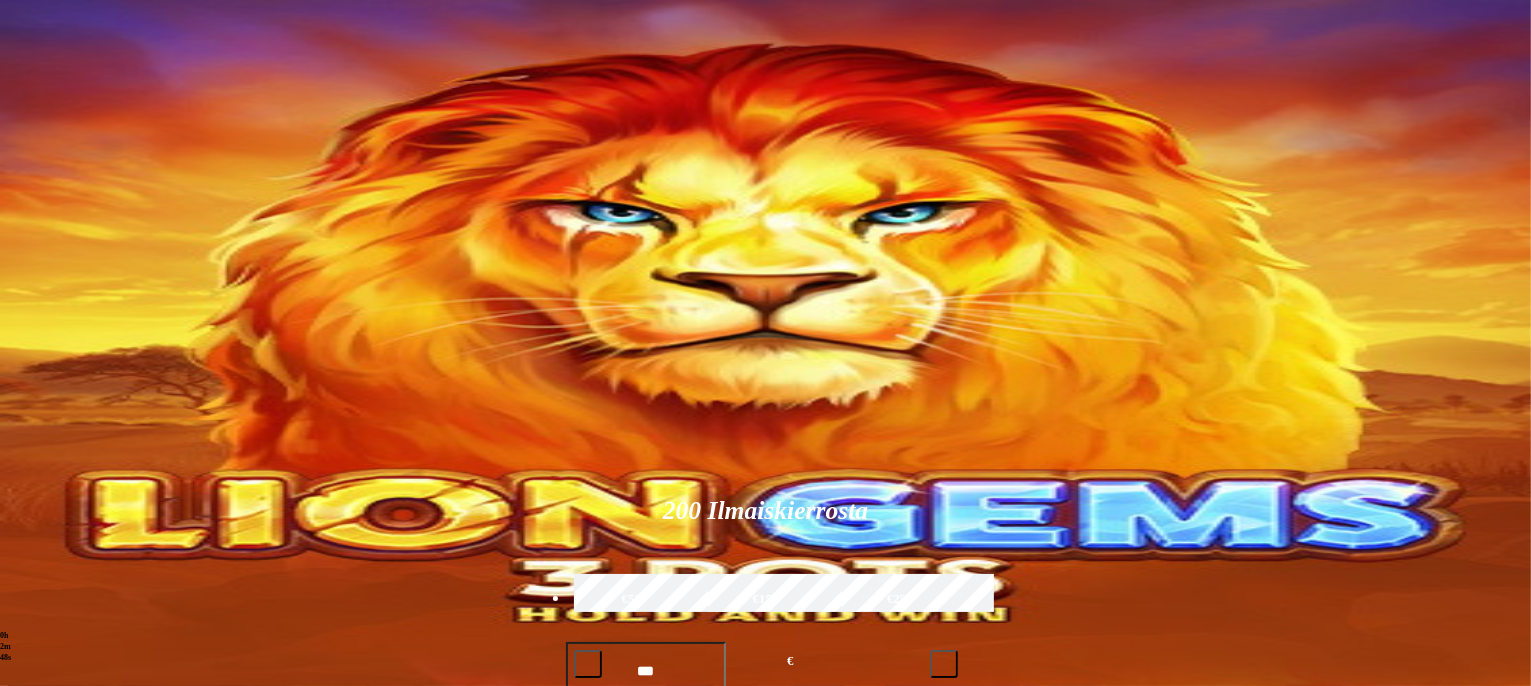 scroll, scrollTop: 200, scrollLeft: 0, axis: vertical 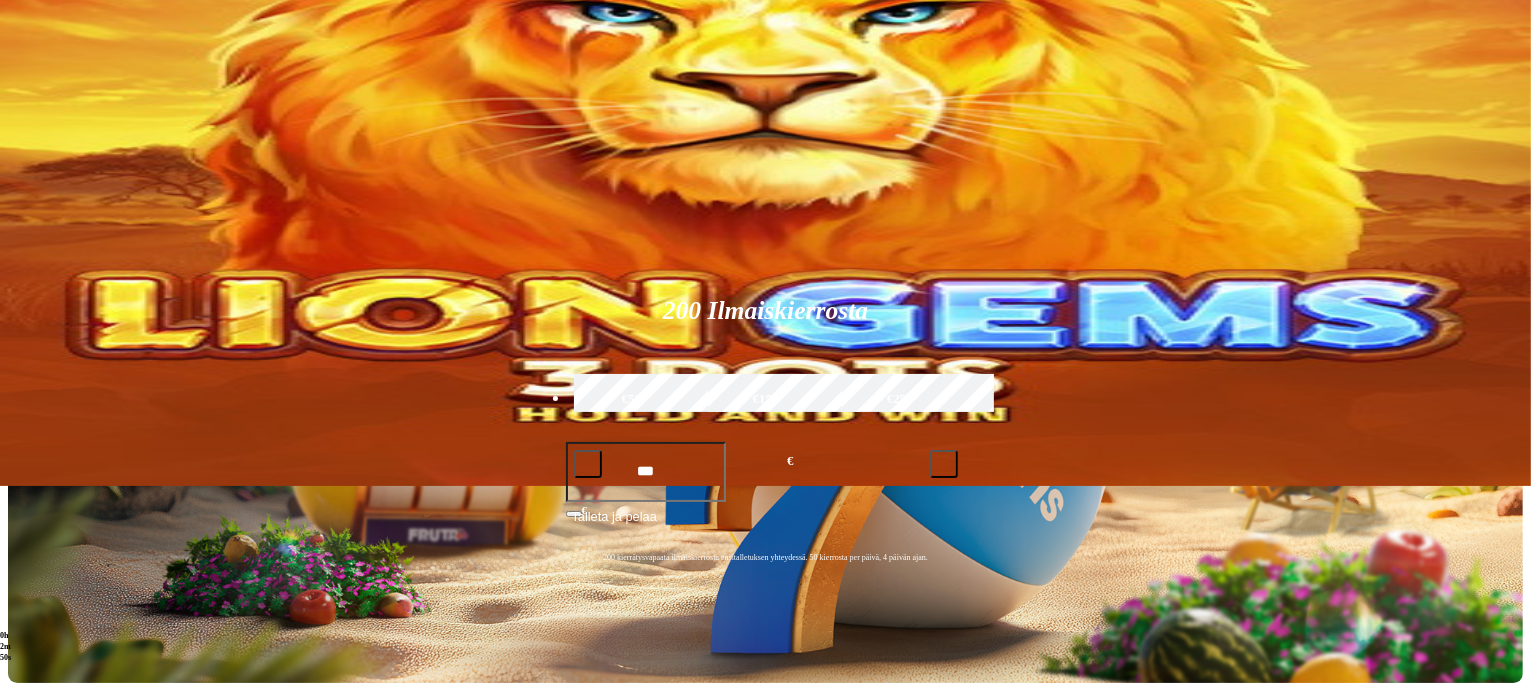 type on "*****" 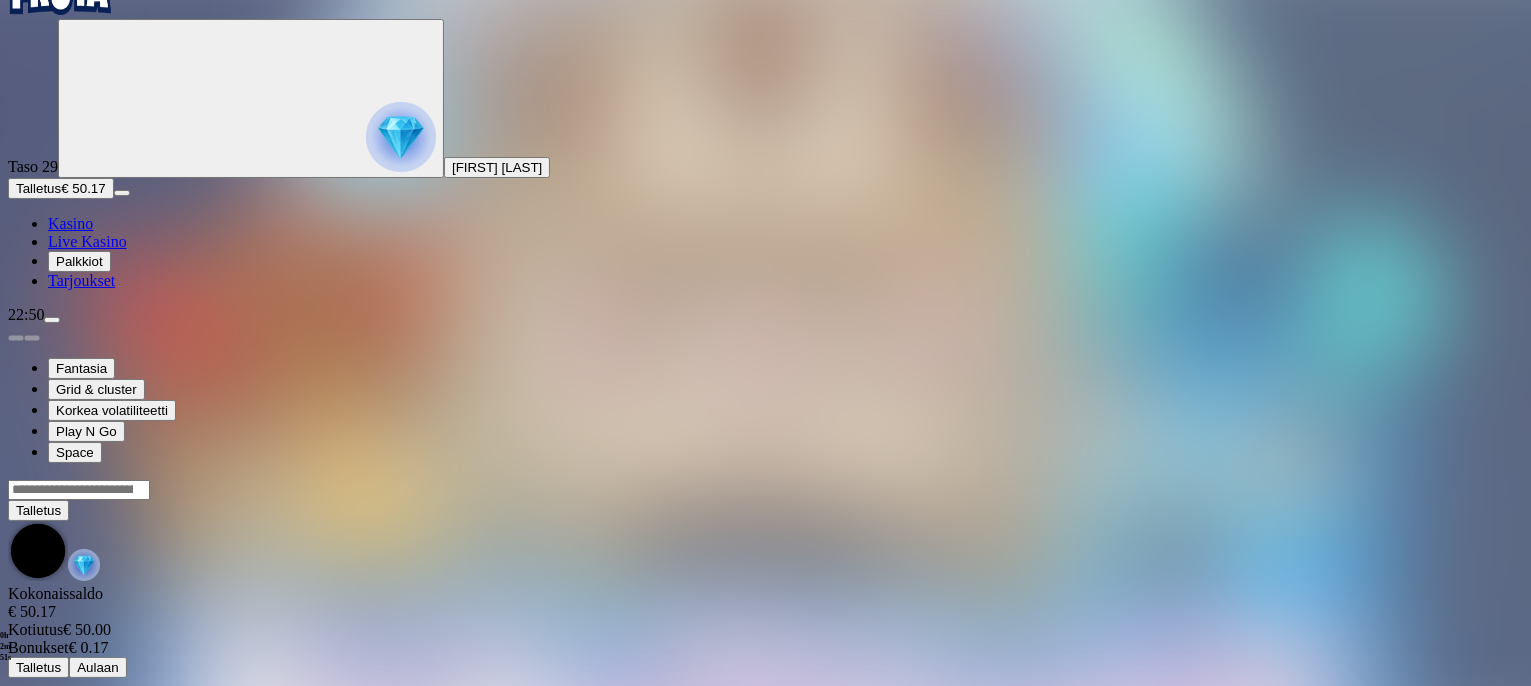 scroll, scrollTop: 0, scrollLeft: 0, axis: both 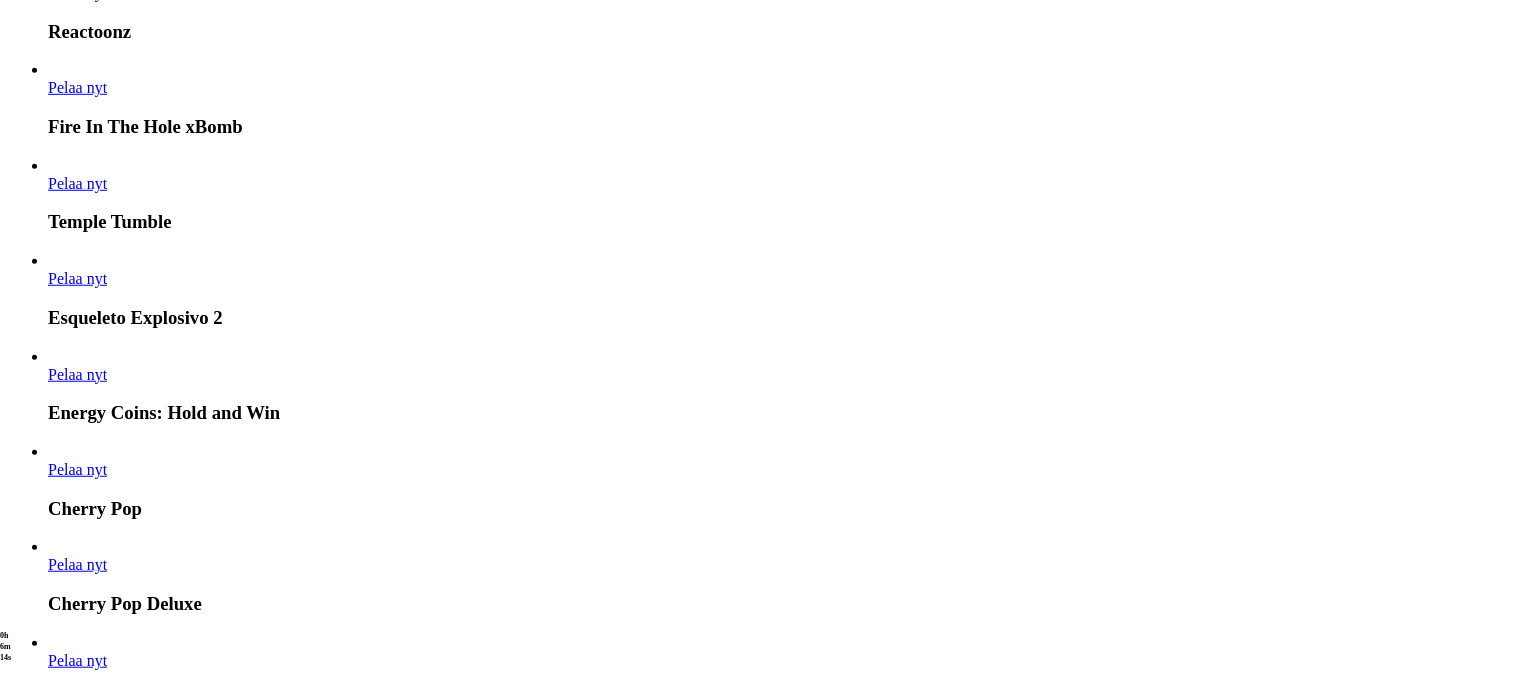 click at bounding box center (48, 17001) 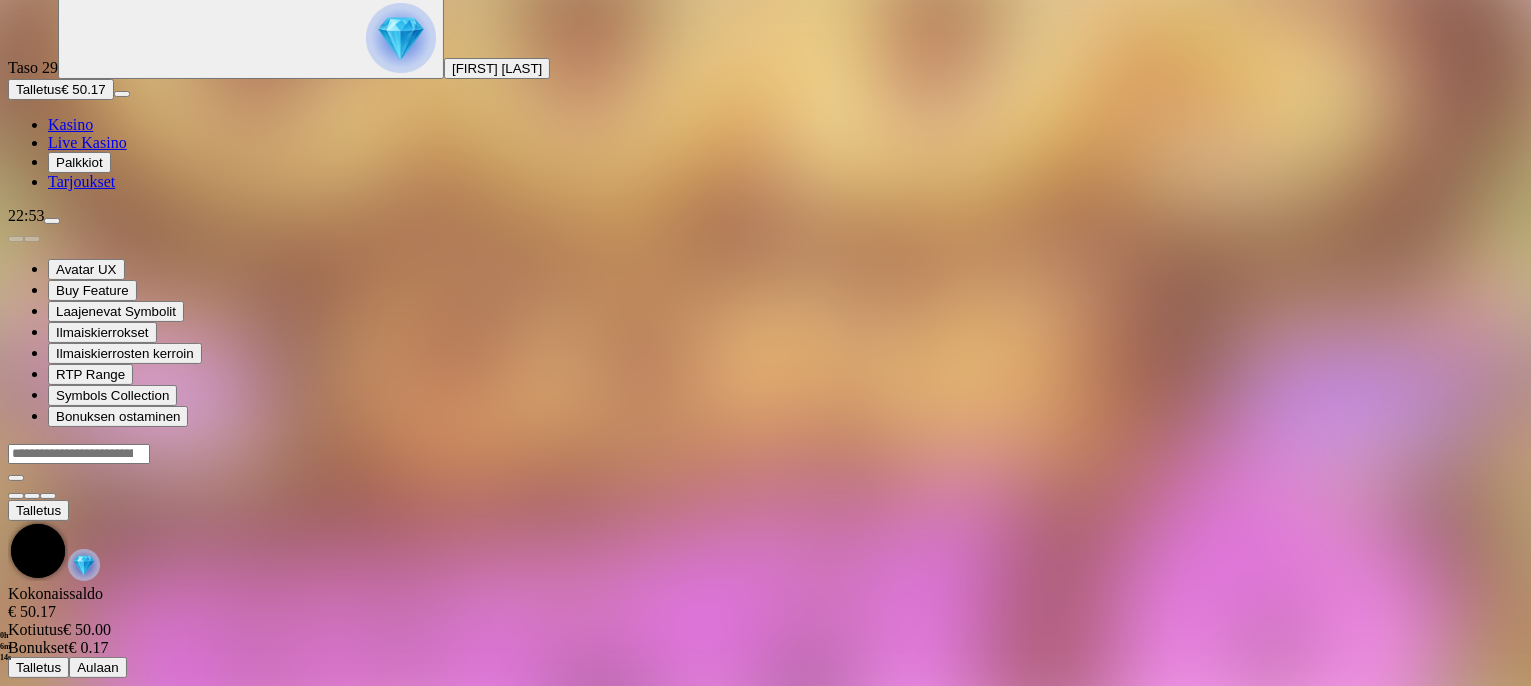 scroll, scrollTop: 0, scrollLeft: 0, axis: both 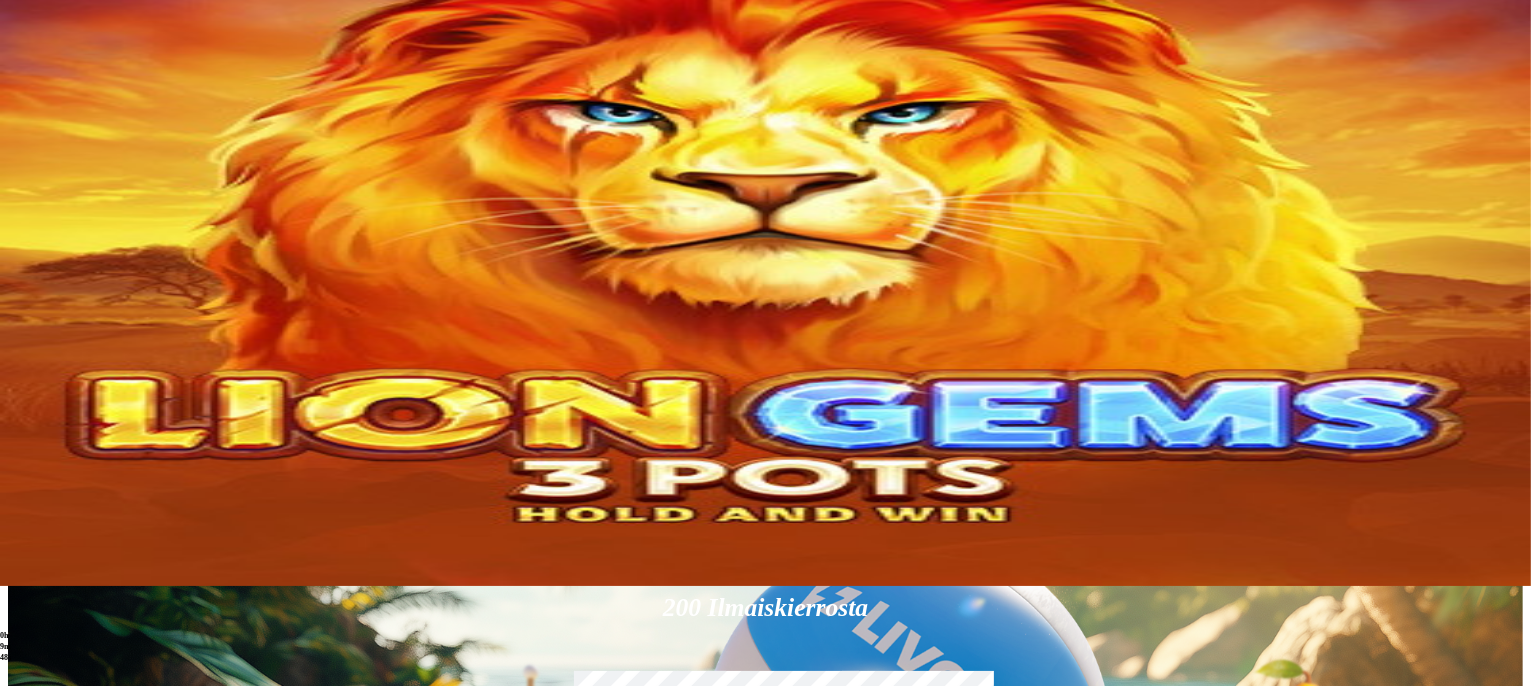 click at bounding box center (1064, 1079) 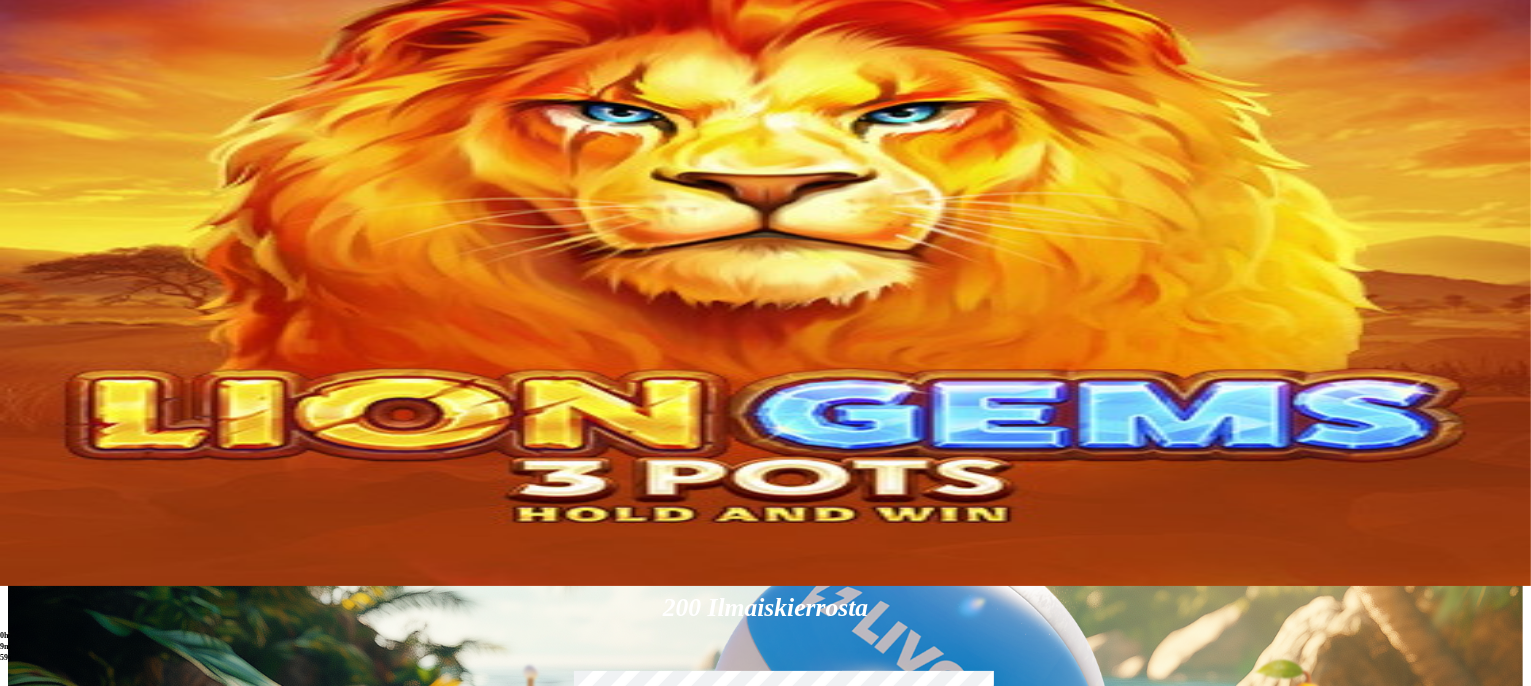 drag, startPoint x: 1507, startPoint y: 505, endPoint x: 1492, endPoint y: 491, distance: 20.518284 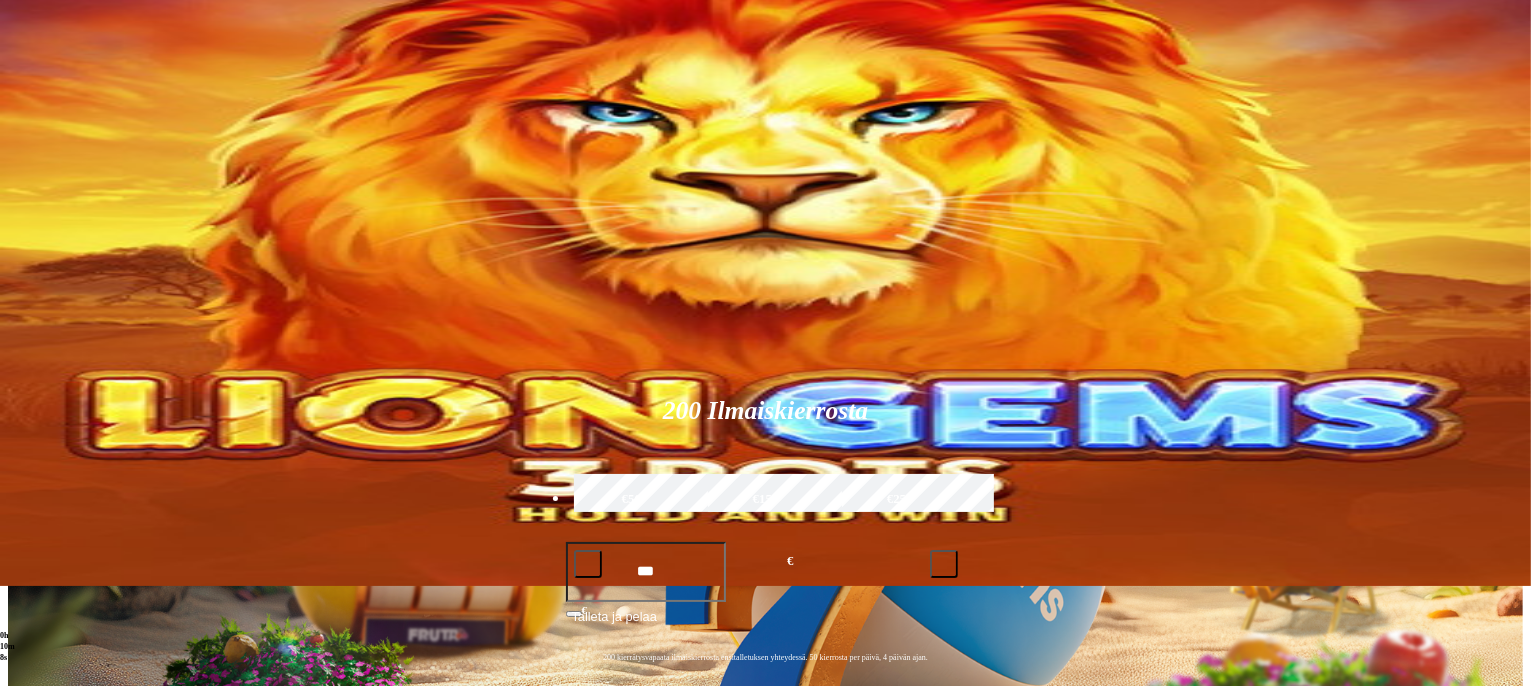 scroll, scrollTop: 67, scrollLeft: 0, axis: vertical 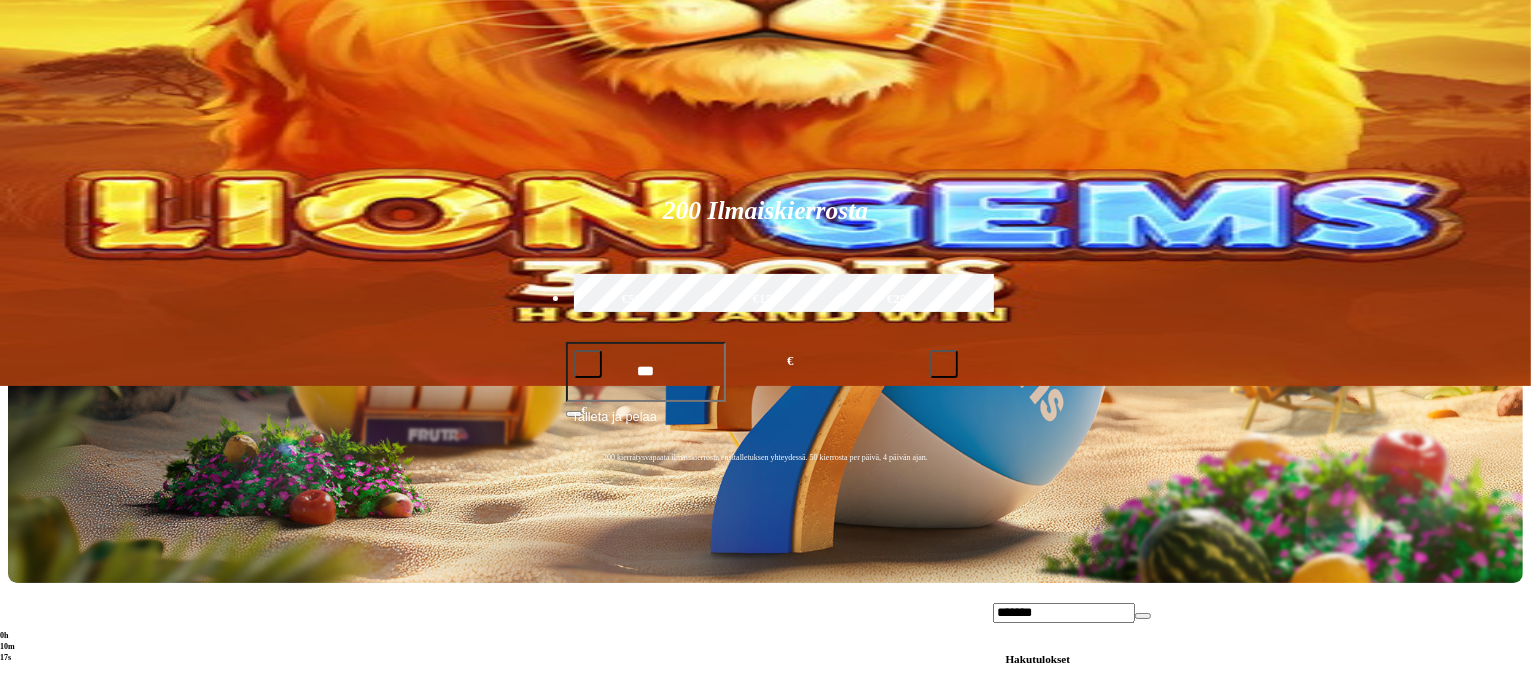 click at bounding box center (765, 343) 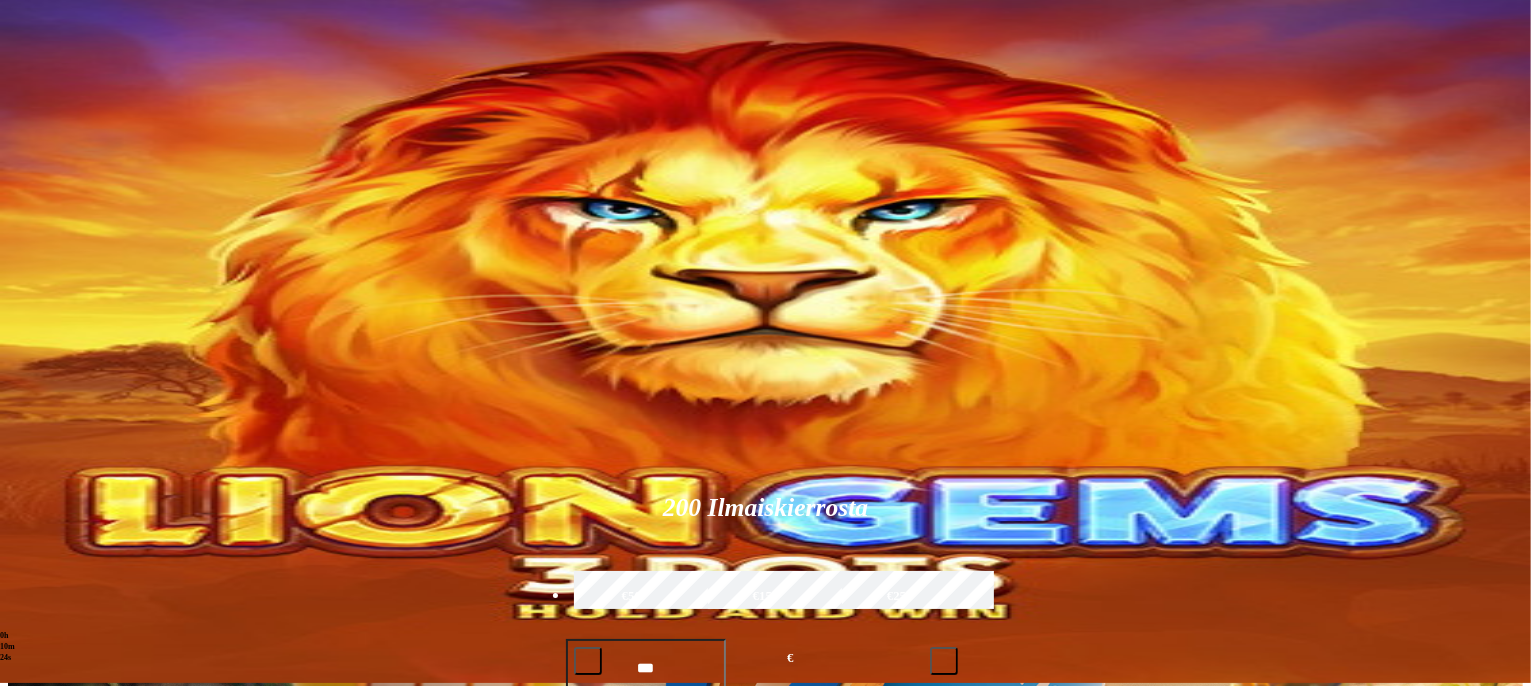 scroll, scrollTop: 0, scrollLeft: 0, axis: both 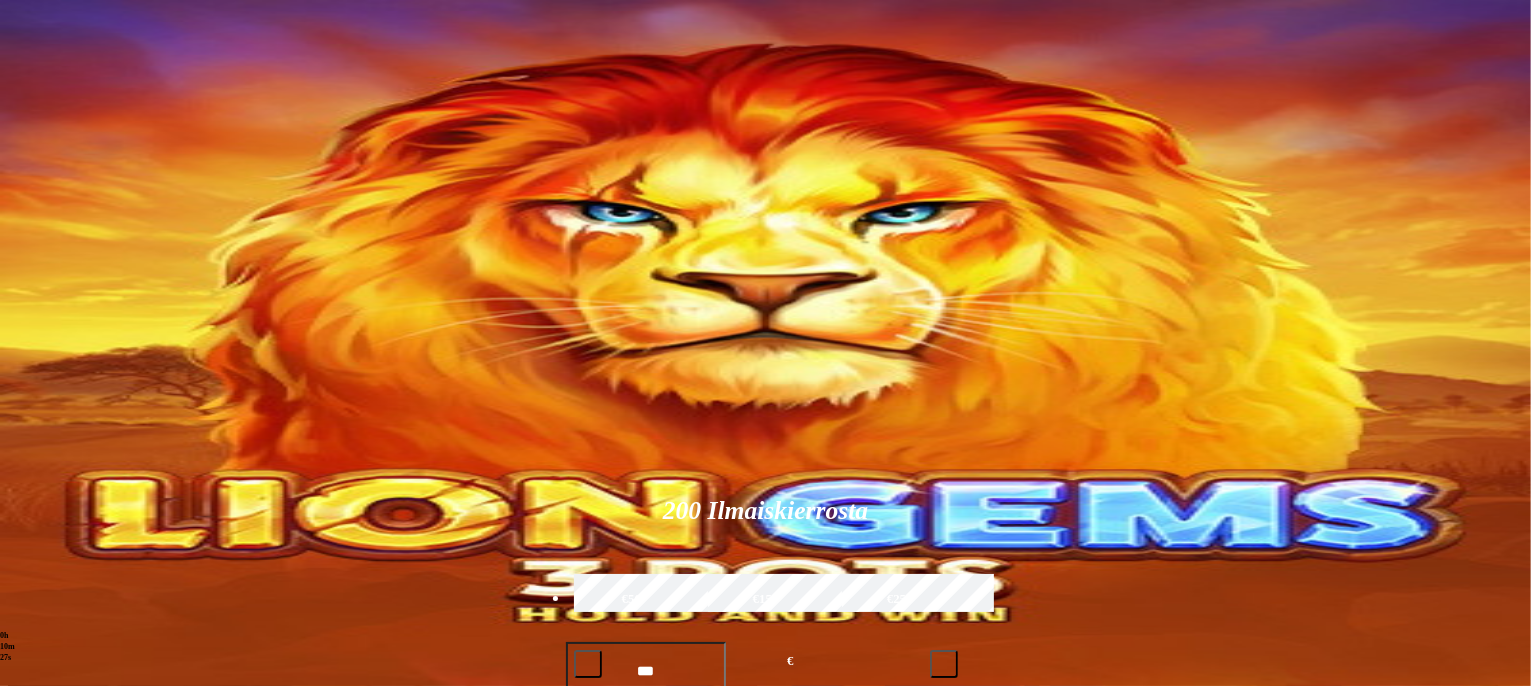 click on "*******" at bounding box center [1064, 982] 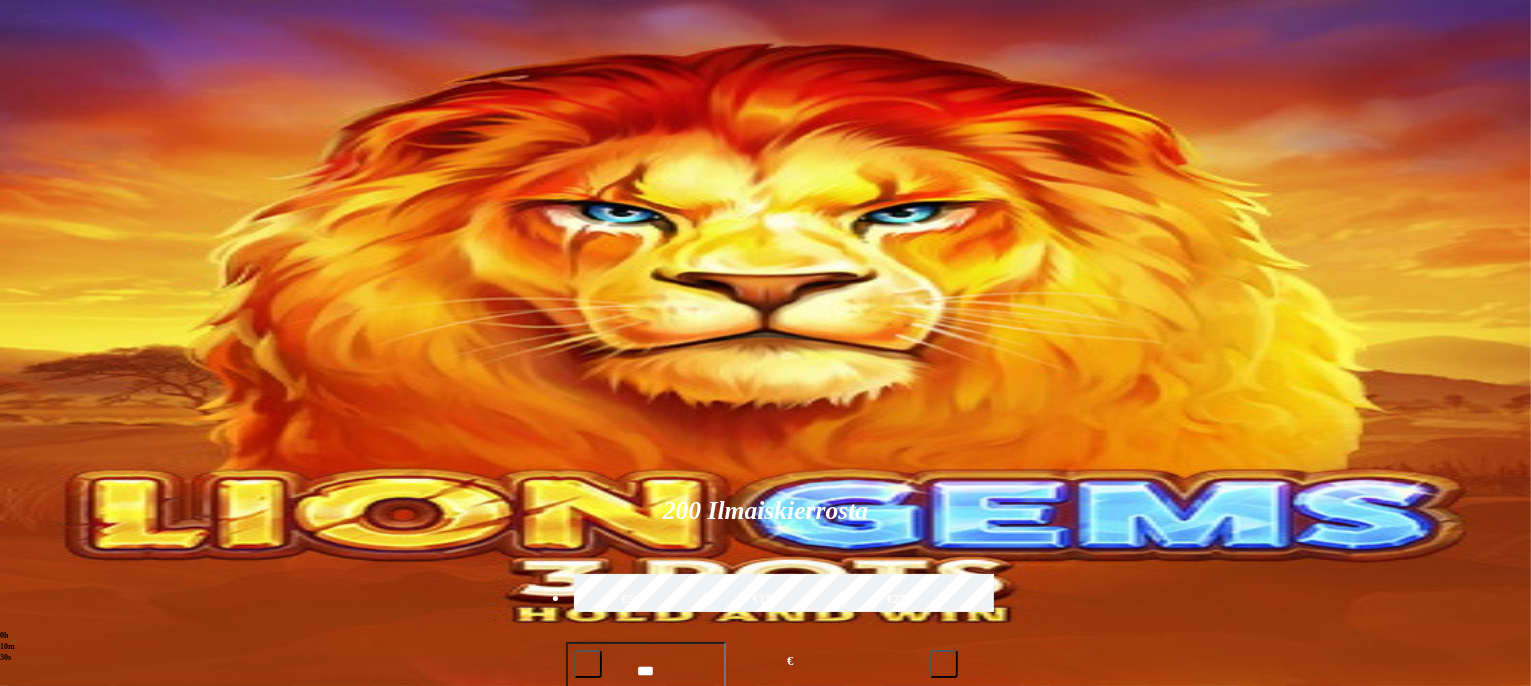 type on "*" 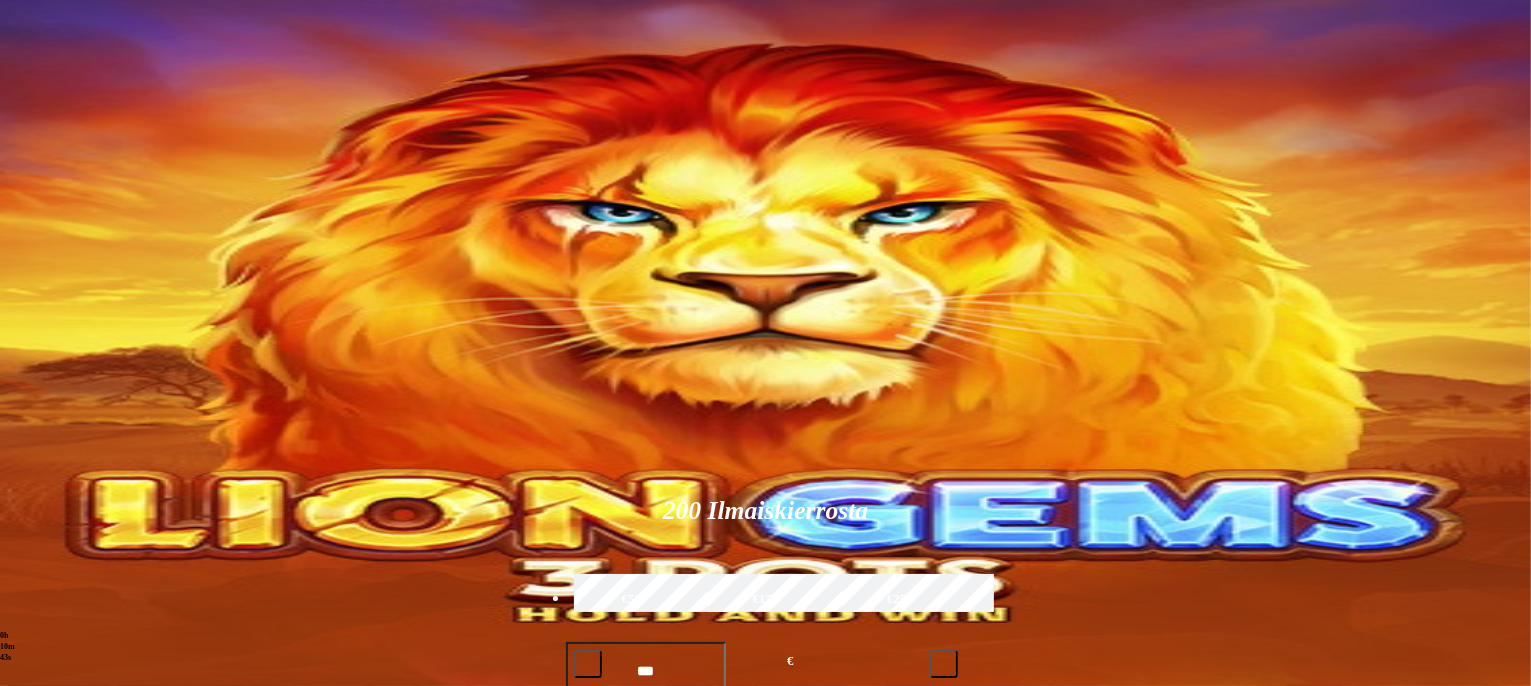 type on "**********" 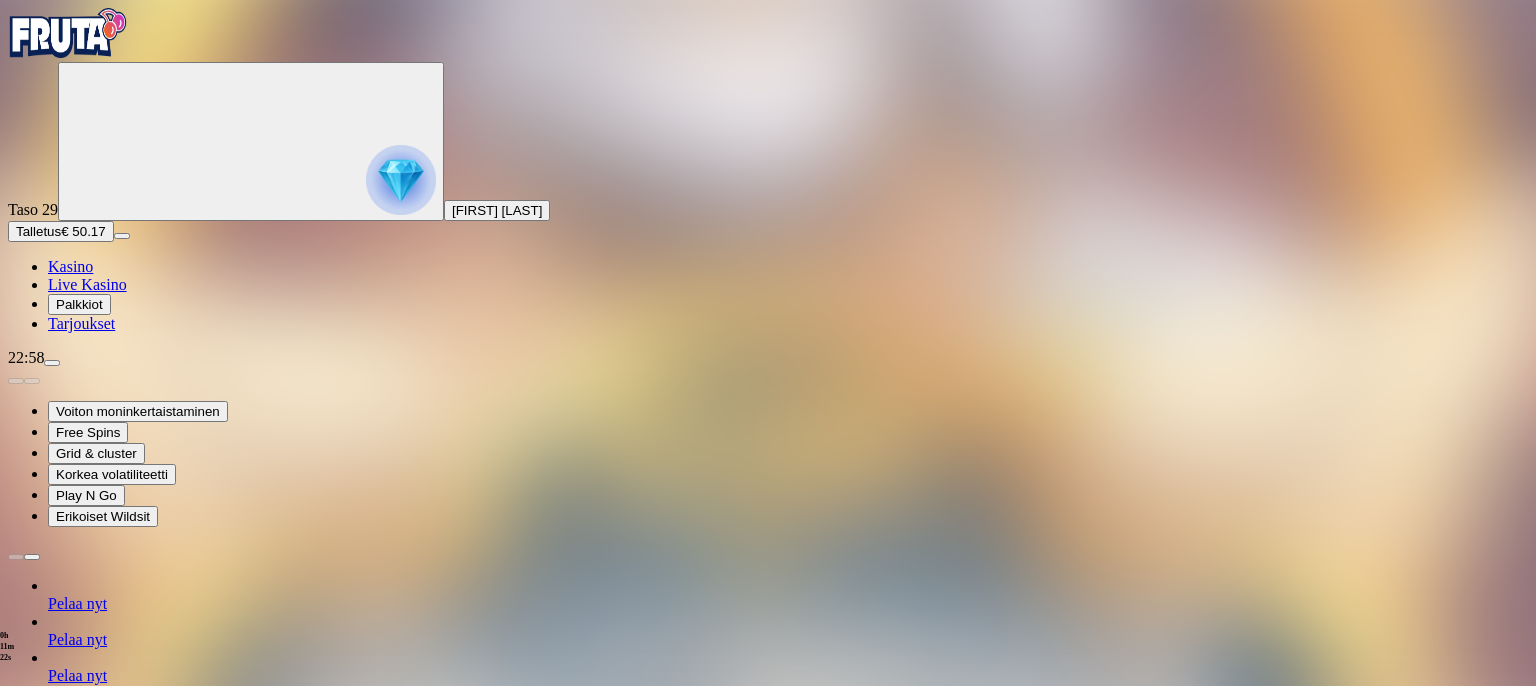 click at bounding box center [768, 1233] 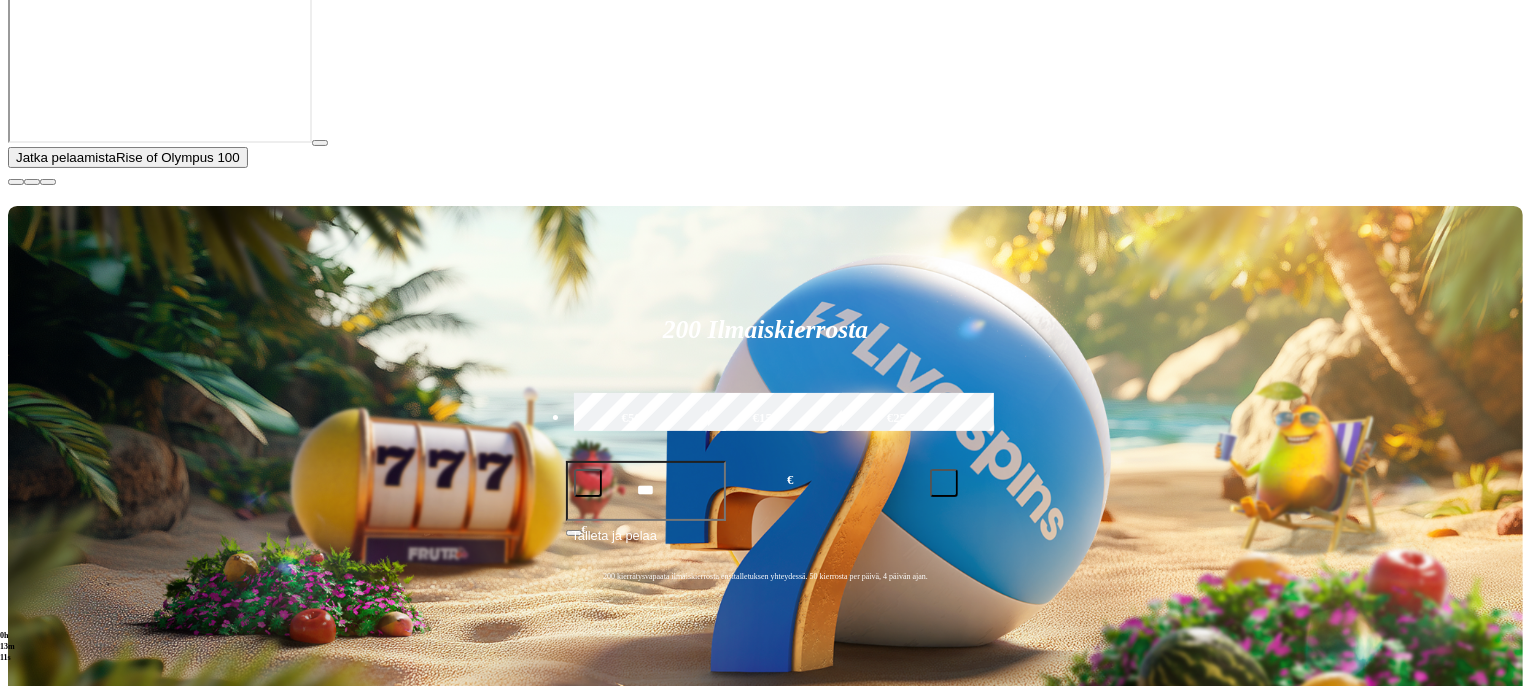 scroll, scrollTop: 400, scrollLeft: 0, axis: vertical 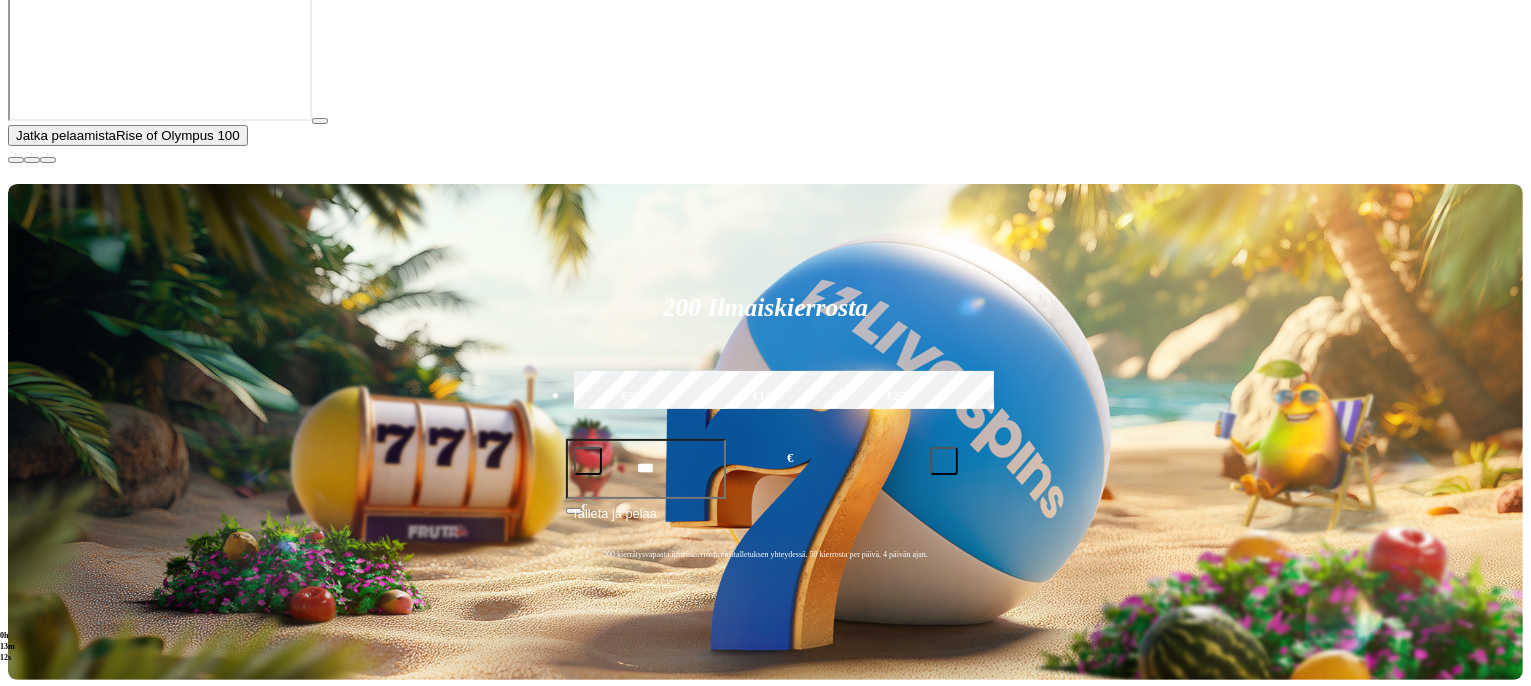 click on "Pelaa nyt" at bounding box center (77, 996) 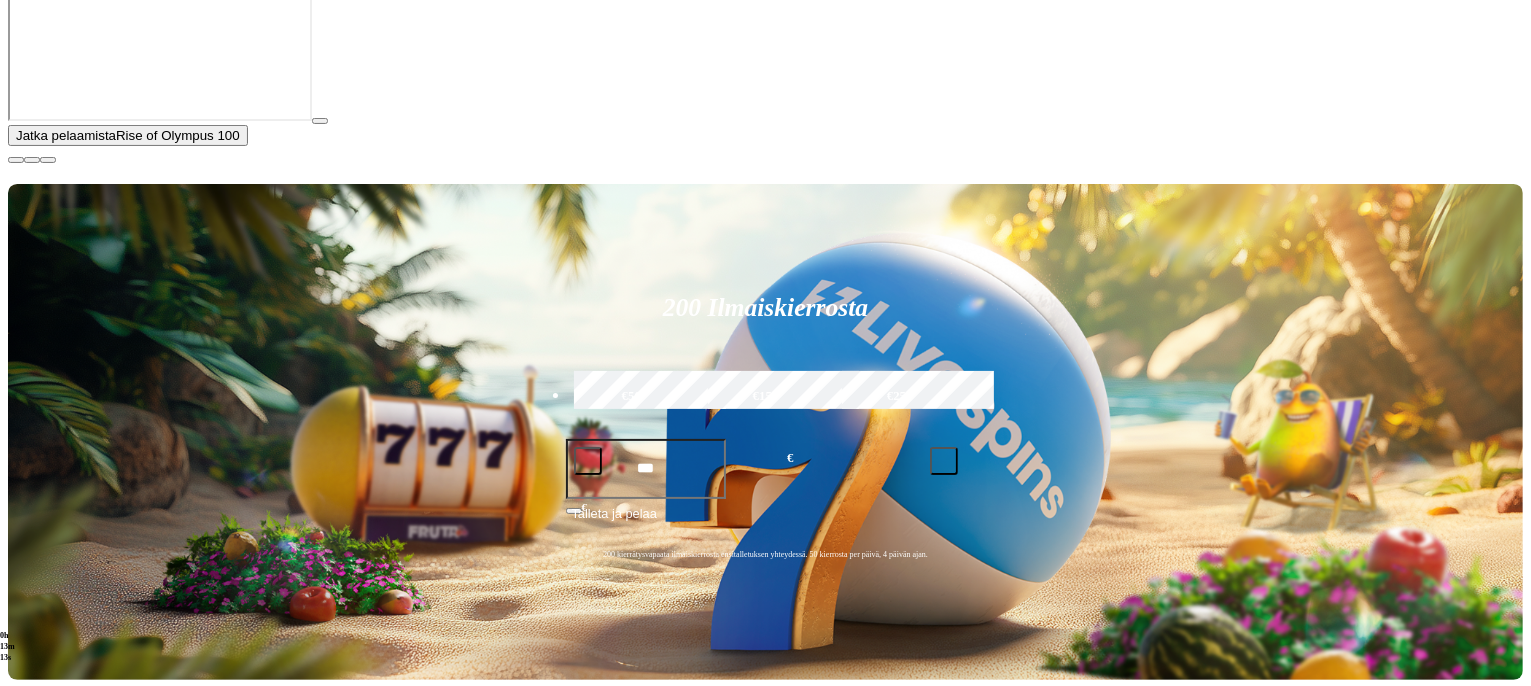 scroll, scrollTop: 0, scrollLeft: 0, axis: both 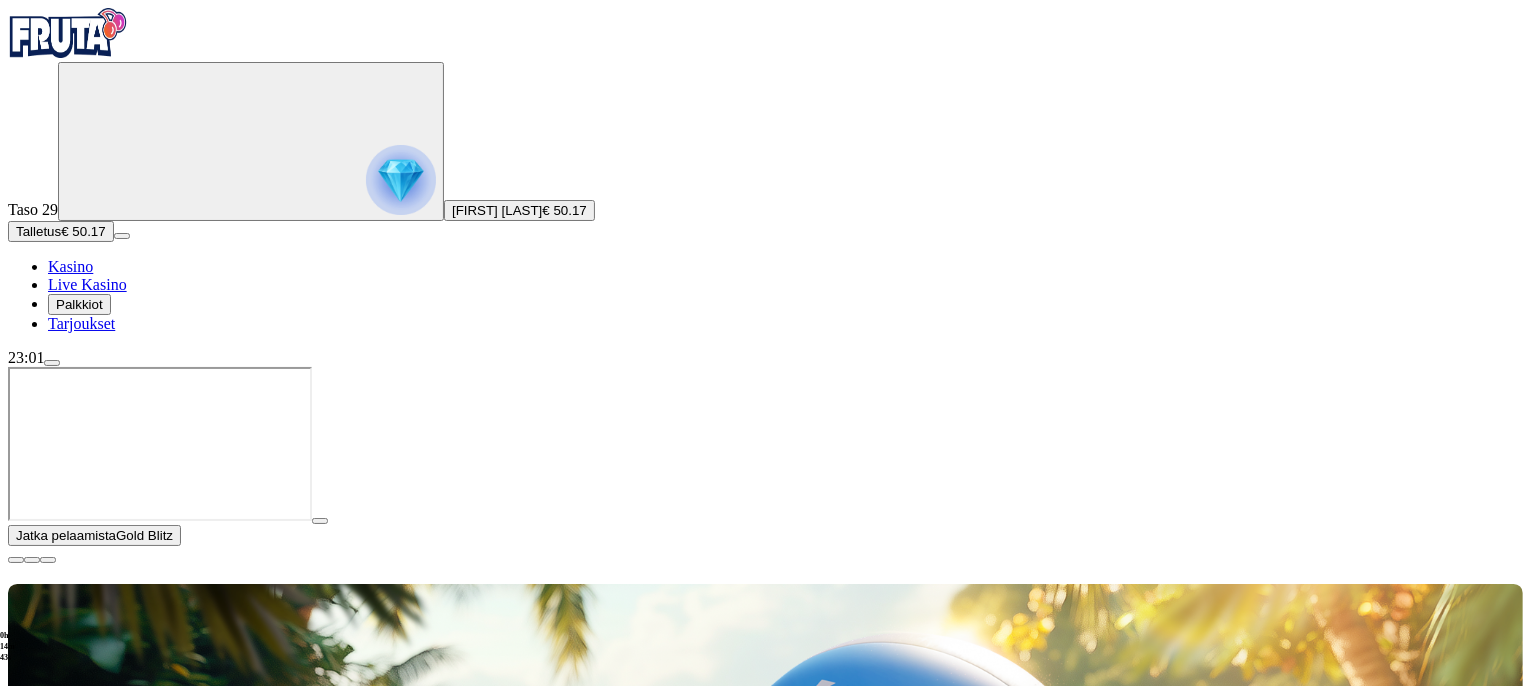 click at bounding box center (320, 521) 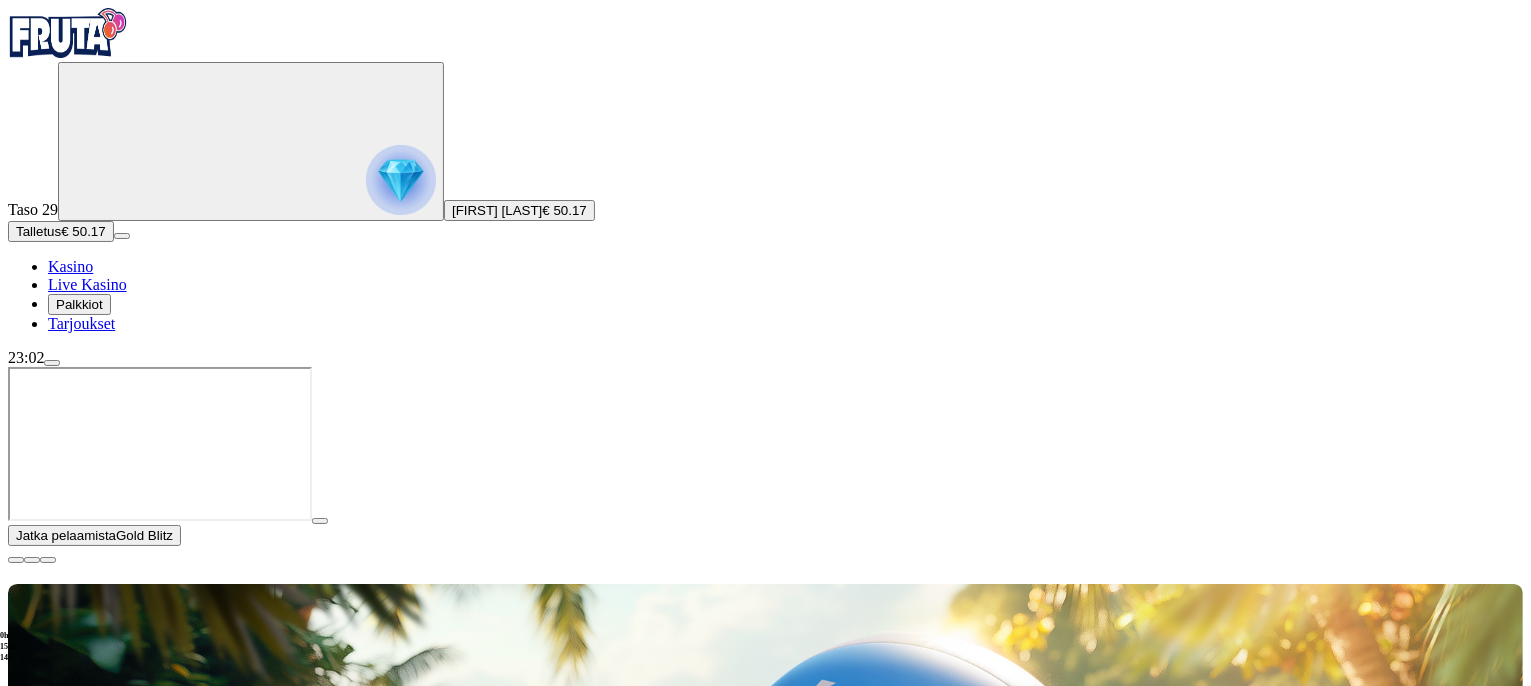 click at bounding box center (48, 1693) 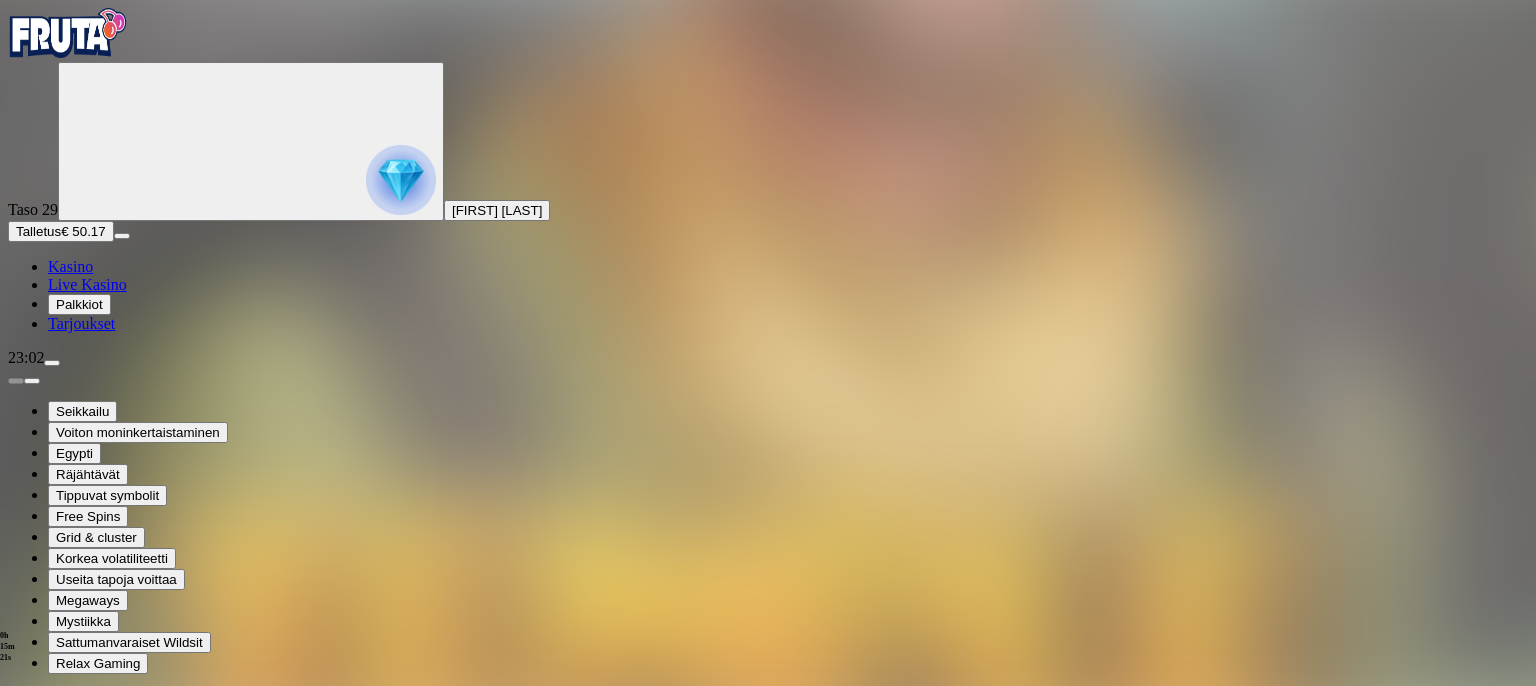 click on "Kasino" at bounding box center (70, 266) 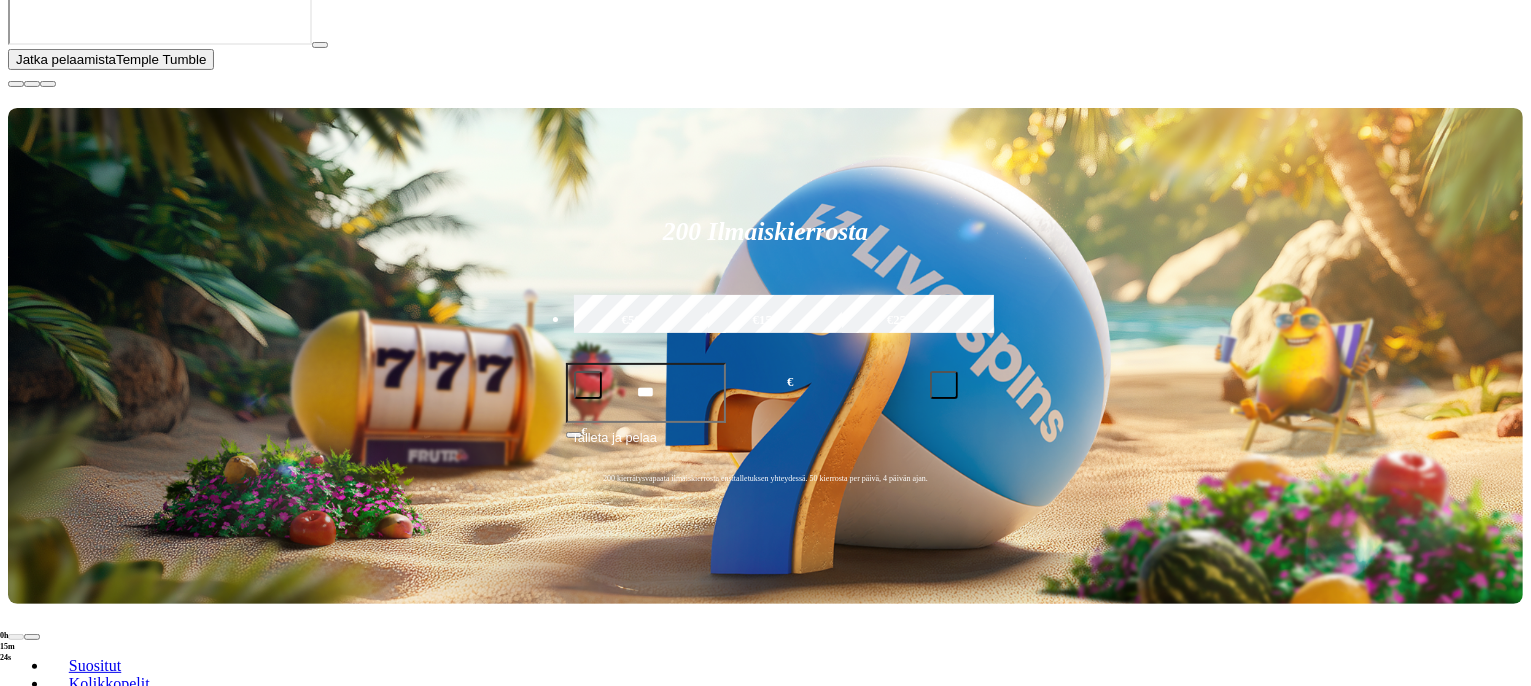 scroll, scrollTop: 500, scrollLeft: 0, axis: vertical 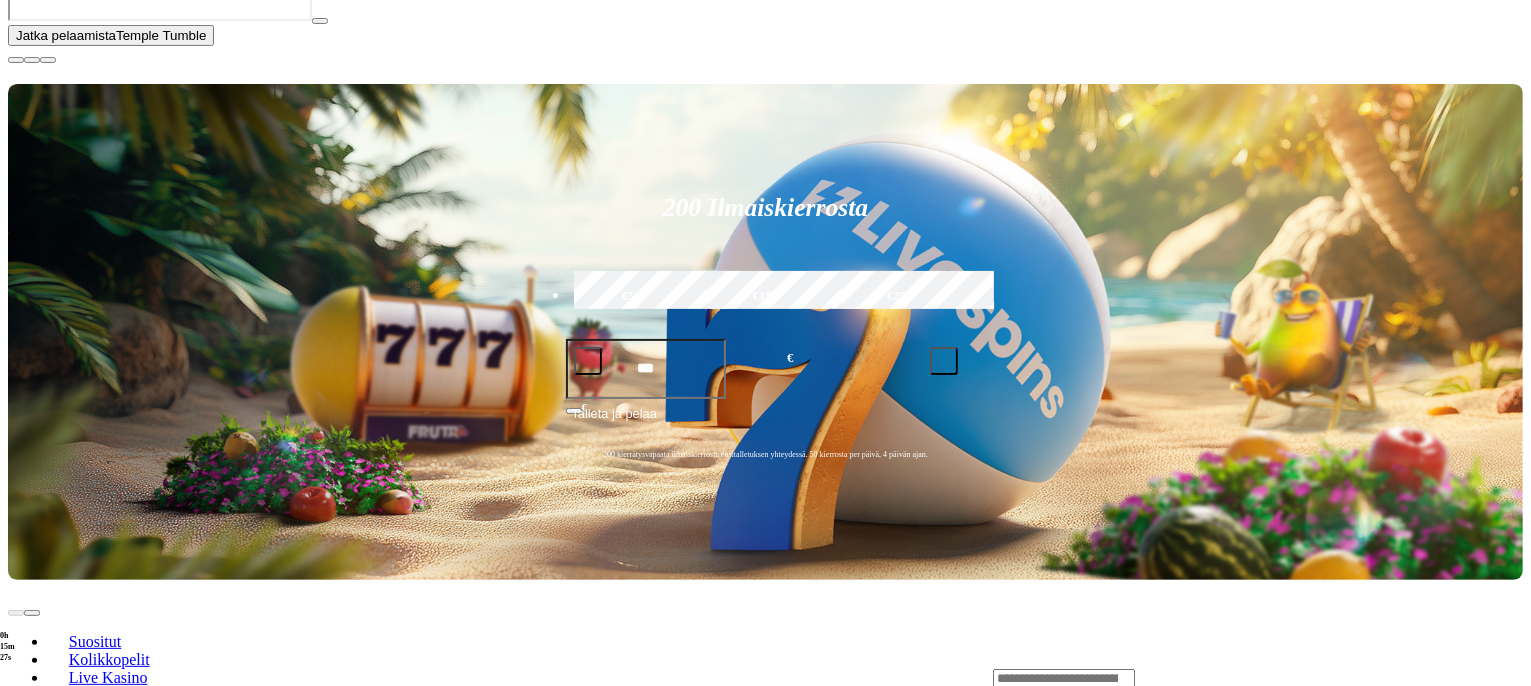 click at bounding box center (16, 60) 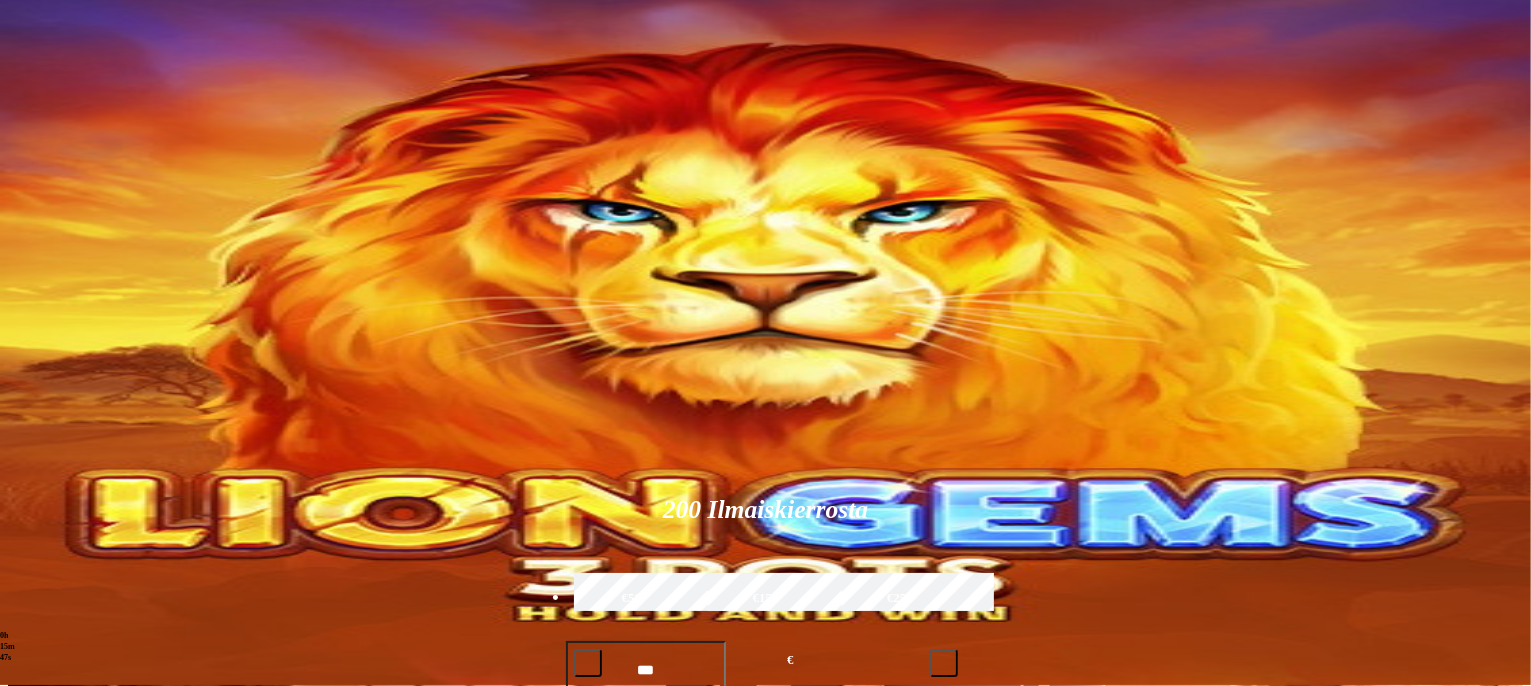 scroll, scrollTop: 0, scrollLeft: 0, axis: both 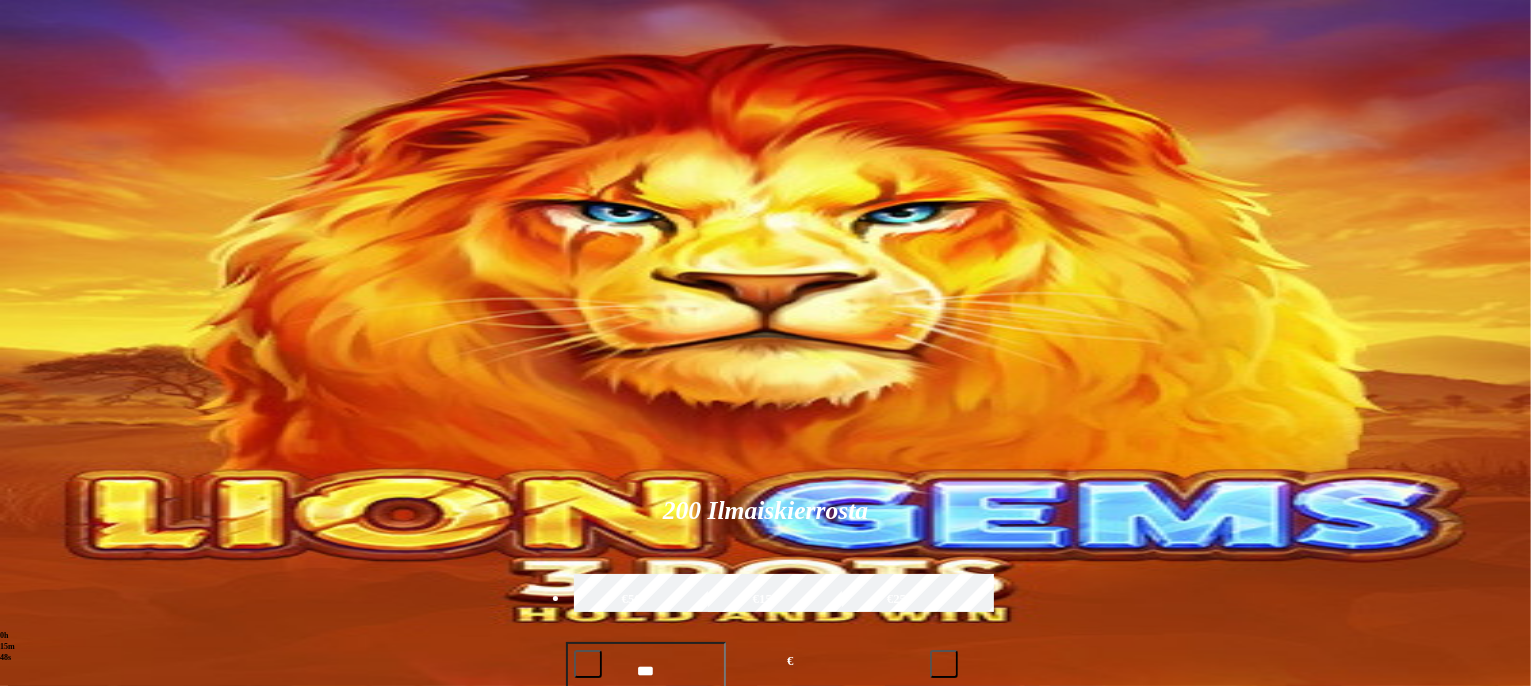 click at bounding box center [1064, 982] 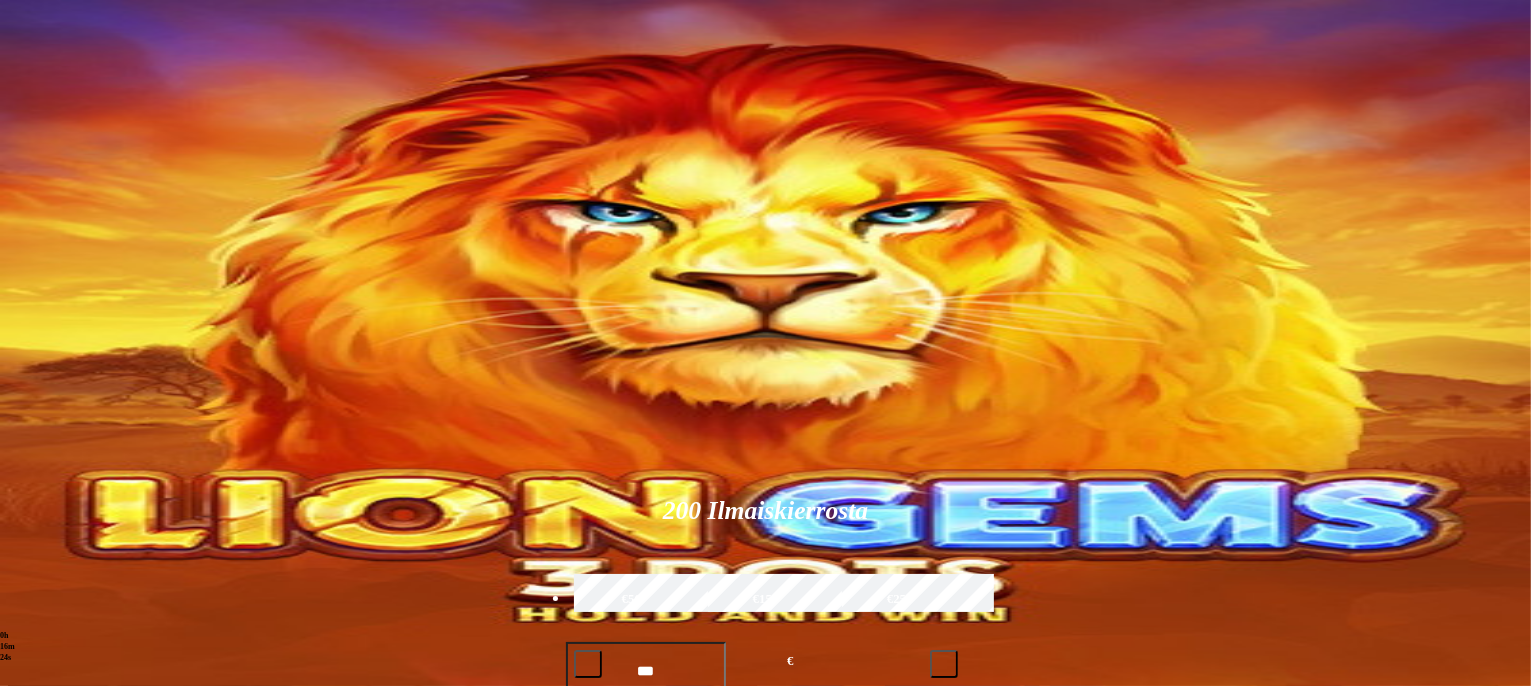 scroll, scrollTop: 0, scrollLeft: 0, axis: both 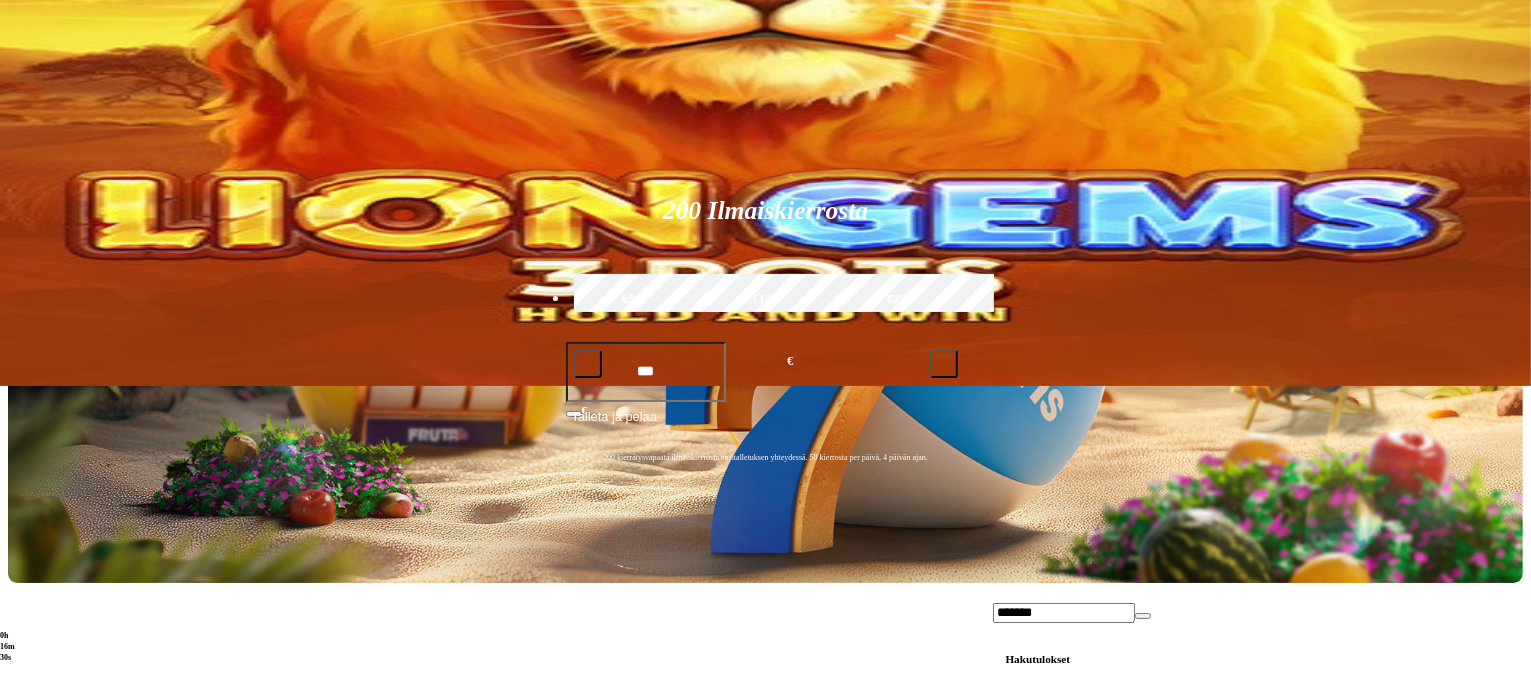 type on "*******" 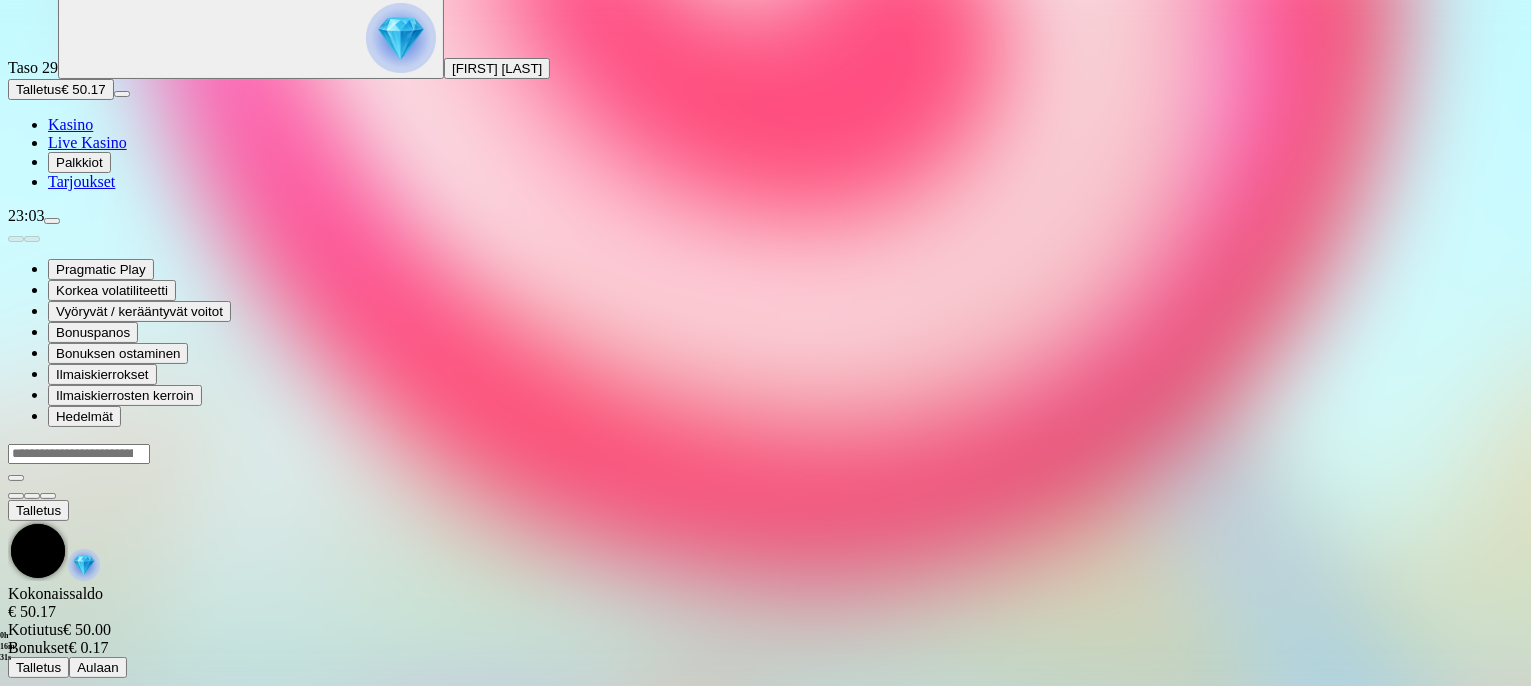 scroll, scrollTop: 0, scrollLeft: 0, axis: both 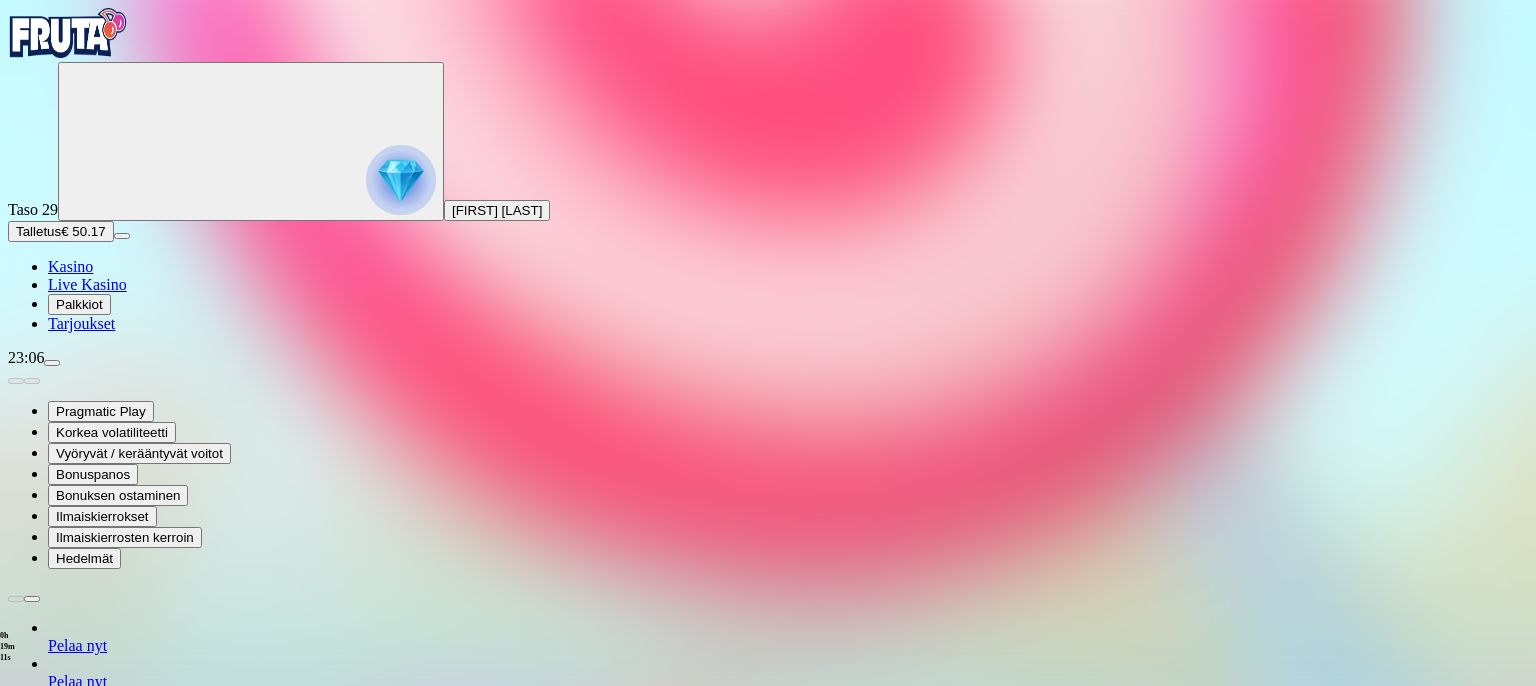 click at bounding box center [768, 1275] 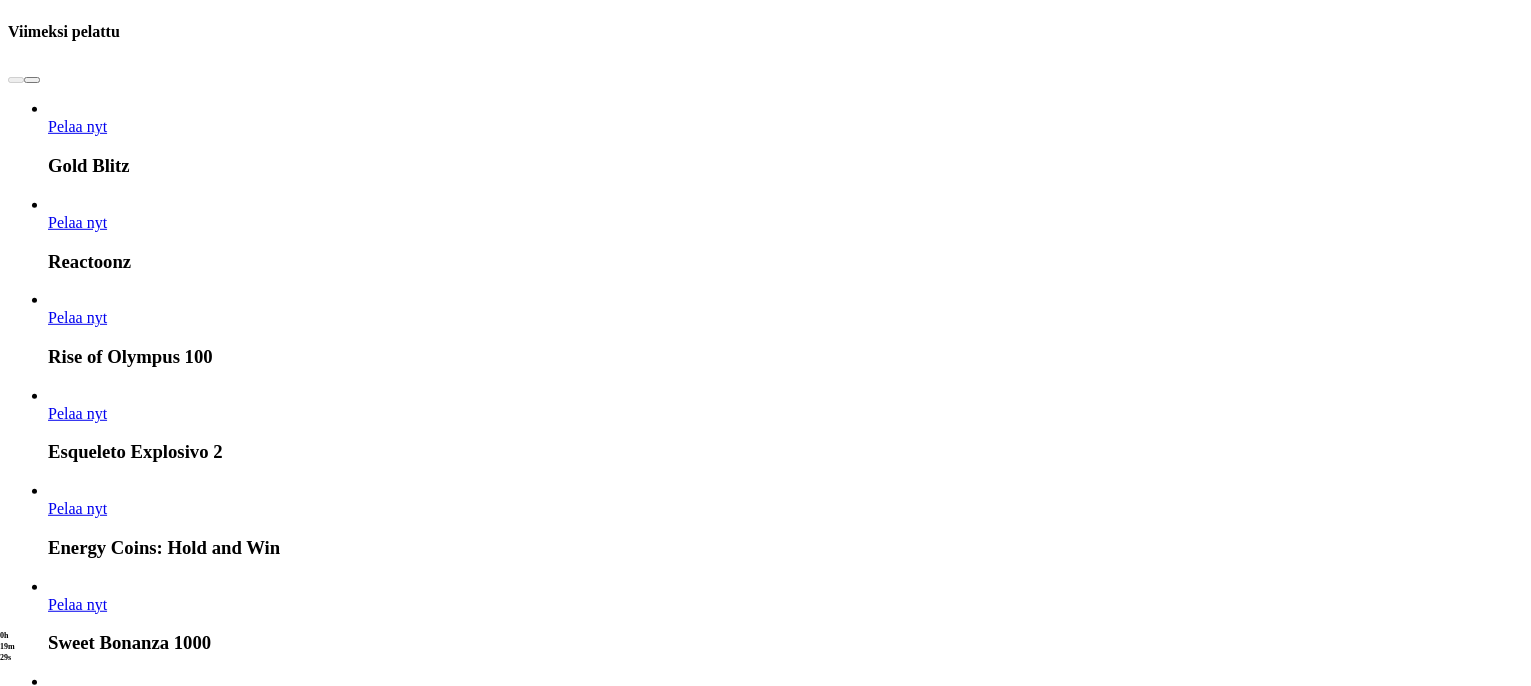 scroll, scrollTop: 1400, scrollLeft: 0, axis: vertical 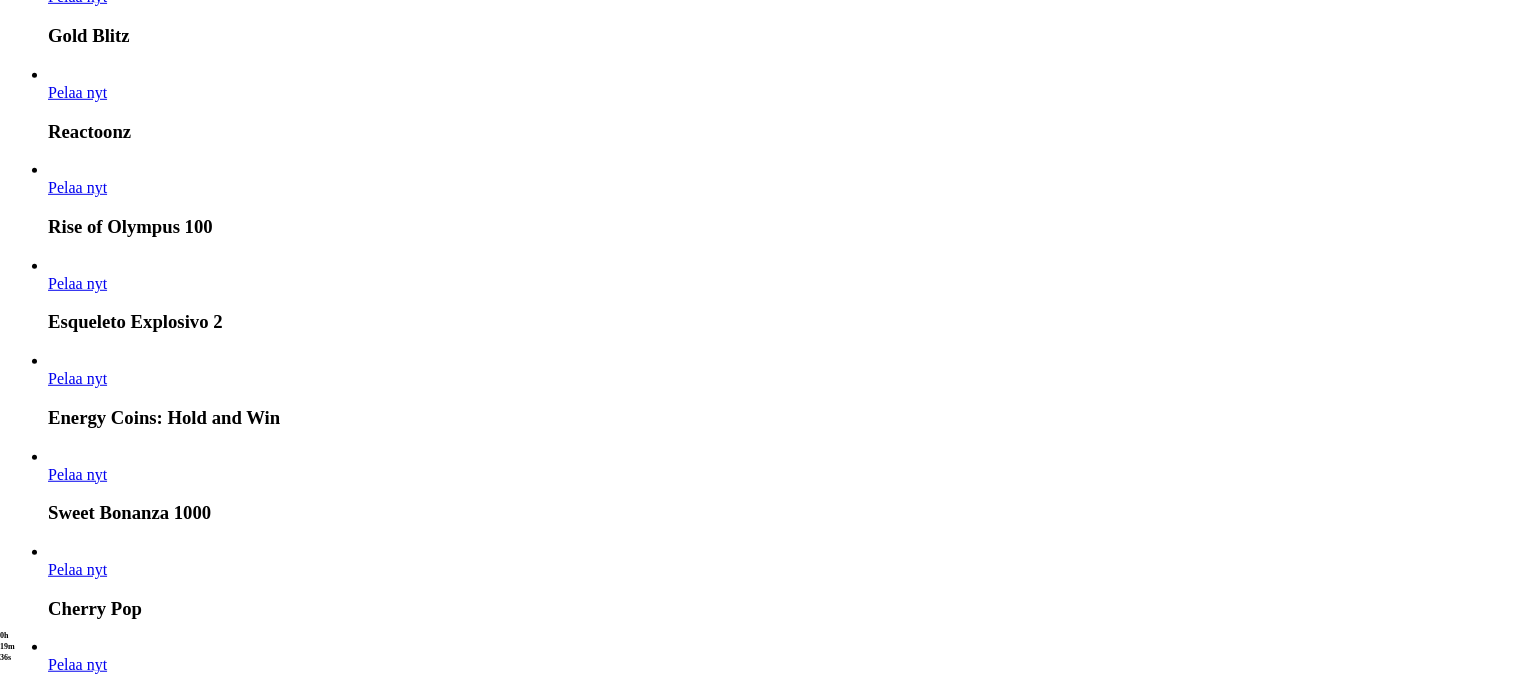 click on "Pelaa nyt" at bounding box center [77, 16996] 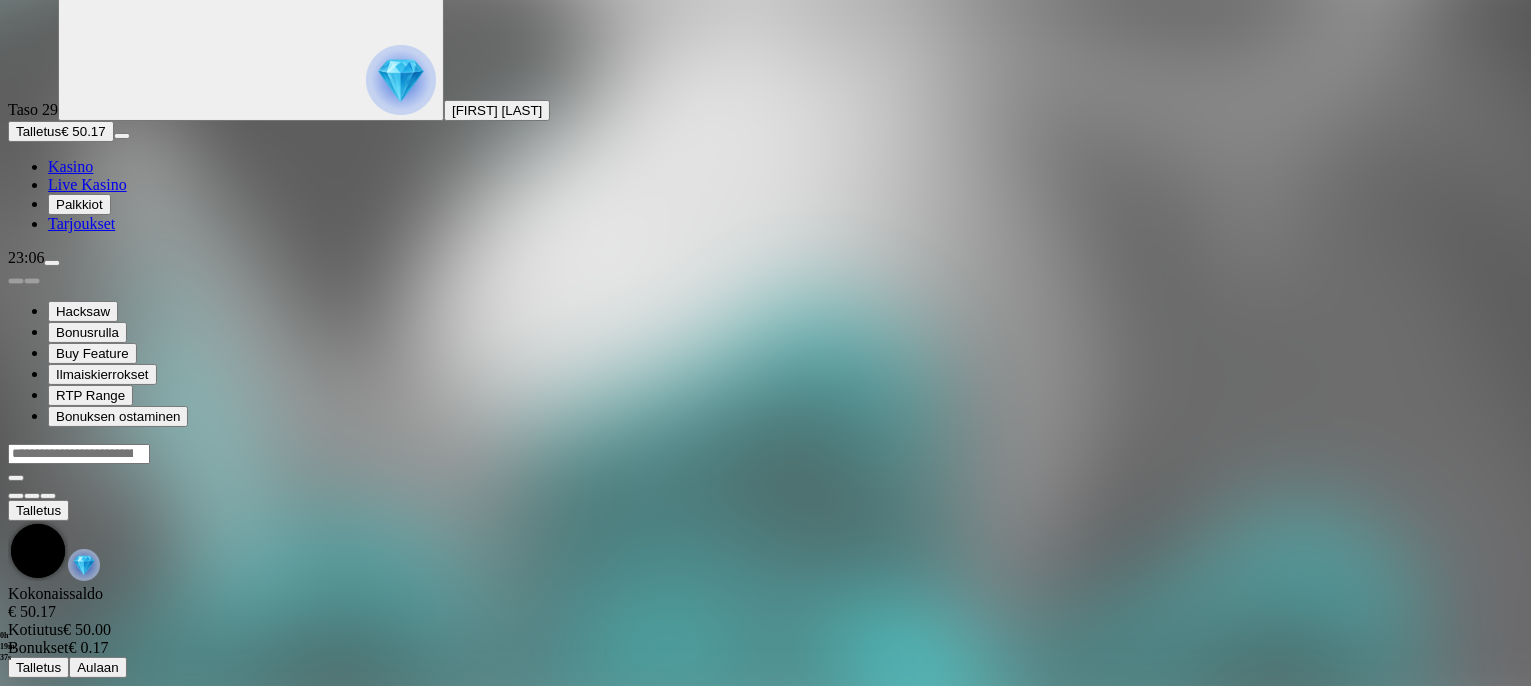 scroll, scrollTop: 0, scrollLeft: 0, axis: both 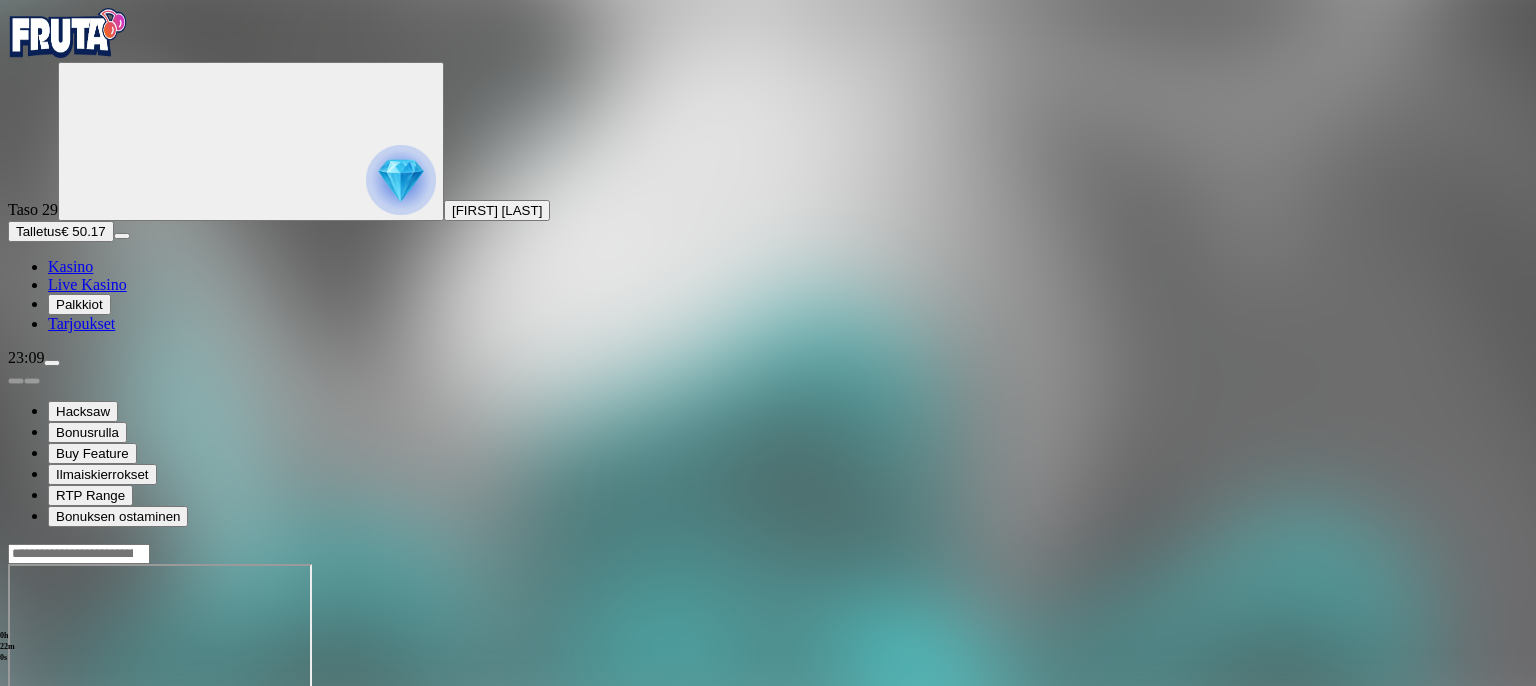 click on "Kasino" at bounding box center (70, 266) 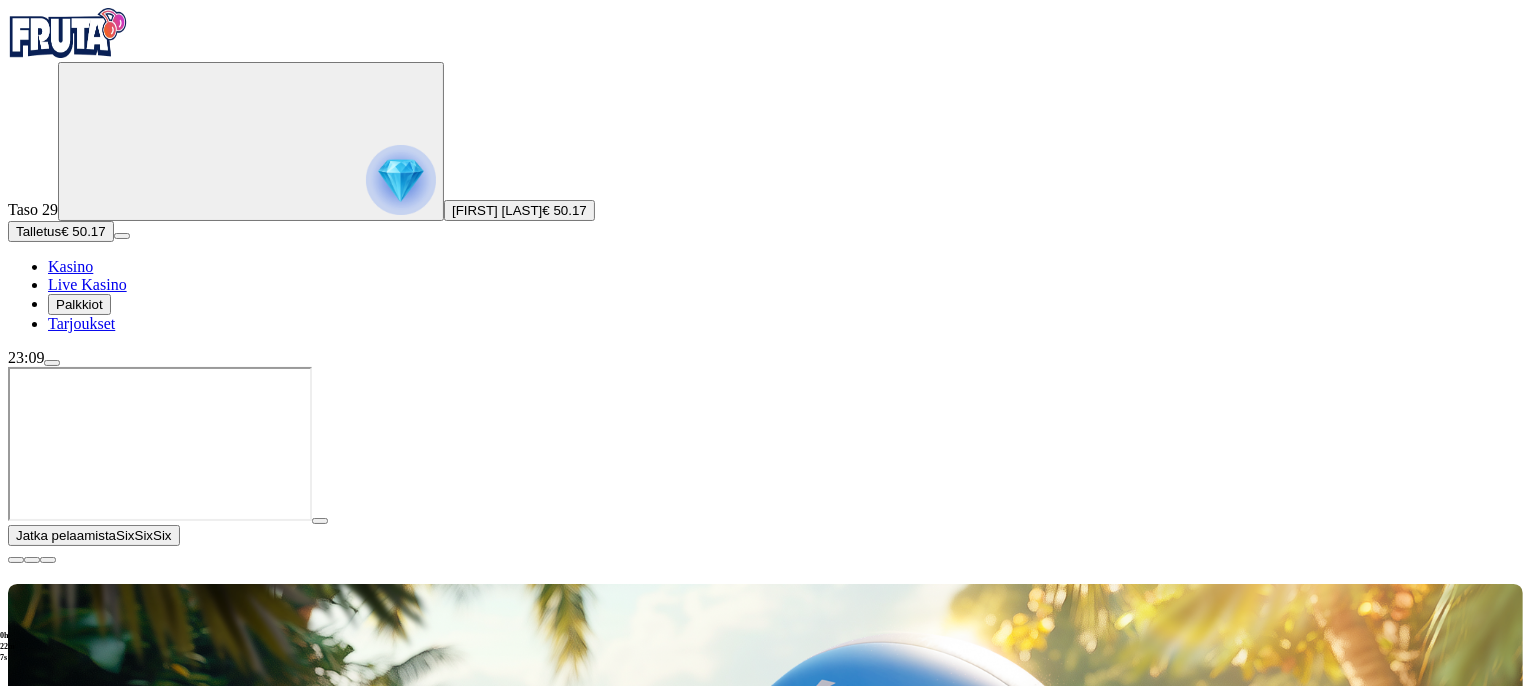 drag, startPoint x: 148, startPoint y: 442, endPoint x: 1508, endPoint y: 501, distance: 1361.2792 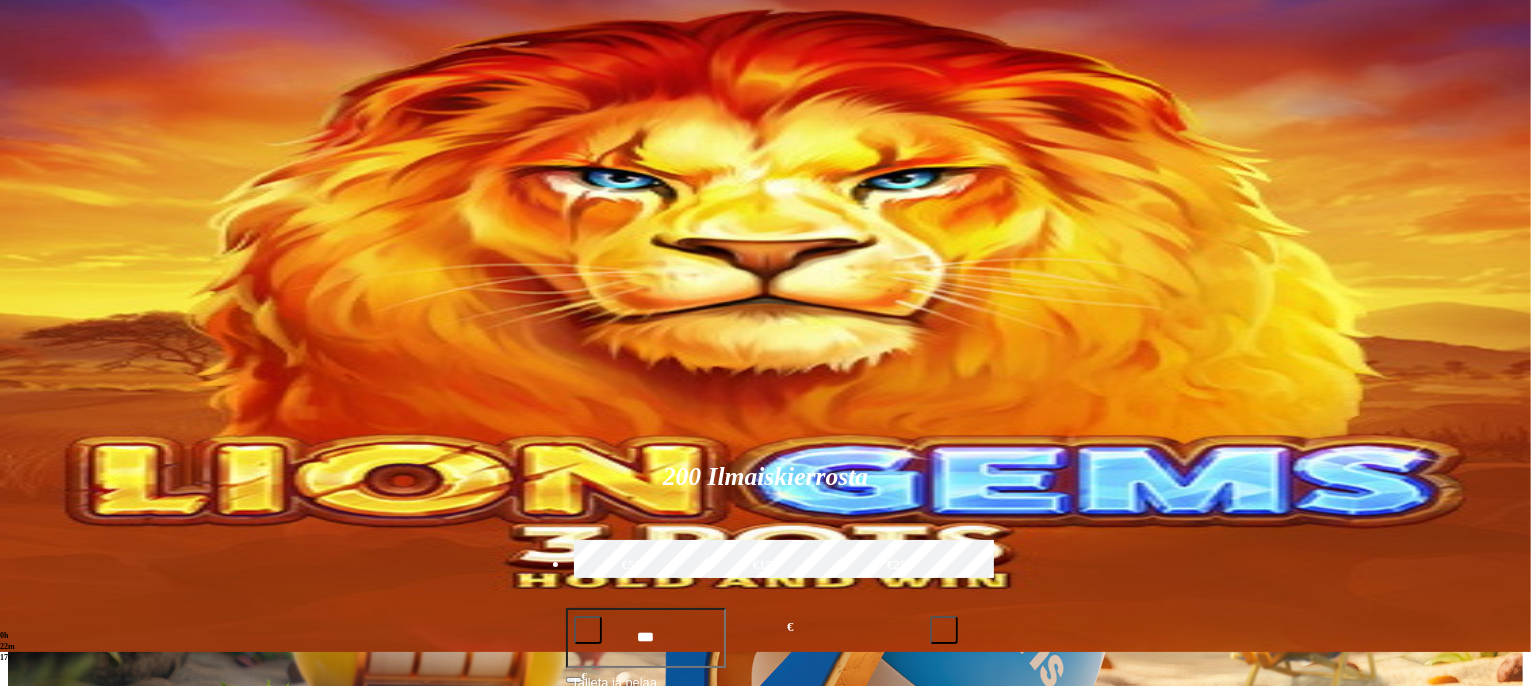 scroll, scrollTop: 0, scrollLeft: 0, axis: both 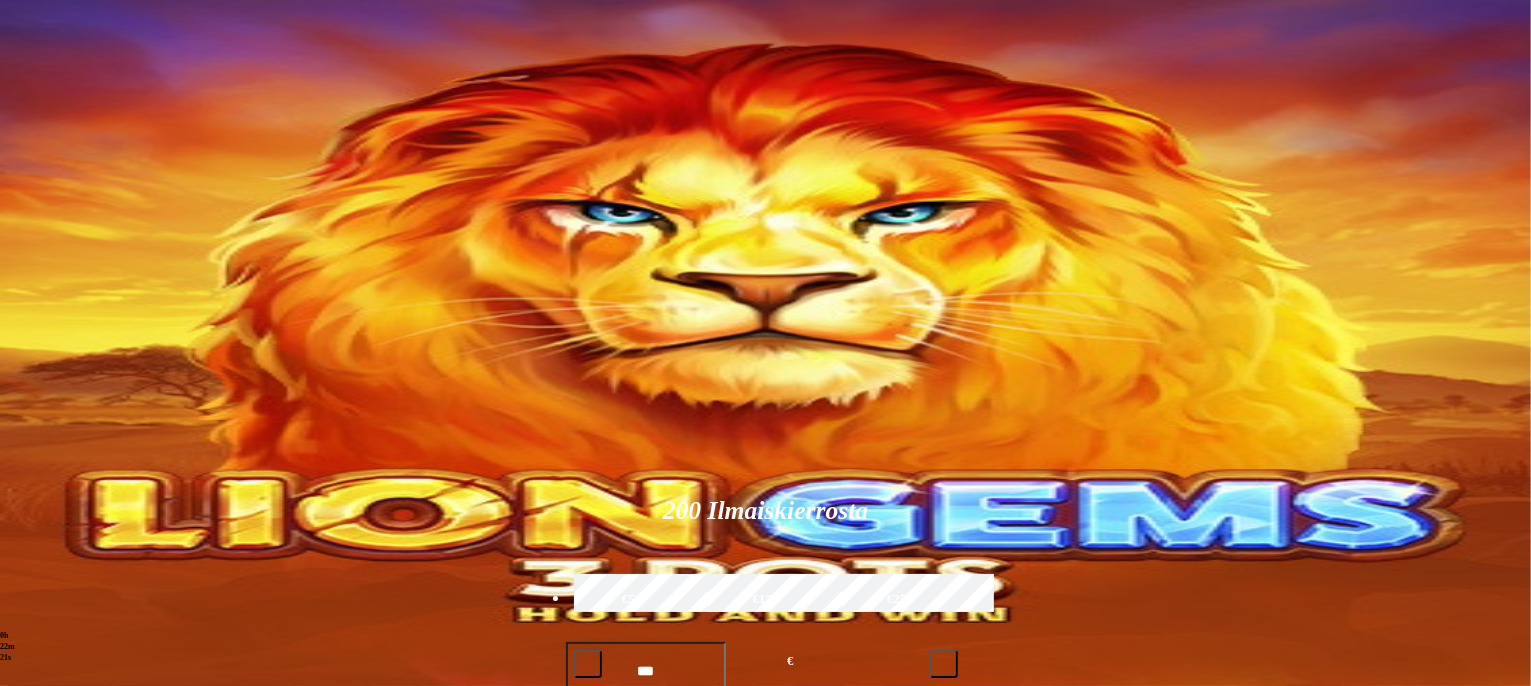 click at bounding box center [1064, 982] 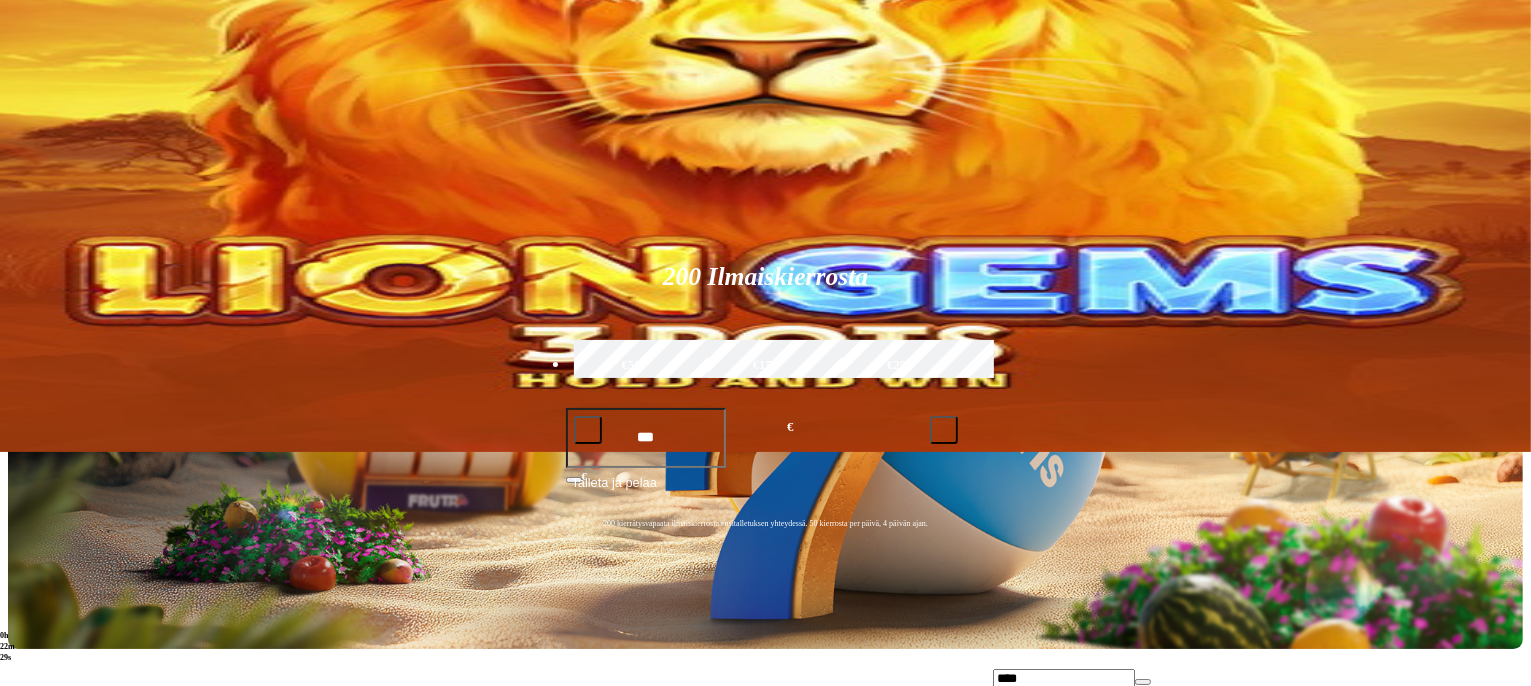 scroll, scrollTop: 200, scrollLeft: 0, axis: vertical 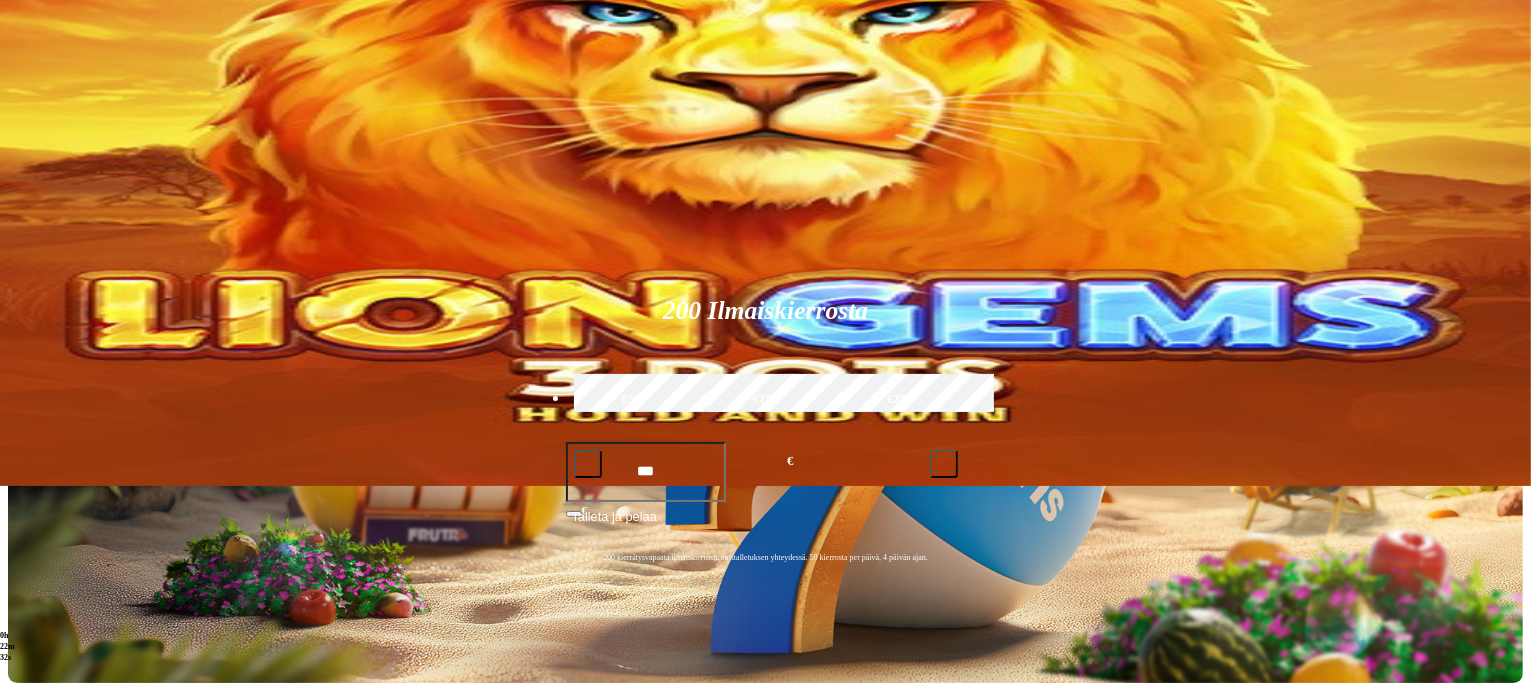 type on "****" 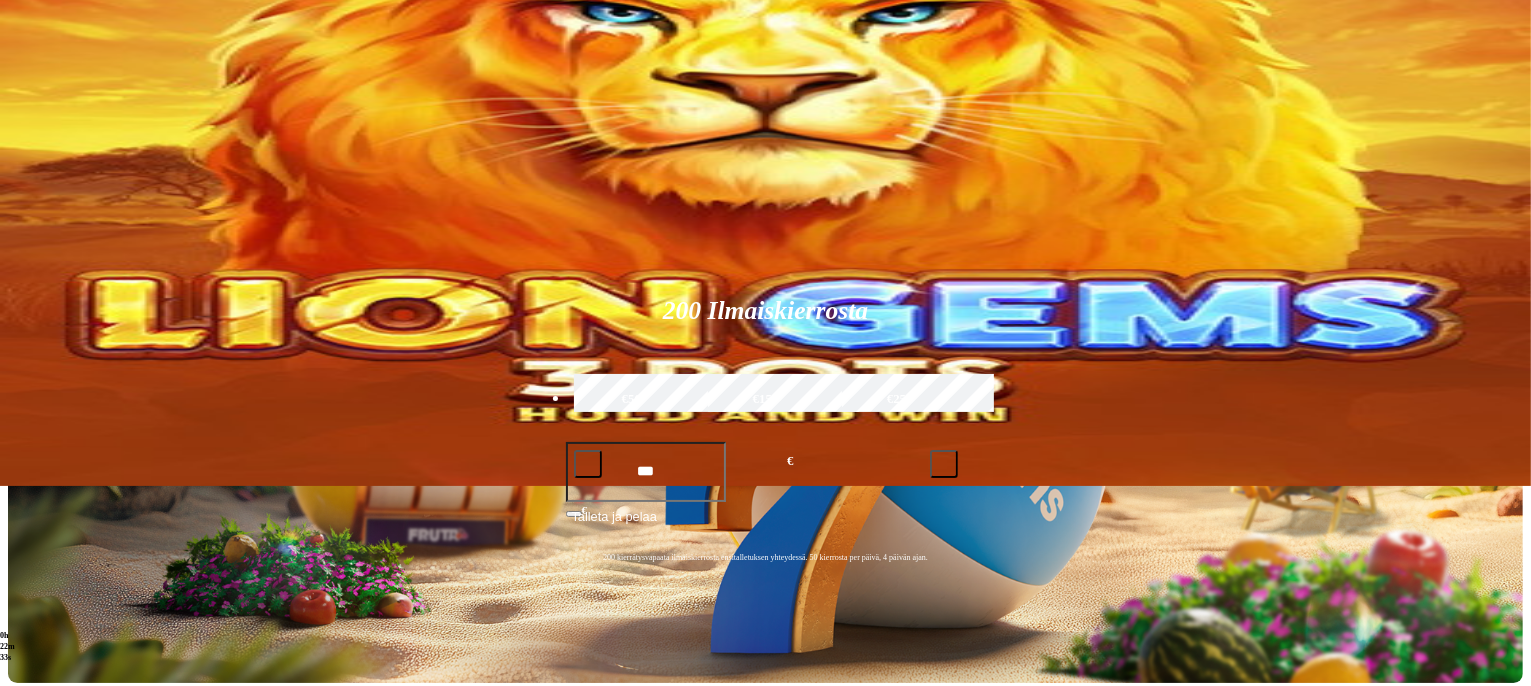 click on "Pelaa nyt" at bounding box center (1375, 945) 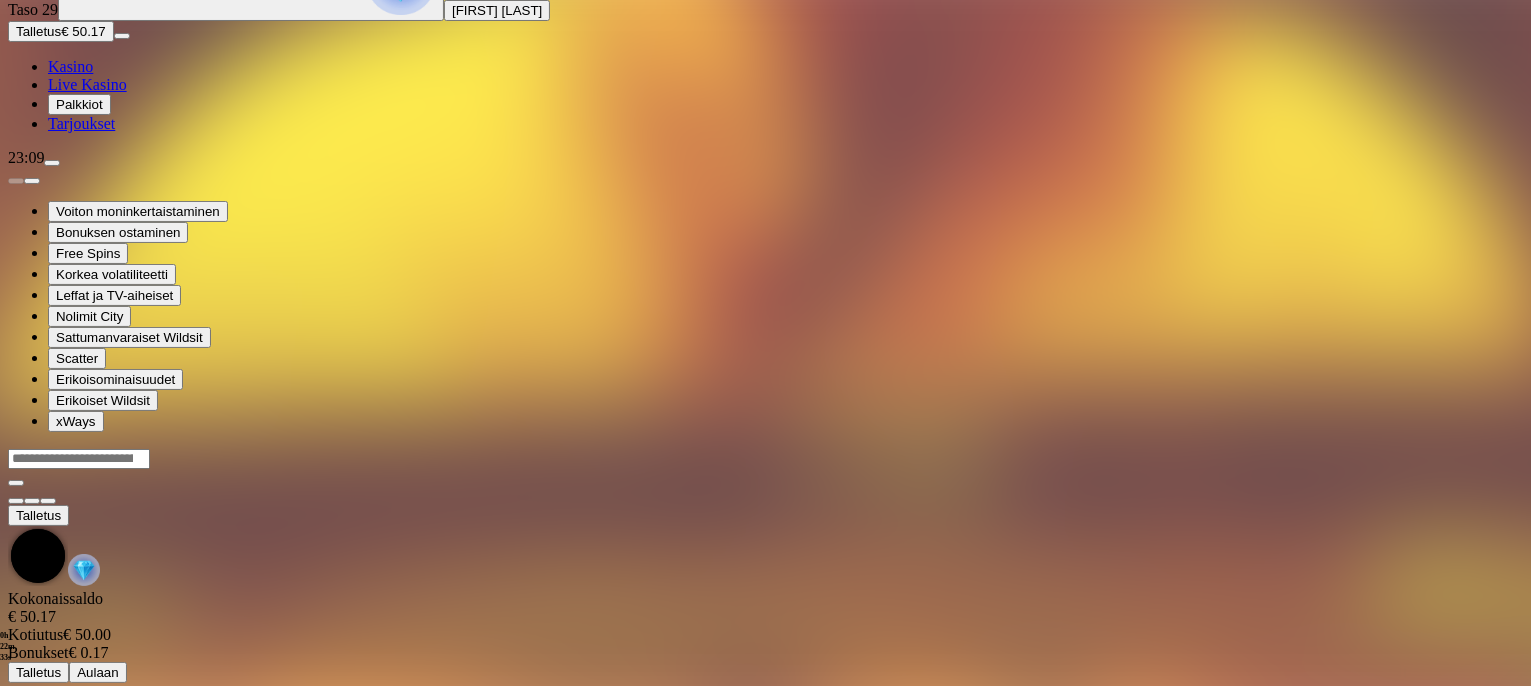 scroll, scrollTop: 0, scrollLeft: 0, axis: both 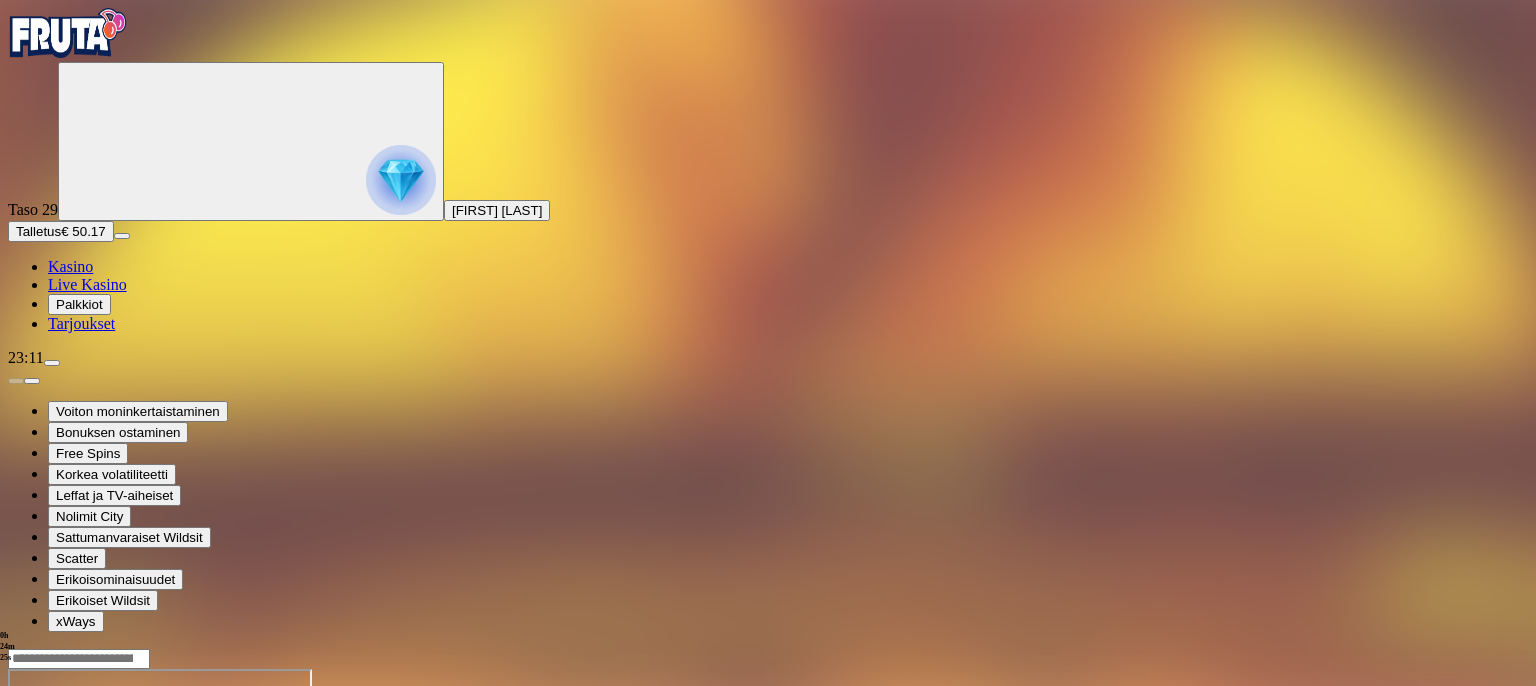 click at bounding box center (16, 841) 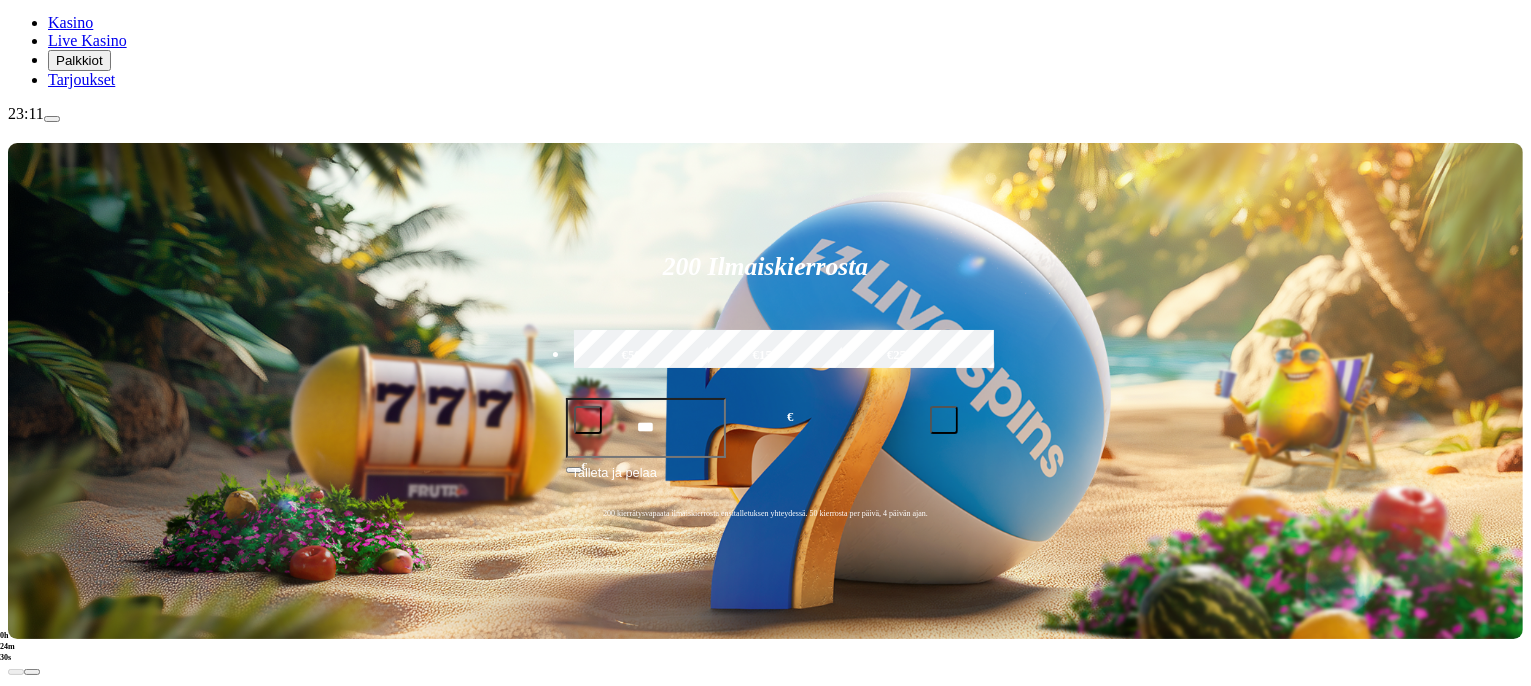 scroll, scrollTop: 100, scrollLeft: 0, axis: vertical 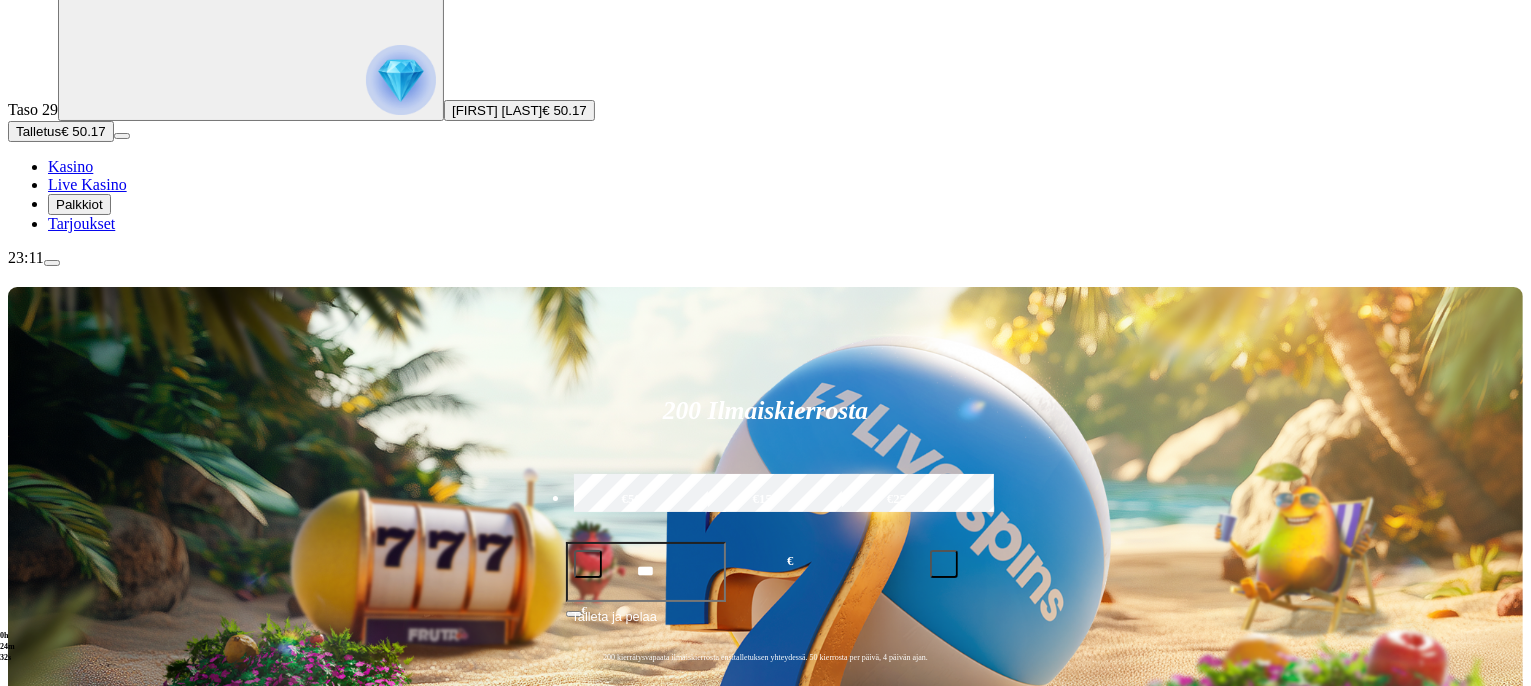 click at bounding box center [1064, 882] 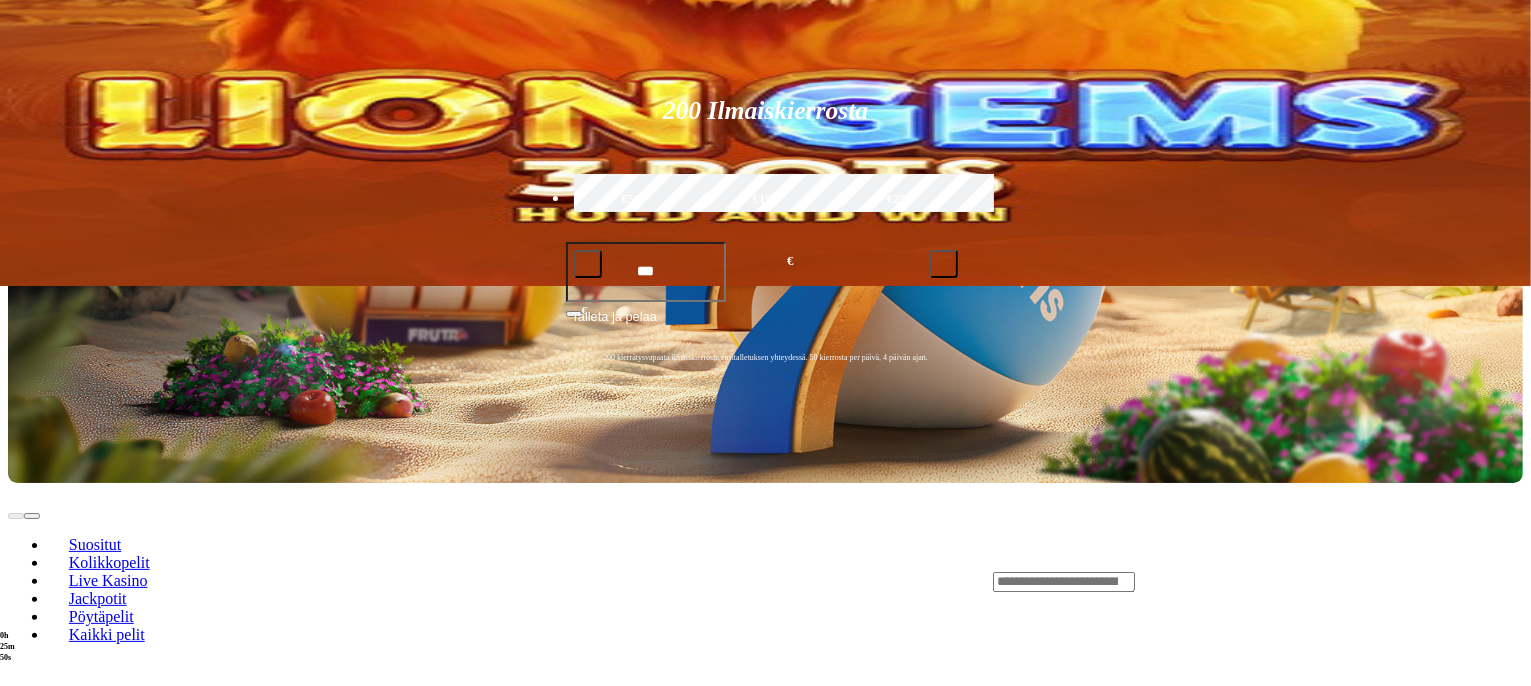 scroll, scrollTop: 500, scrollLeft: 0, axis: vertical 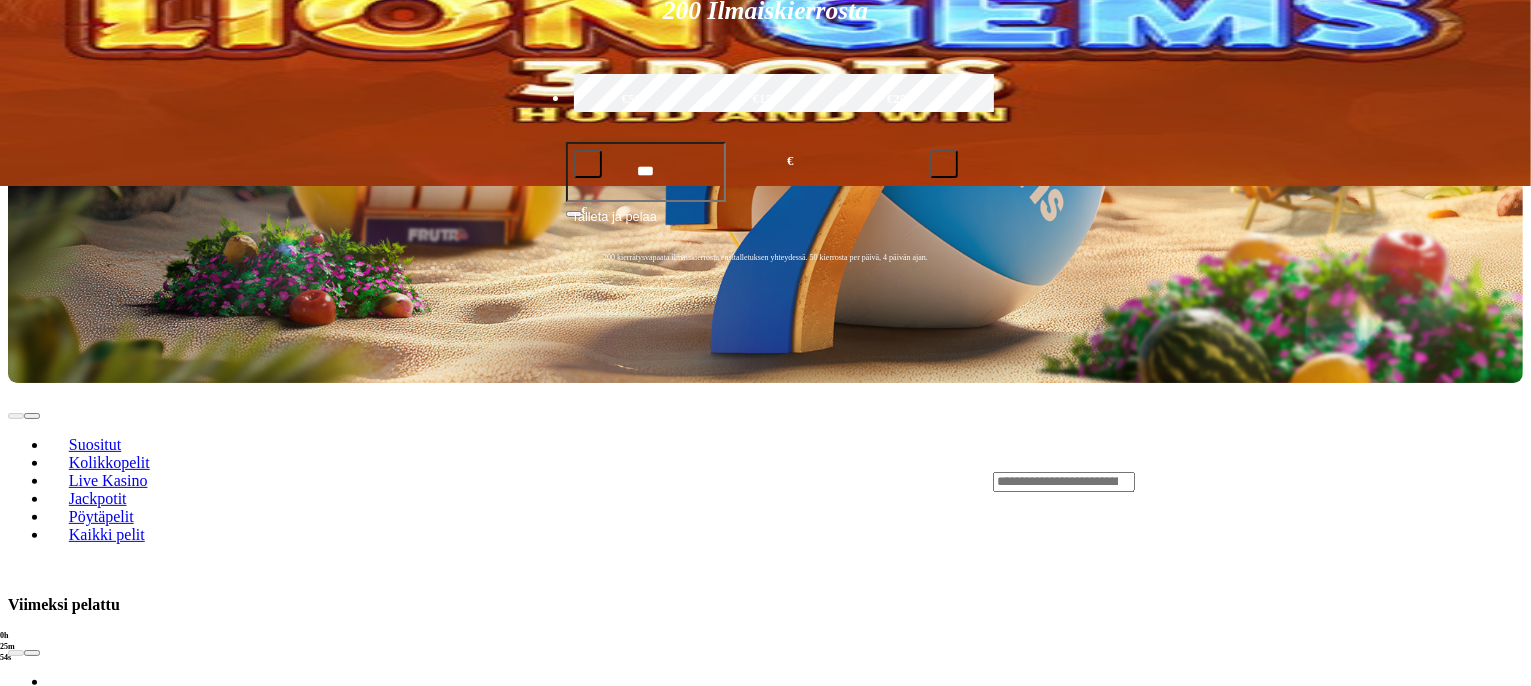 click on "Pelaa nyt" at bounding box center [77, 986] 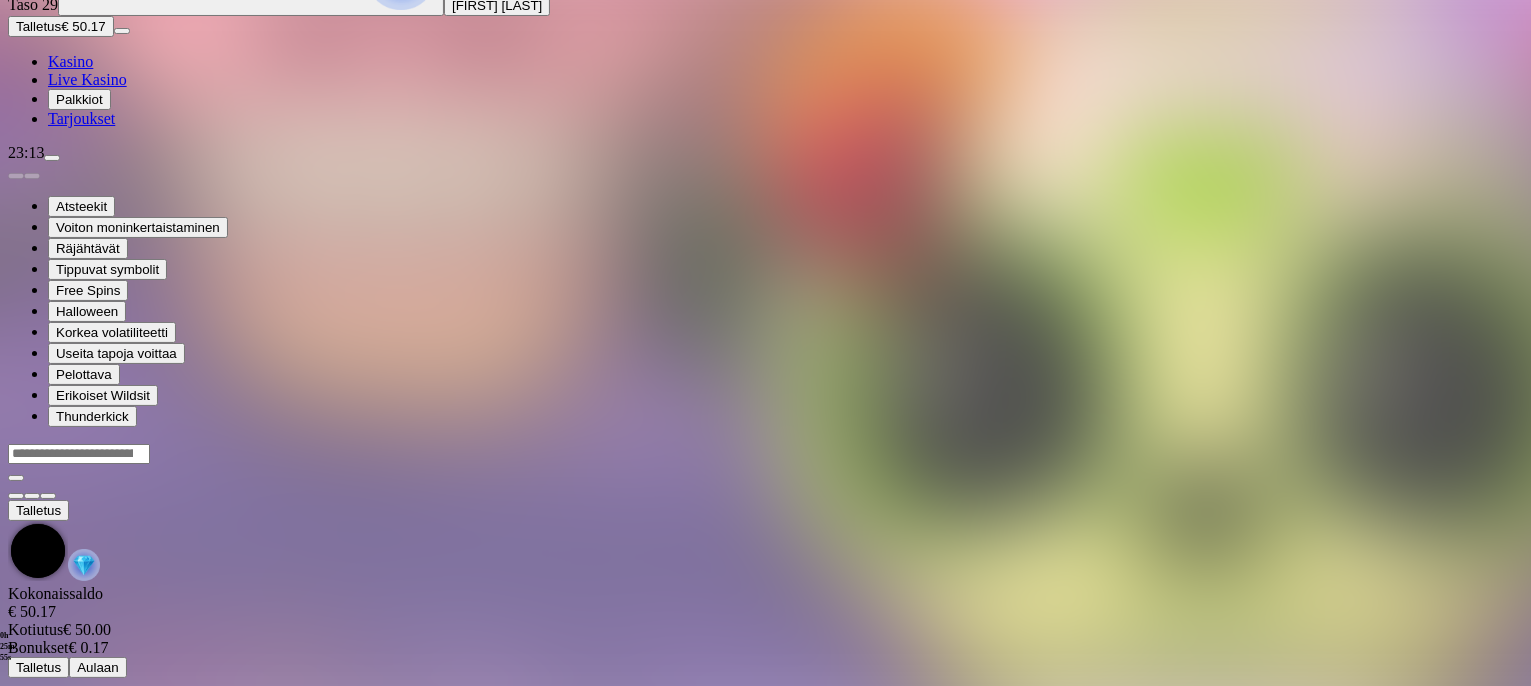 scroll, scrollTop: 0, scrollLeft: 0, axis: both 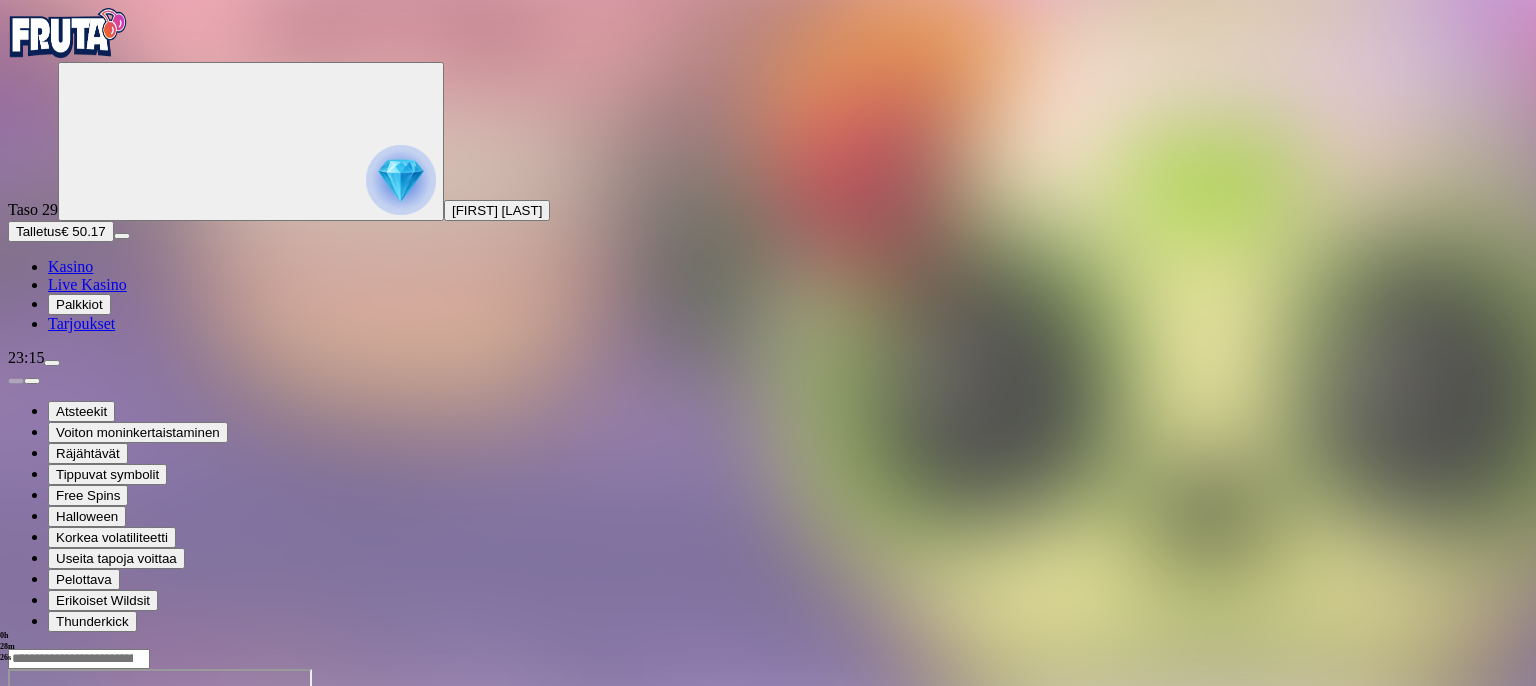 click on "Kasino" at bounding box center [70, 266] 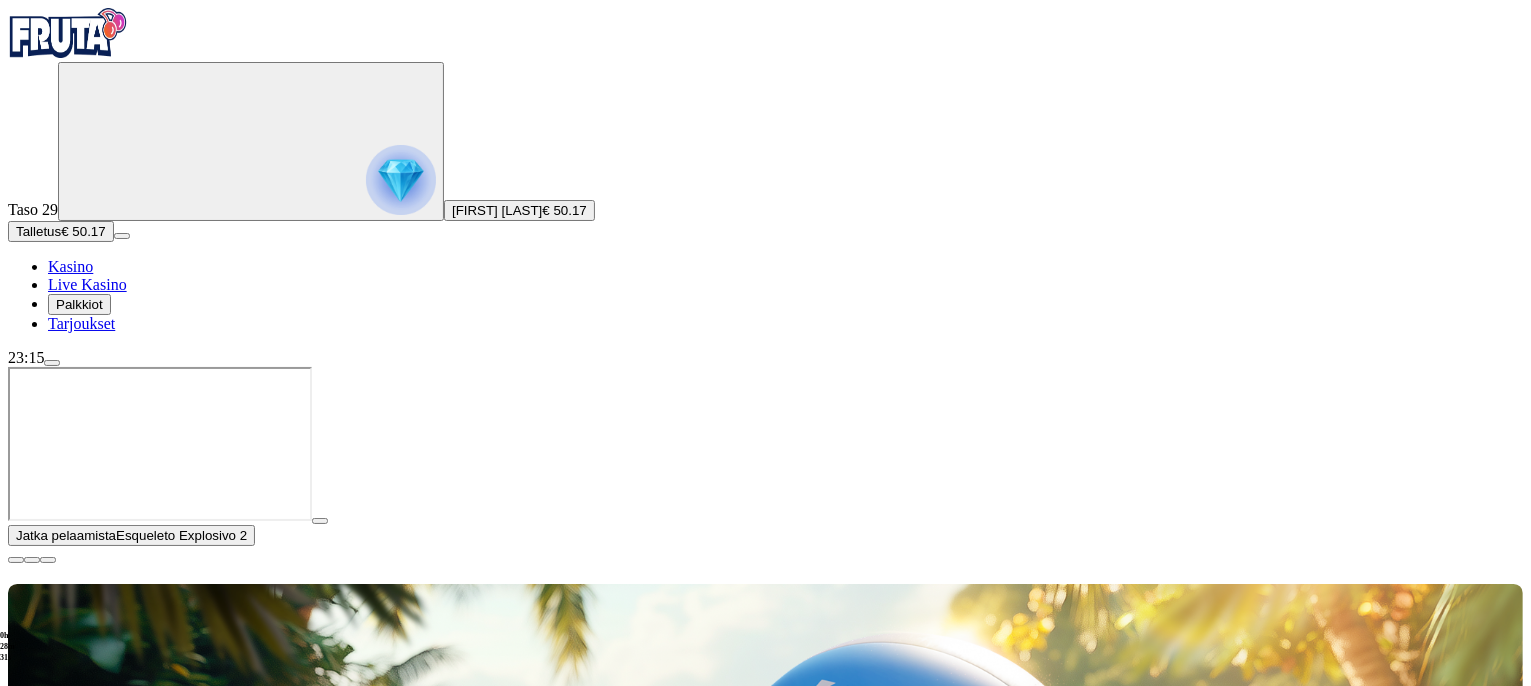 click at bounding box center (16, 560) 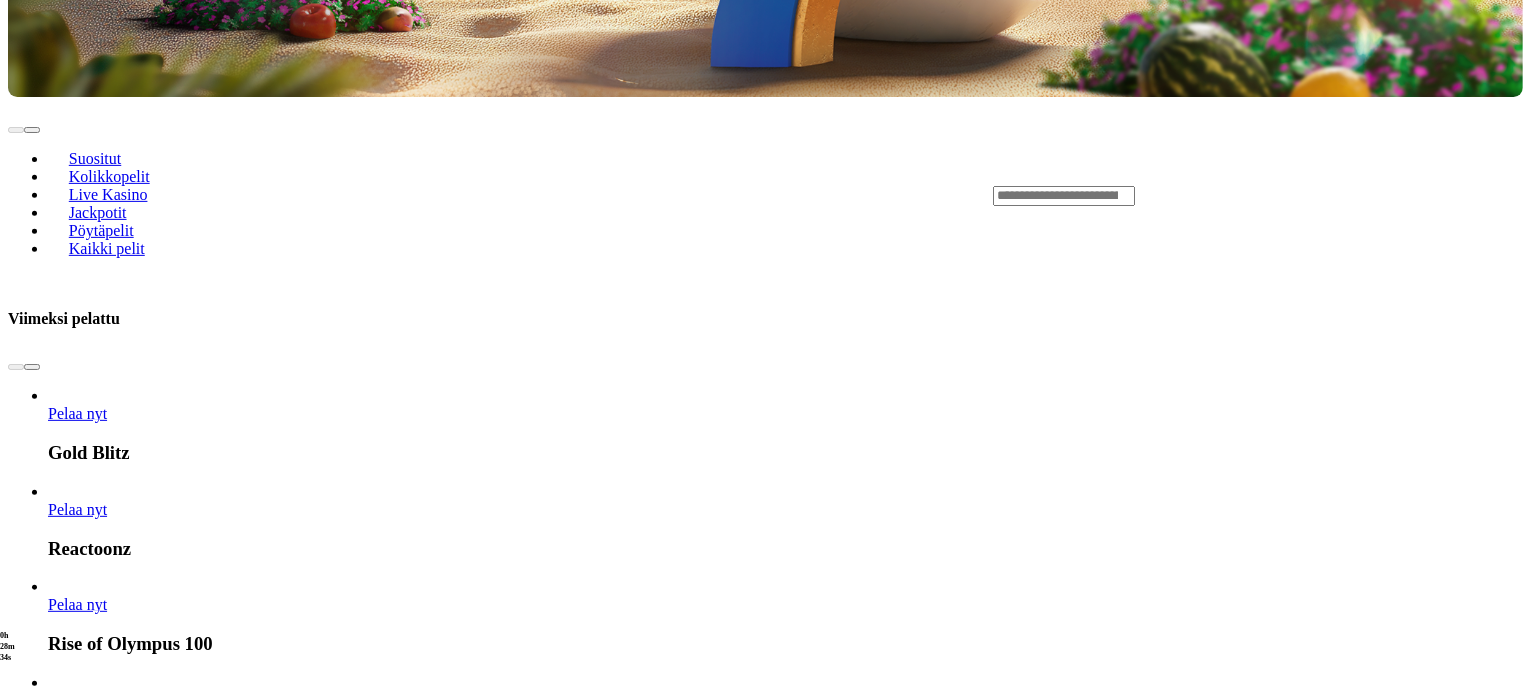 scroll, scrollTop: 700, scrollLeft: 0, axis: vertical 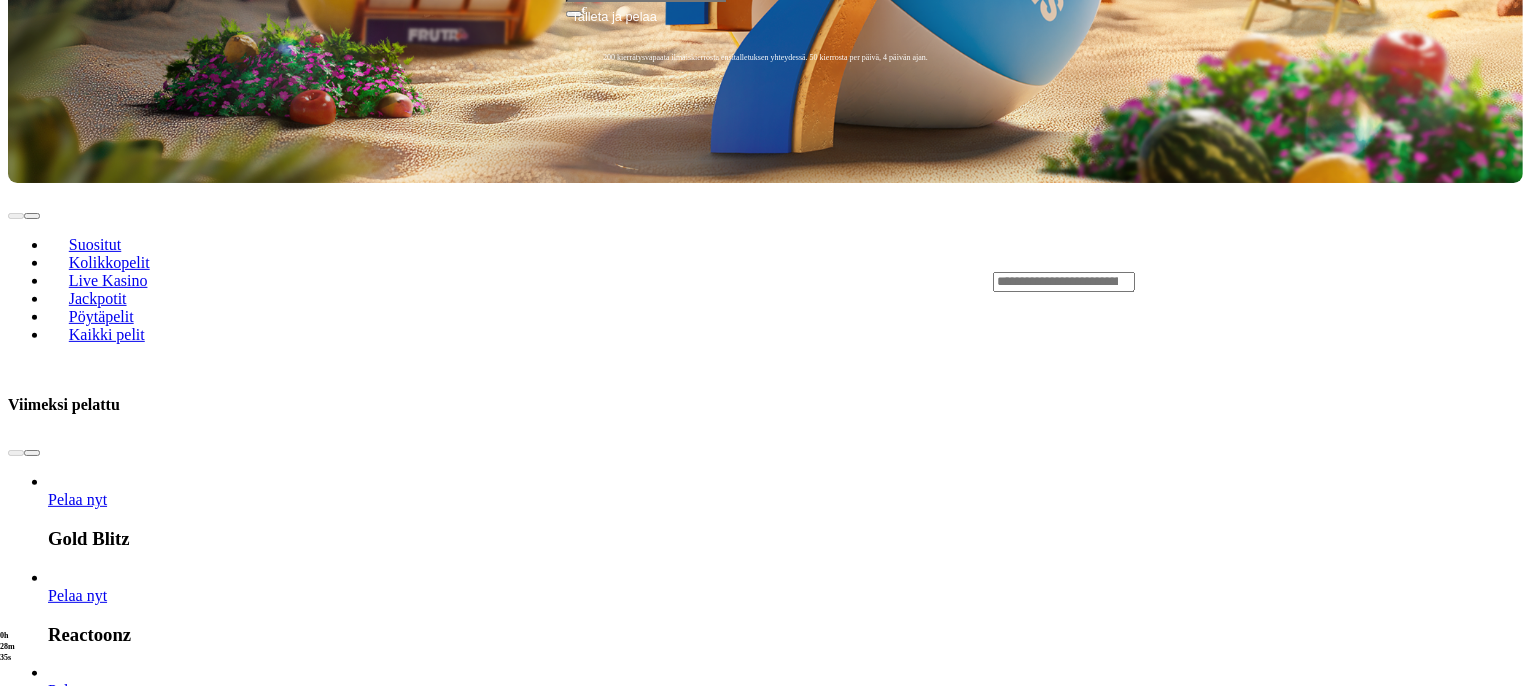 click on "Pelaa nyt" at bounding box center [77, 1942] 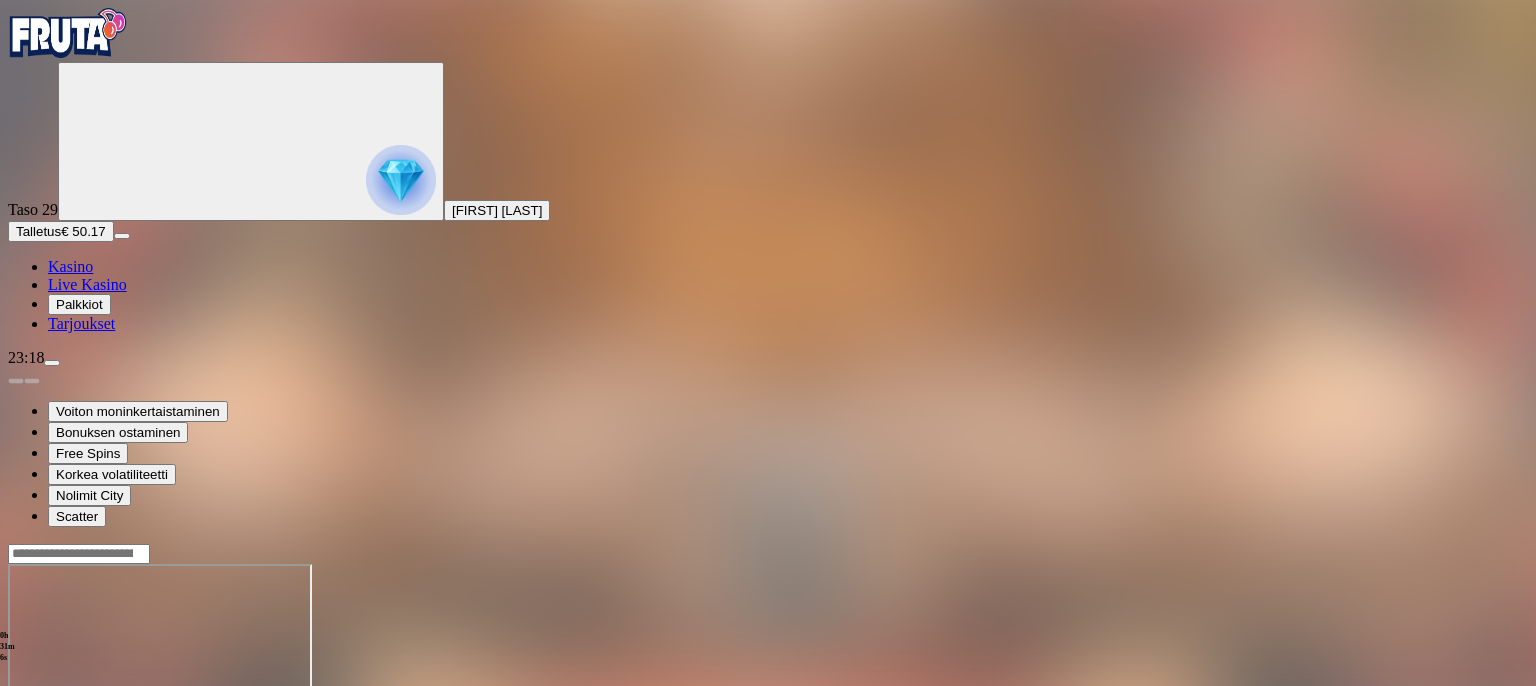 drag, startPoint x: 1369, startPoint y: 108, endPoint x: 1388, endPoint y: 53, distance: 58.189346 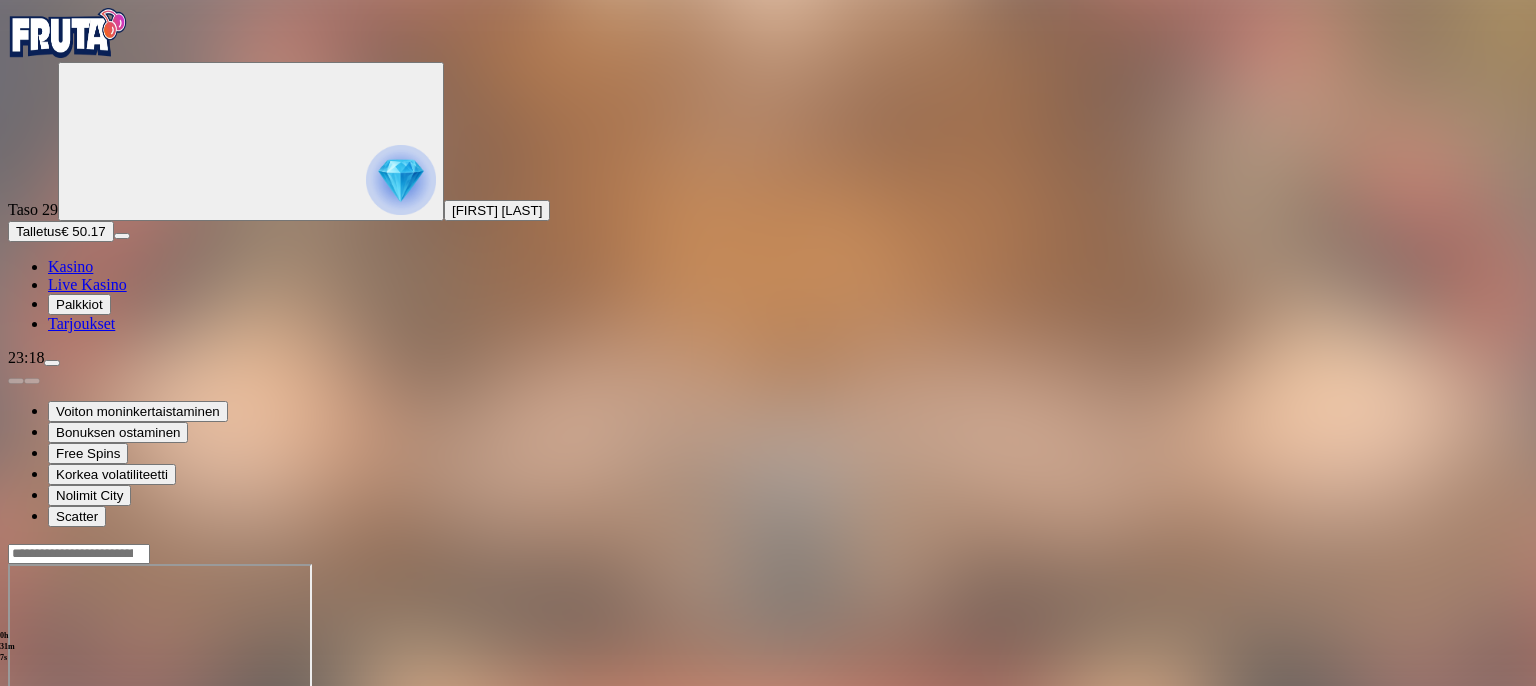 click at bounding box center (16, 736) 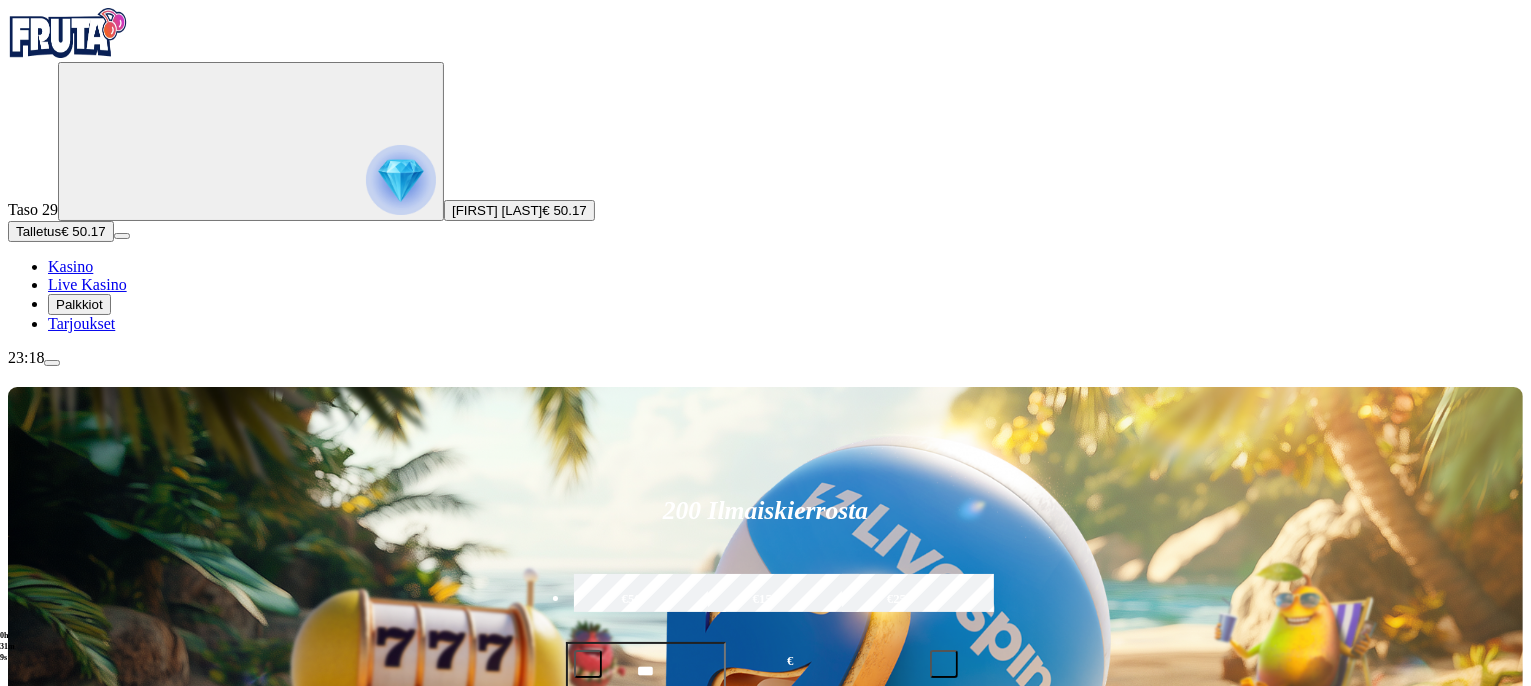 click on "200 Ilmaiskierrosta €50 €150 €250 *** € € Talleta ja pelaa 200 kierrätysvapaata ilmaiskierrosta ensitalletuksen yhteydessä. 50 kierrosta per päivä, 4 päivän ajan." at bounding box center [765, 635] 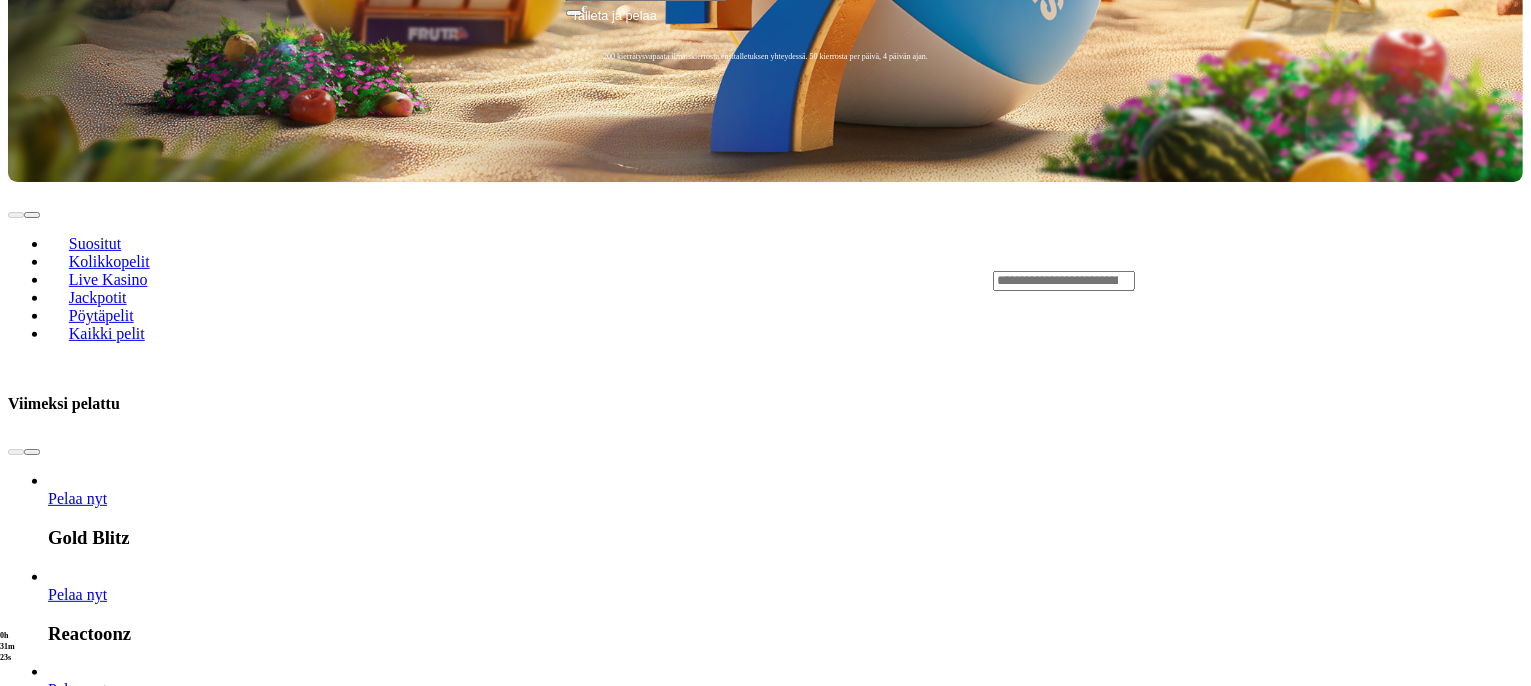 scroll, scrollTop: 800, scrollLeft: 0, axis: vertical 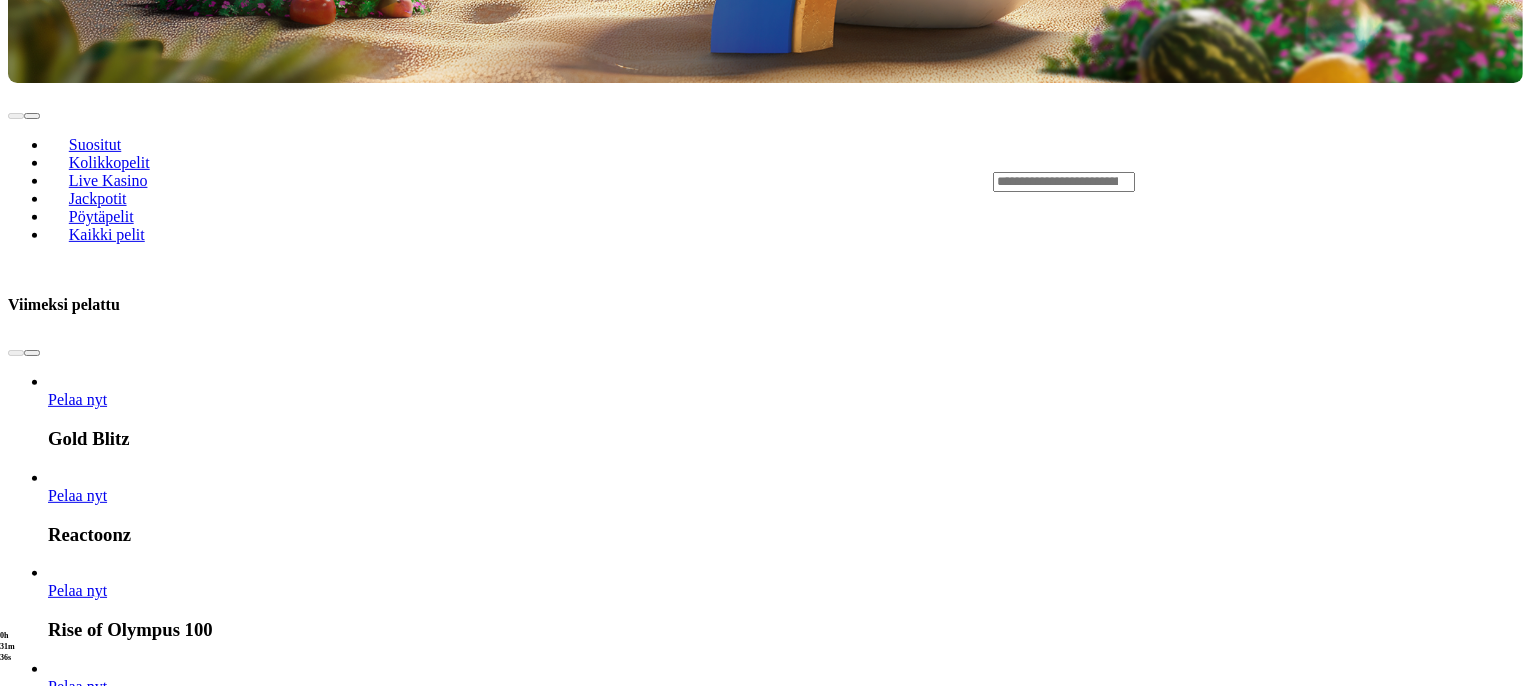 click on "Pelaa nyt" at bounding box center (77, 2904) 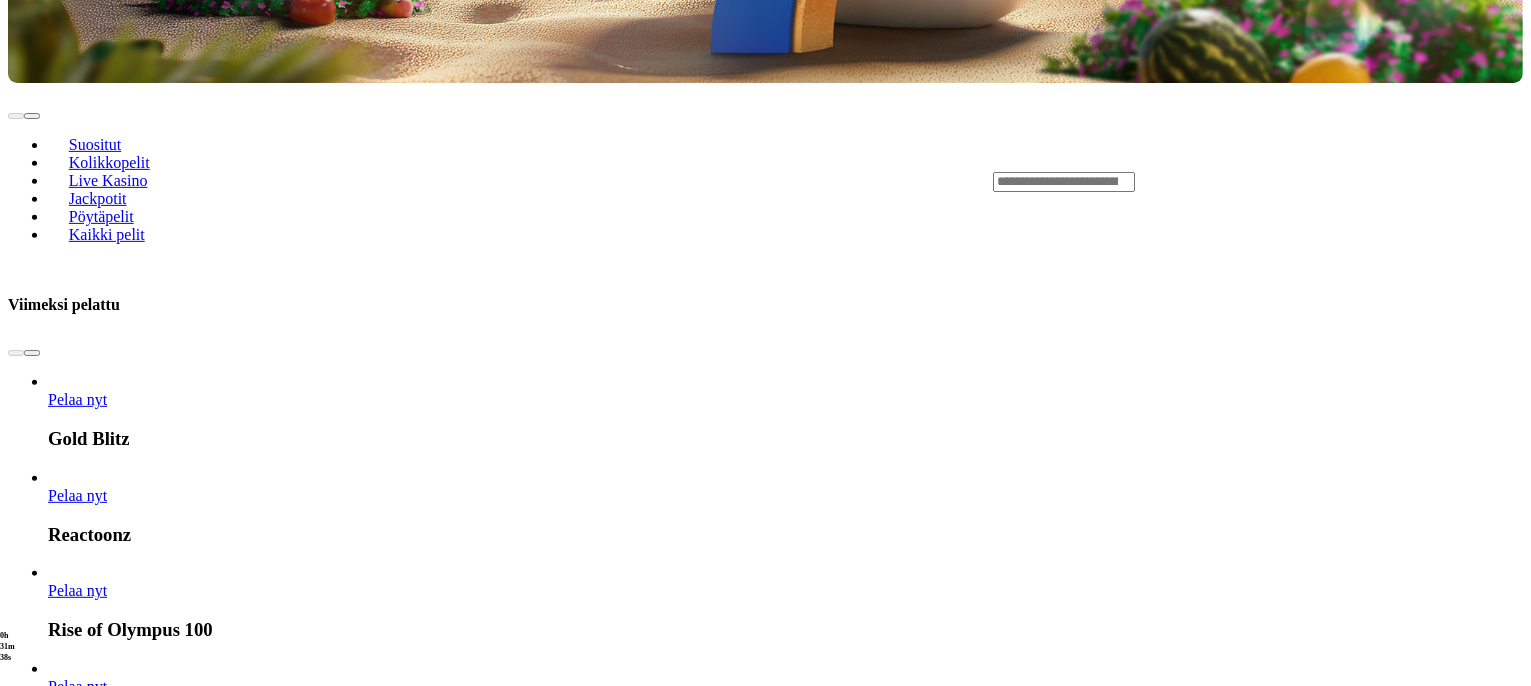 scroll, scrollTop: 0, scrollLeft: 0, axis: both 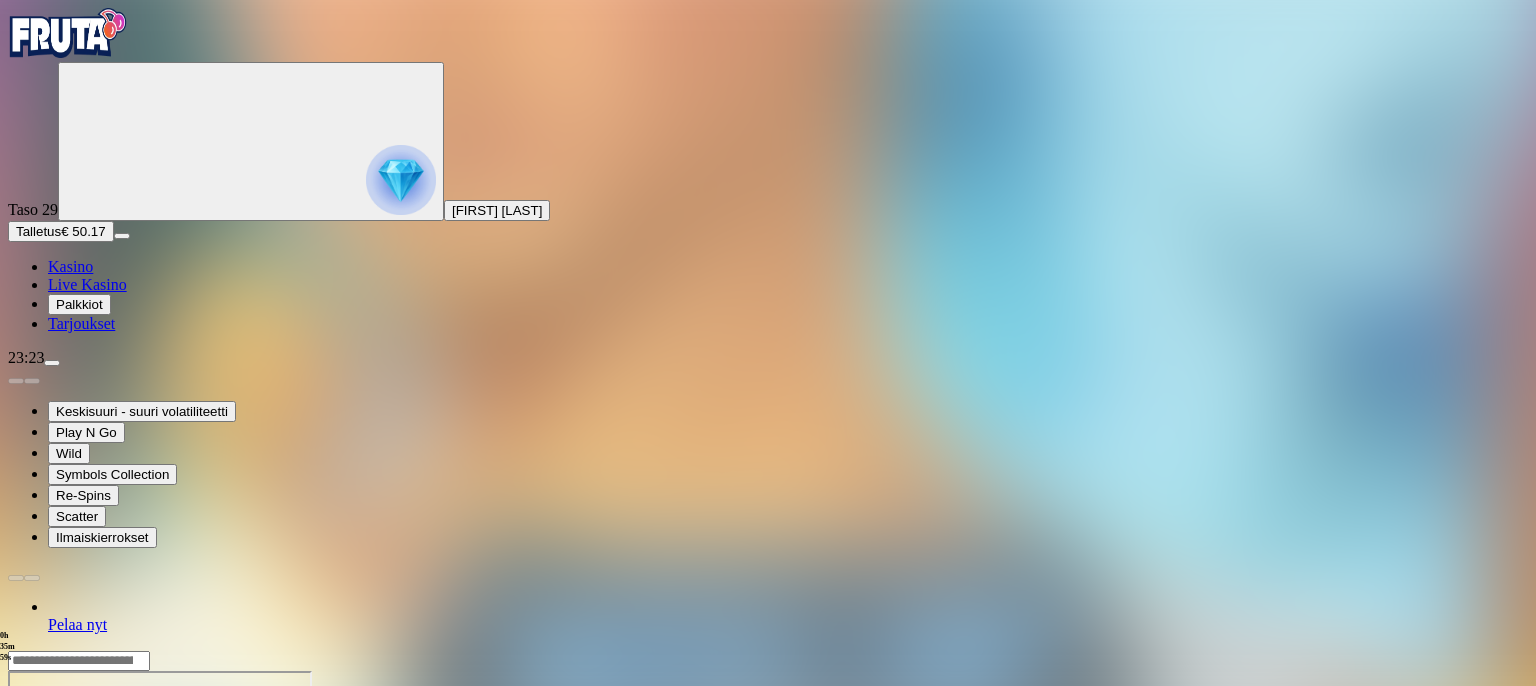 click at bounding box center (68, 33) 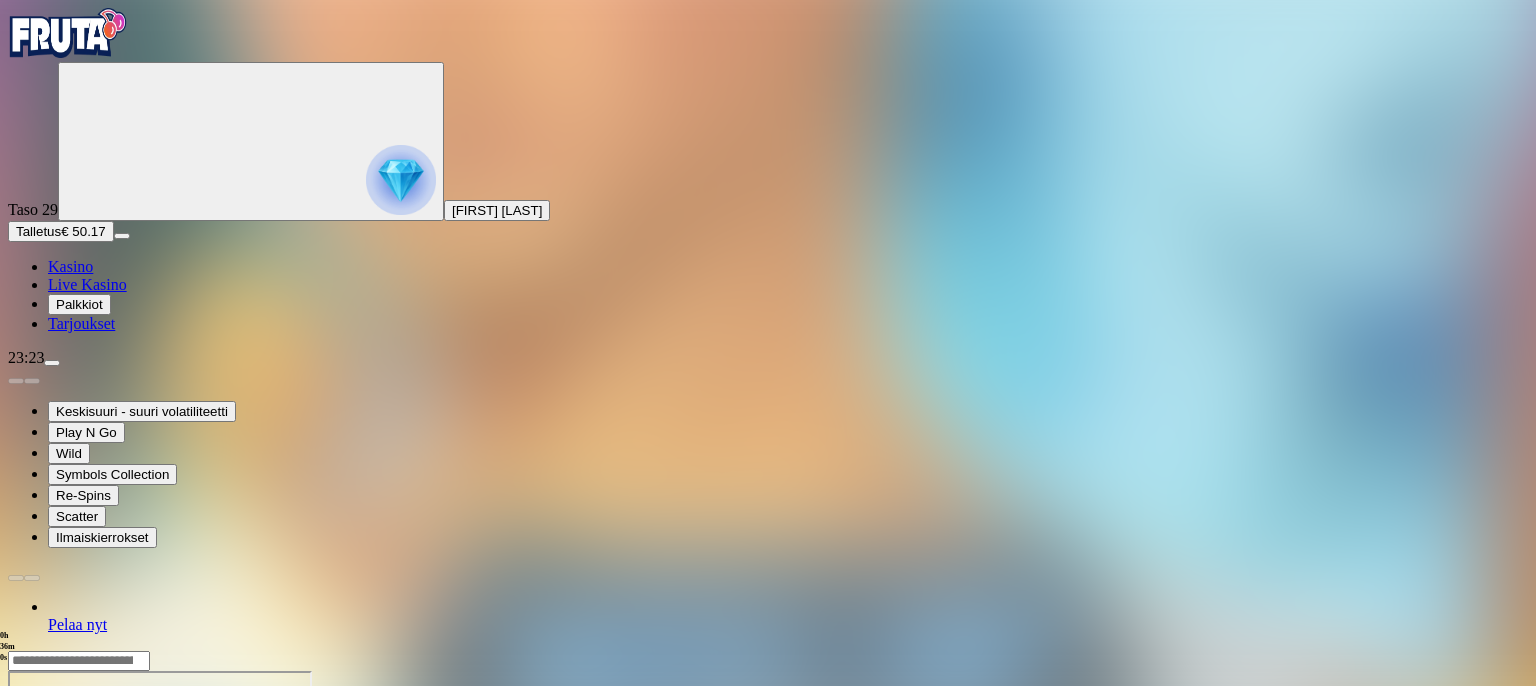 click at bounding box center [68, 33] 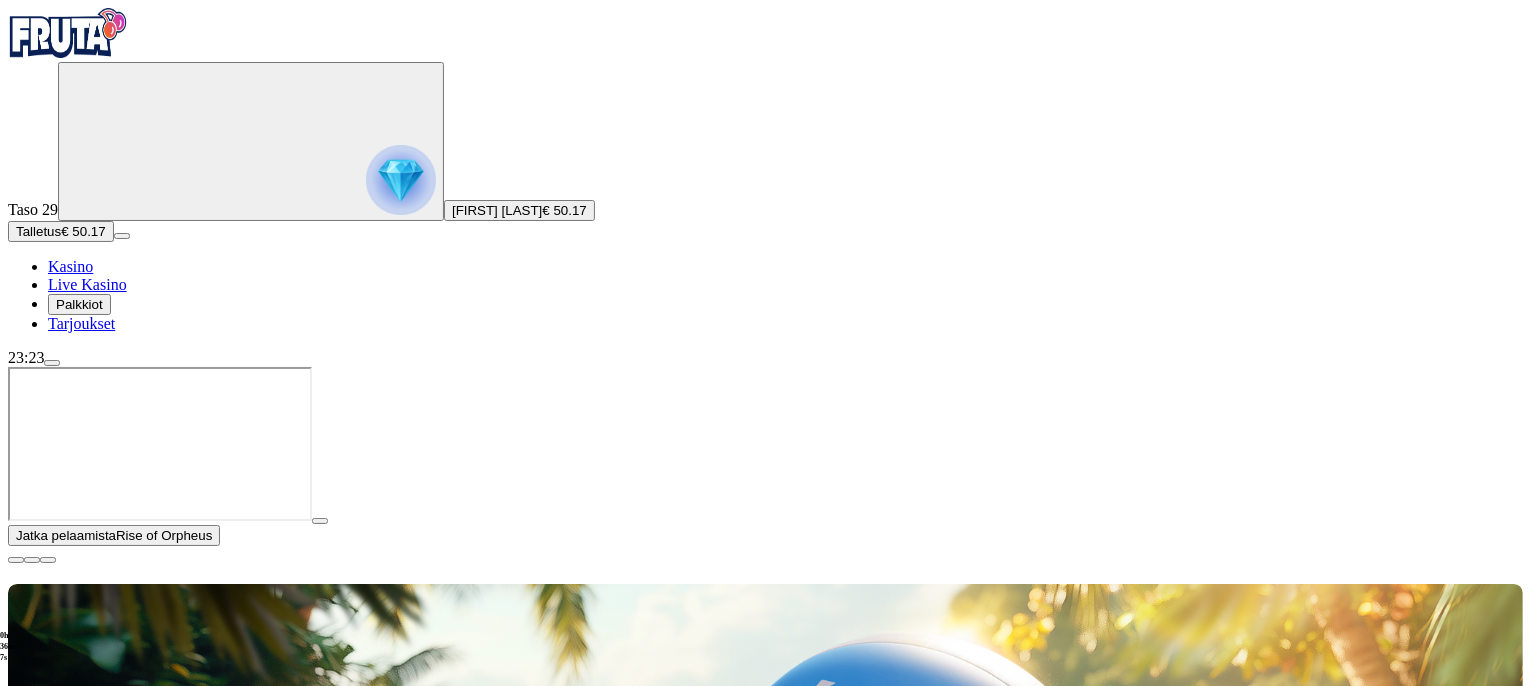 click at bounding box center [16, 560] 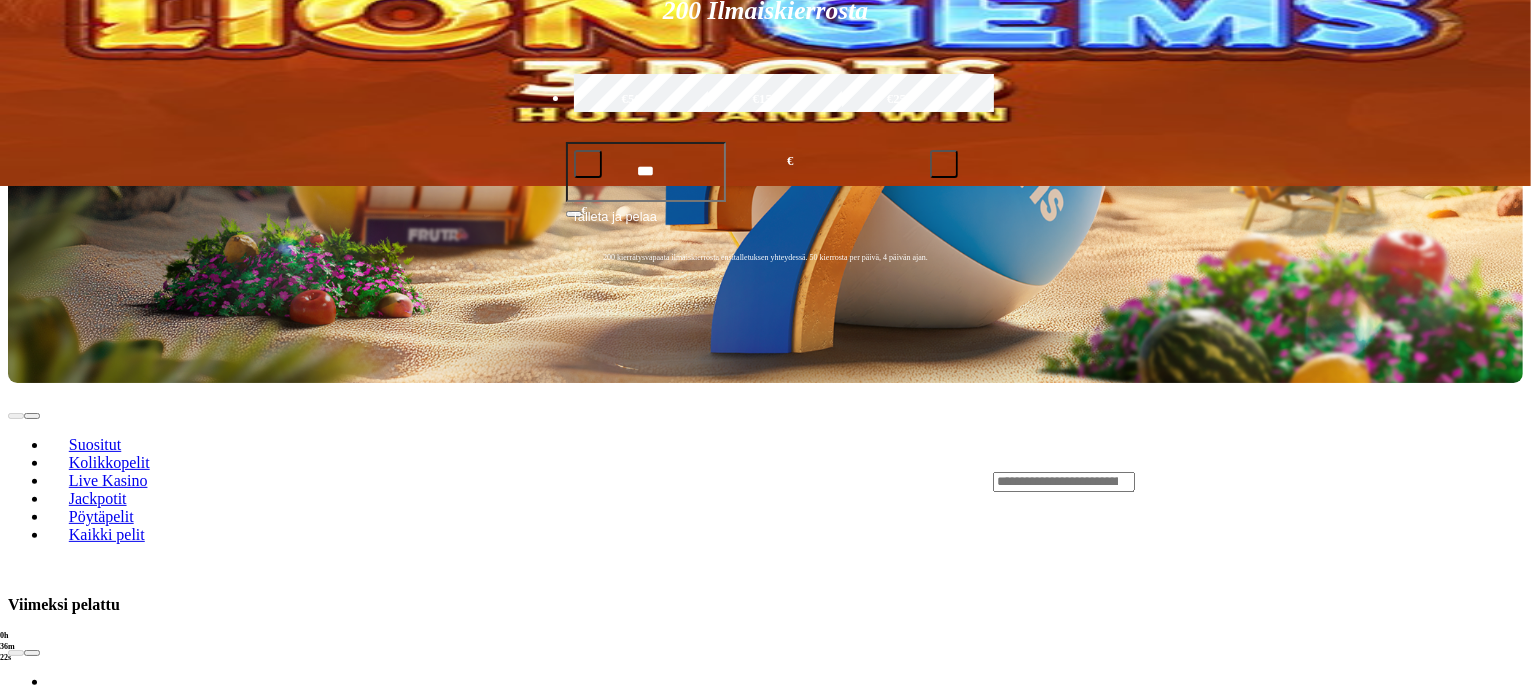 scroll, scrollTop: 0, scrollLeft: 0, axis: both 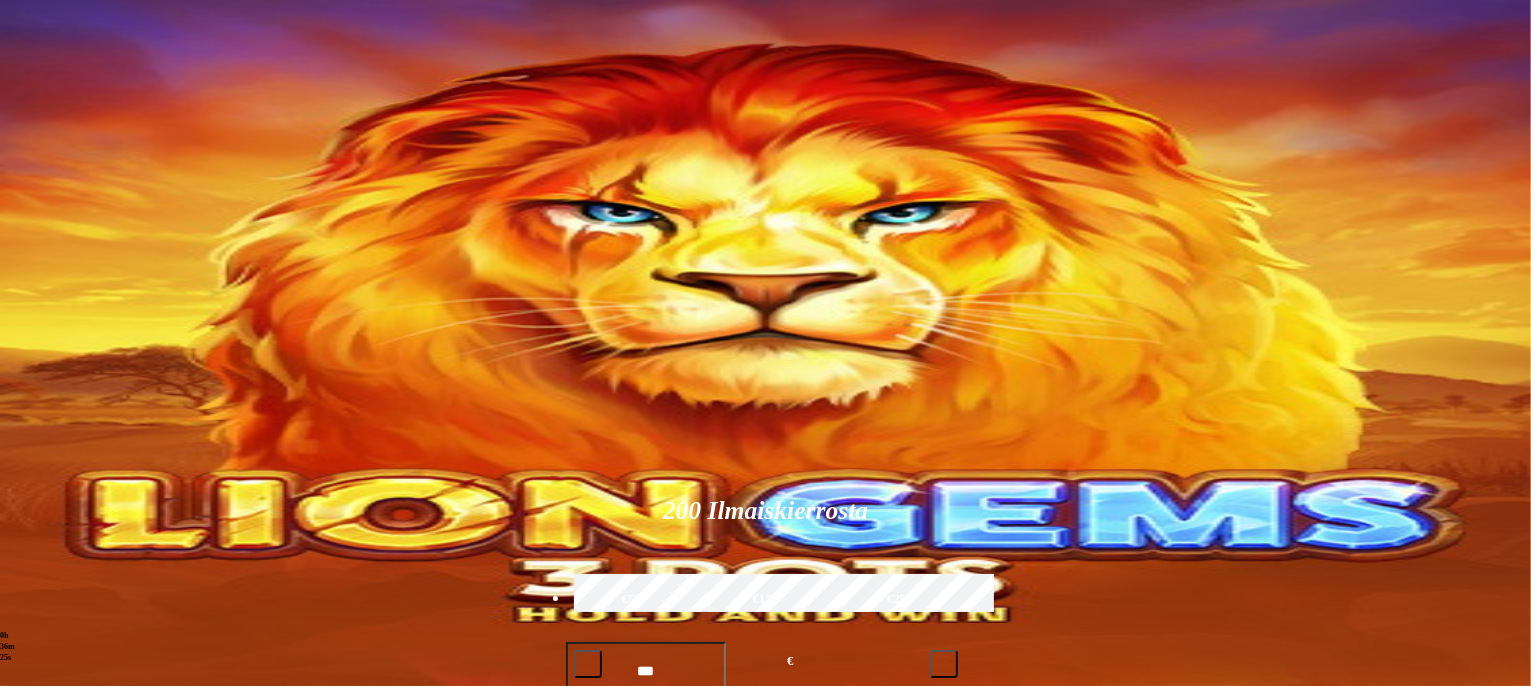 click at bounding box center [1064, 982] 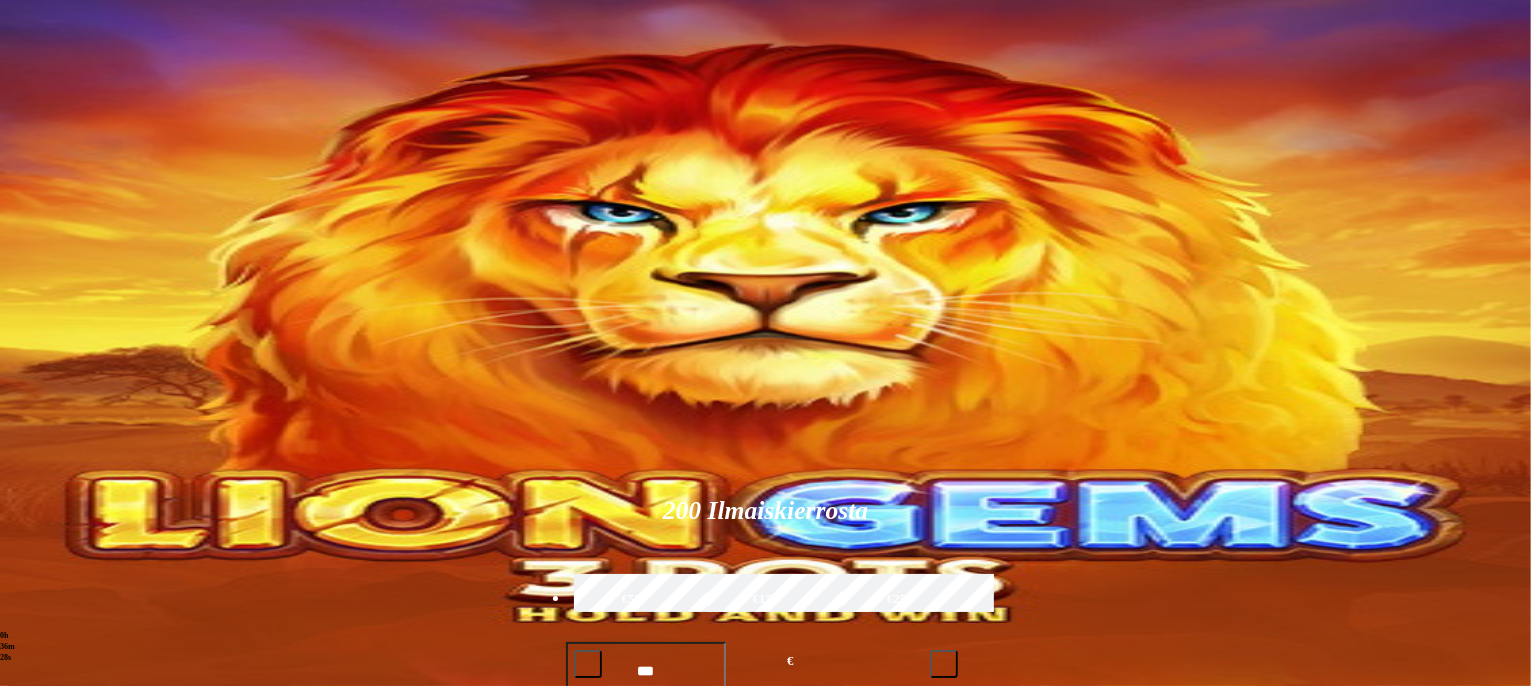 click at bounding box center [1064, 982] 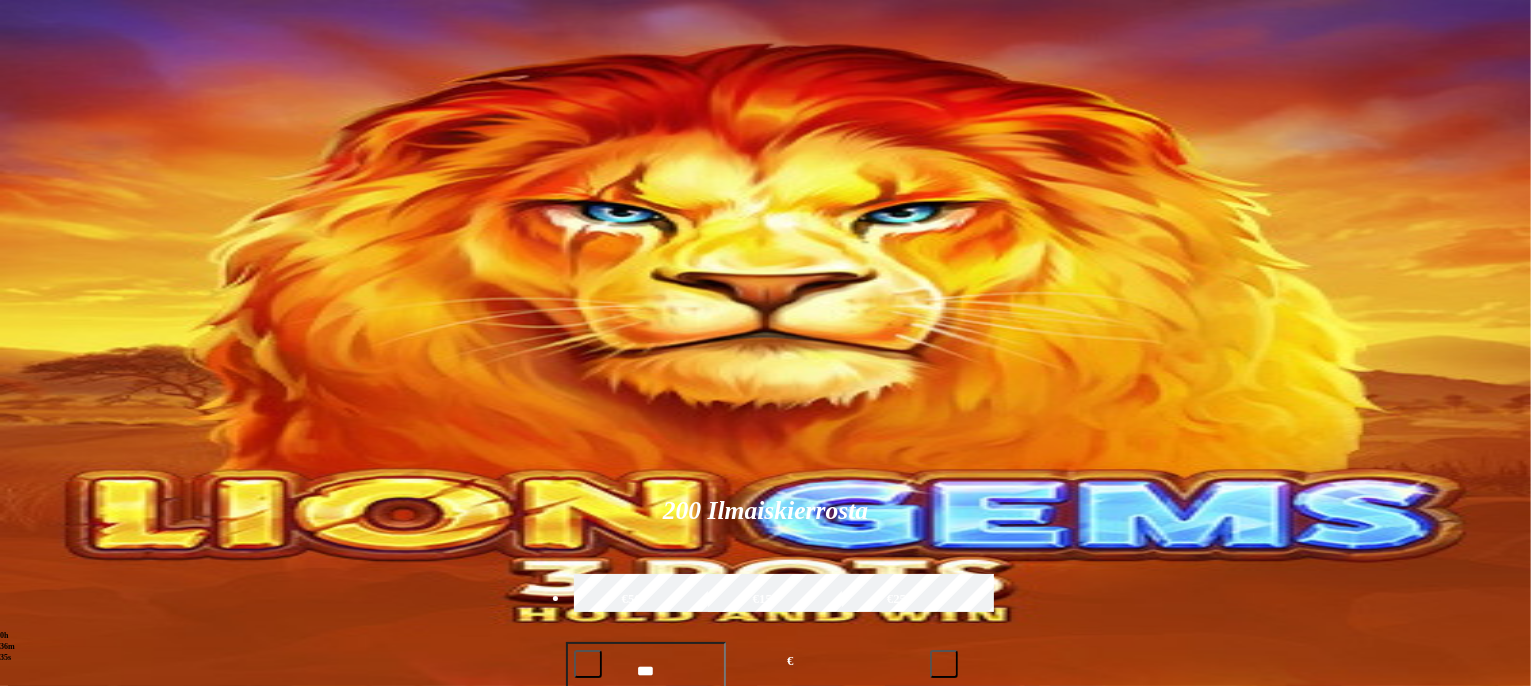 drag, startPoint x: 1140, startPoint y: 453, endPoint x: 1395, endPoint y: 489, distance: 257.52863 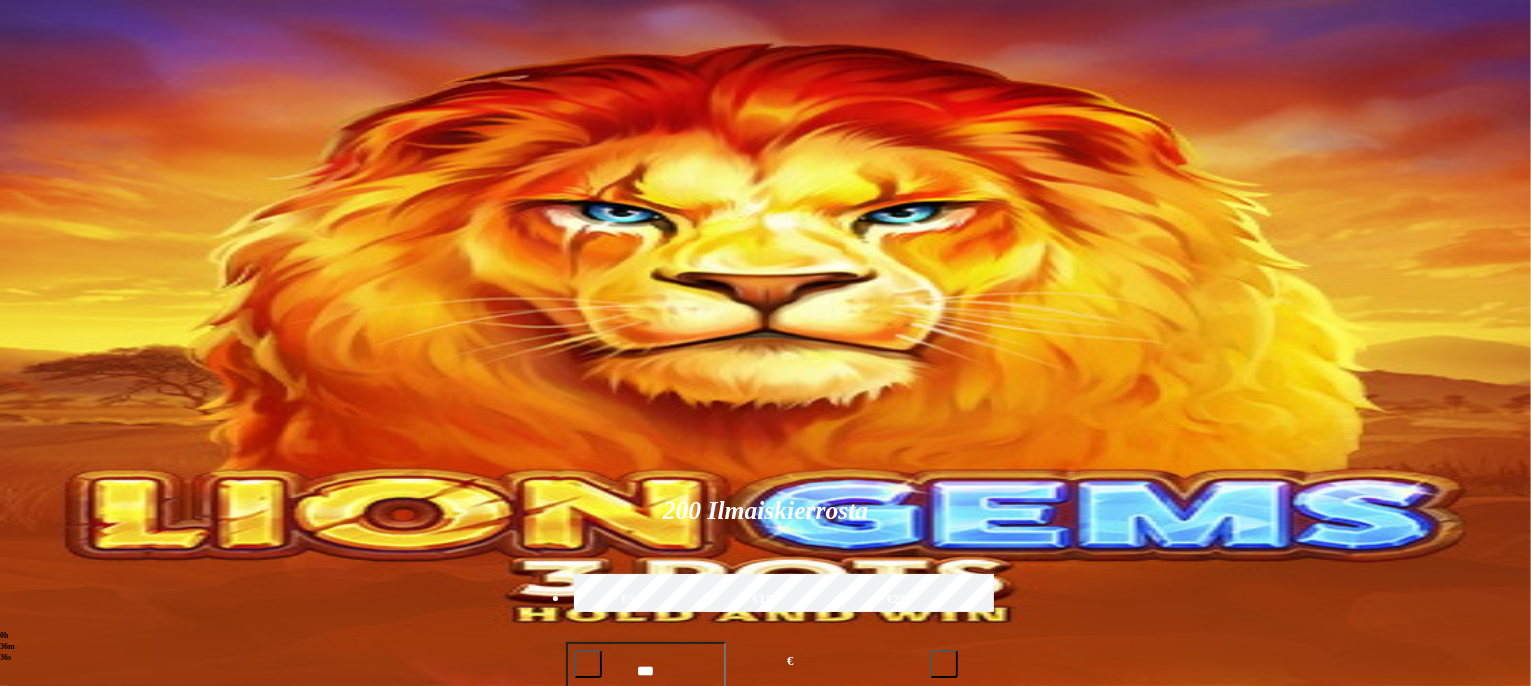 click at bounding box center [1064, 982] 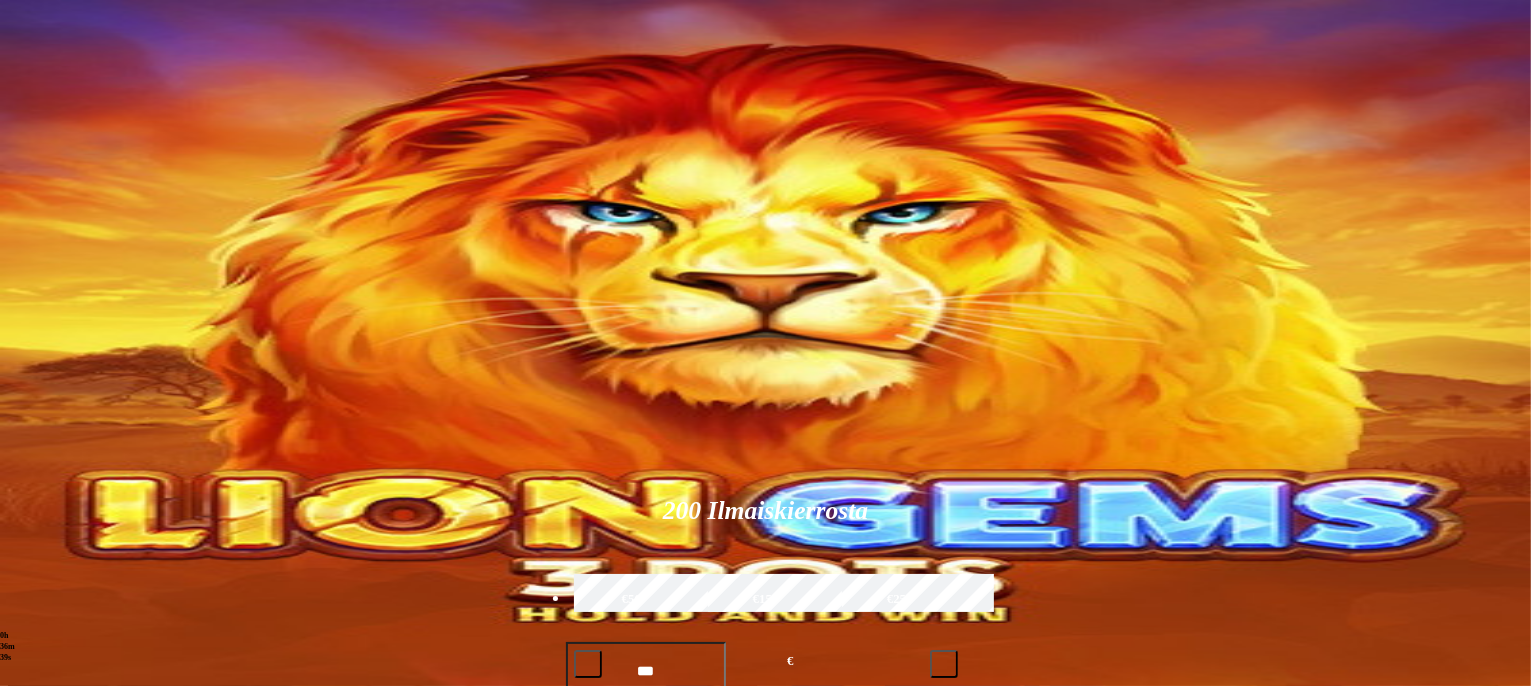 click on "*" at bounding box center [1064, 913] 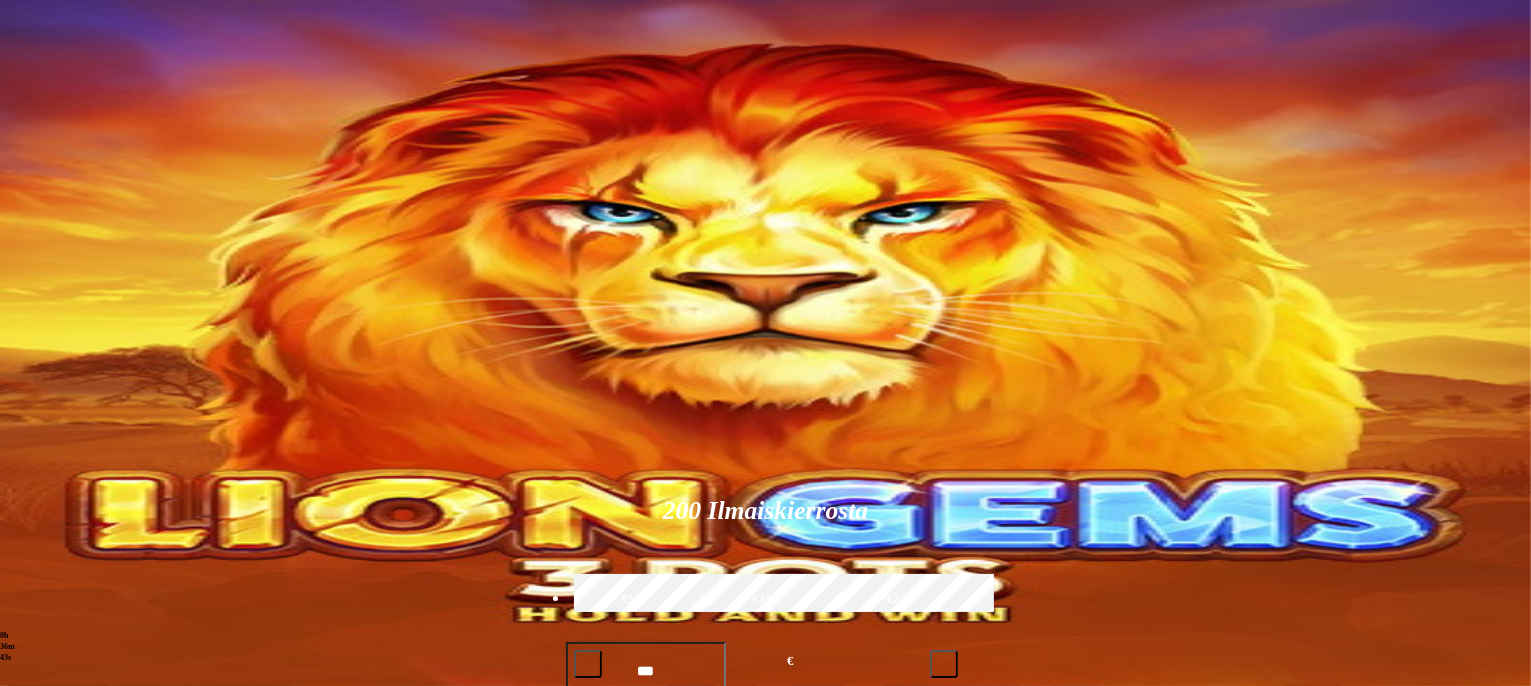 scroll, scrollTop: 200, scrollLeft: 0, axis: vertical 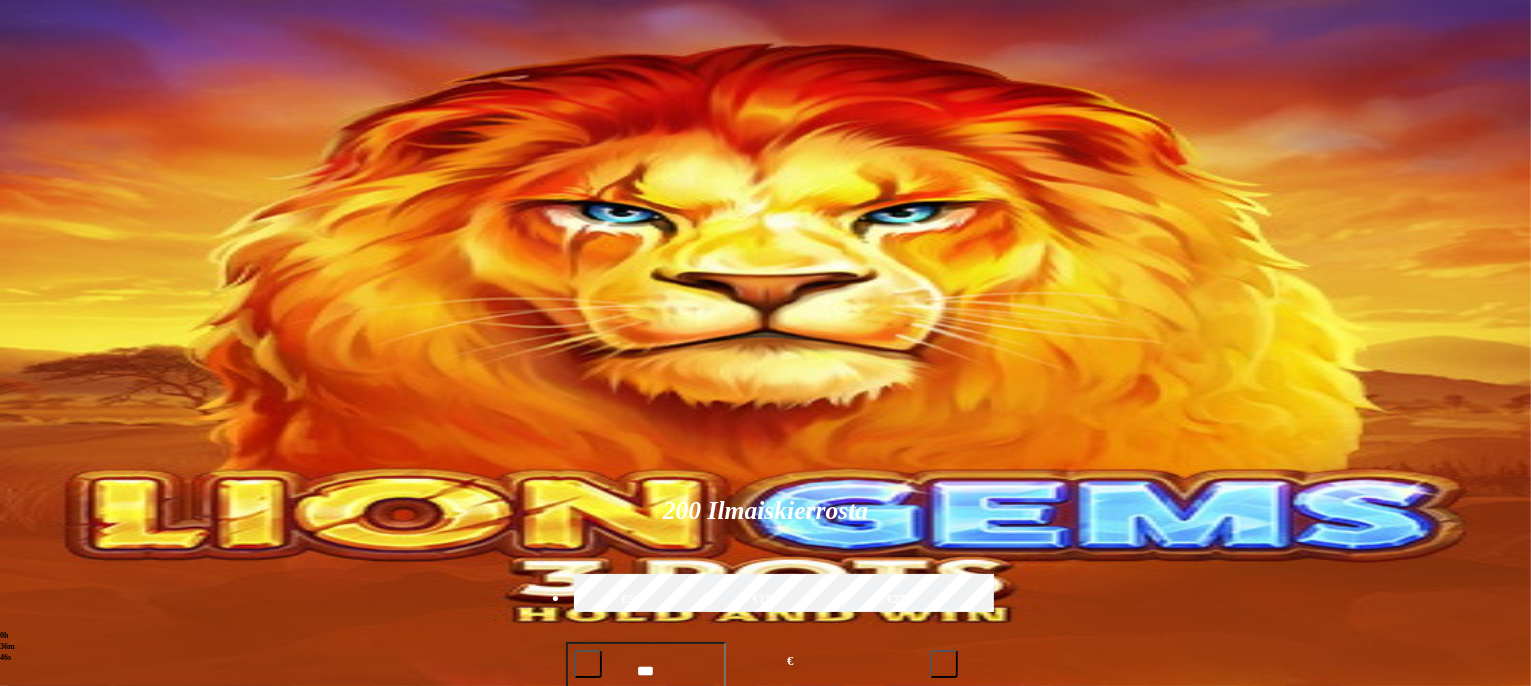 type on "***" 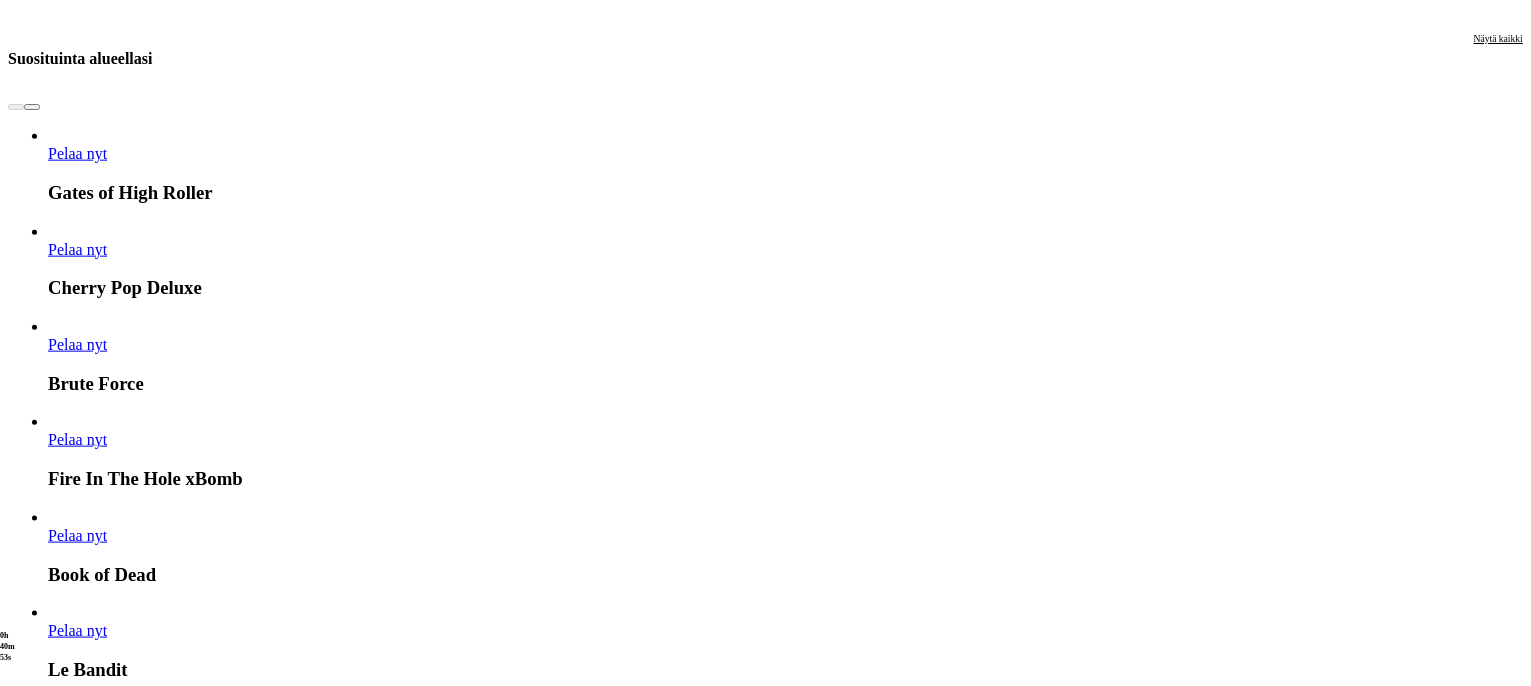 scroll, scrollTop: 2500, scrollLeft: 0, axis: vertical 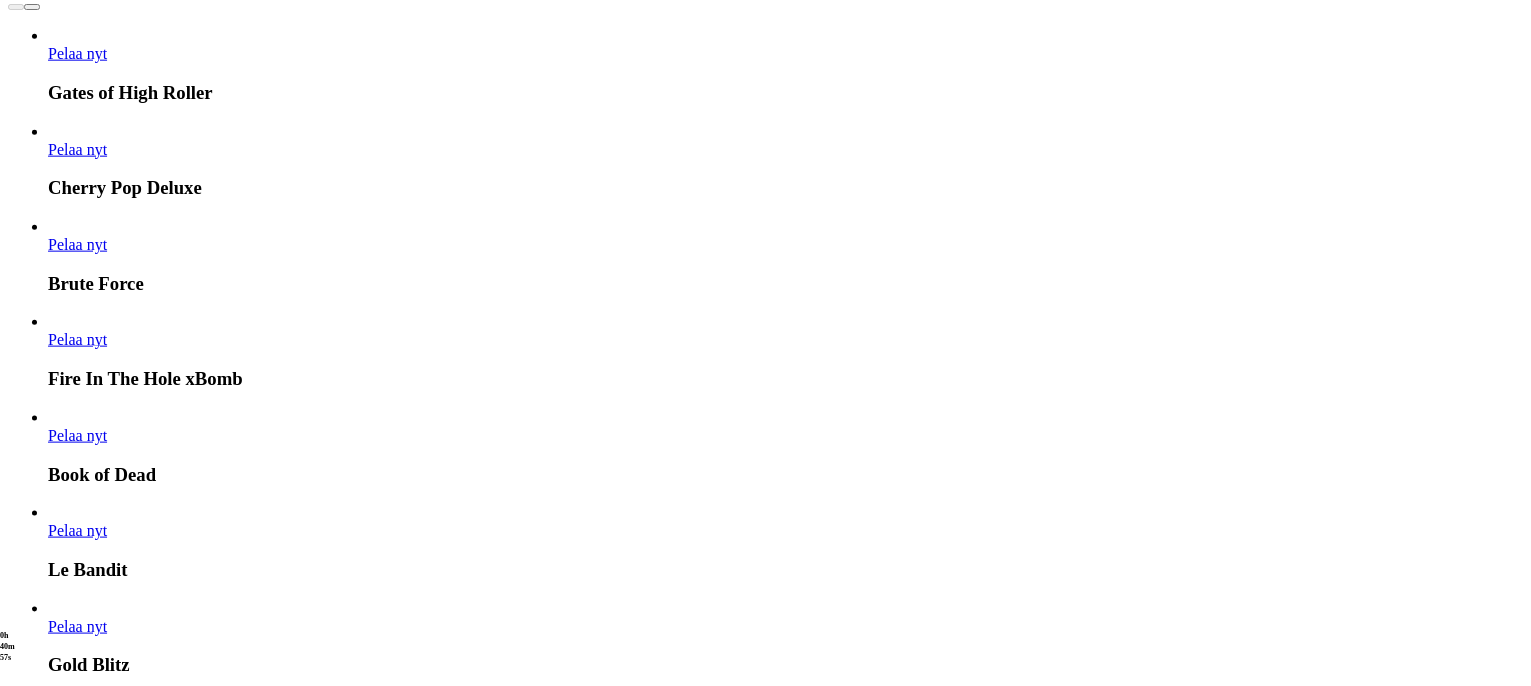 click at bounding box center (16, -1940) 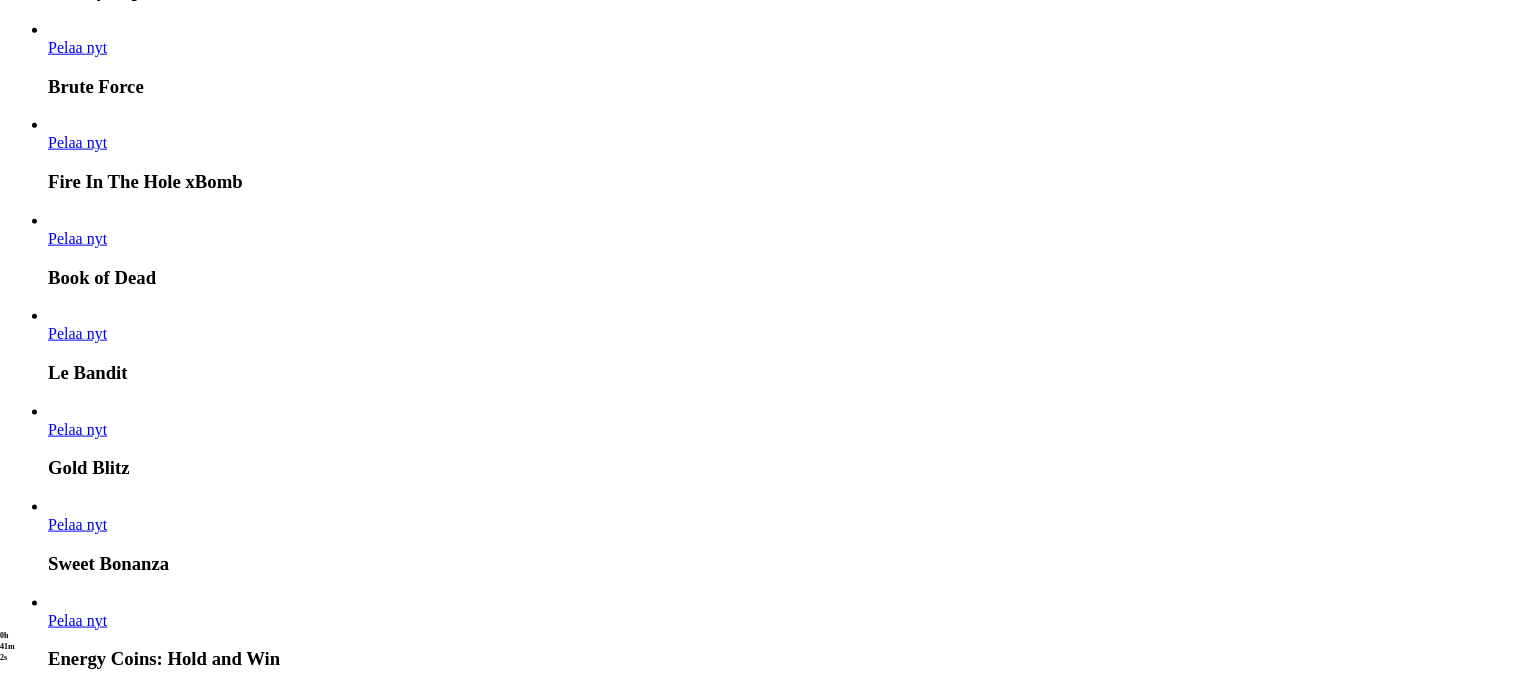 click on "Pelaa nyt" at bounding box center (77, 18221) 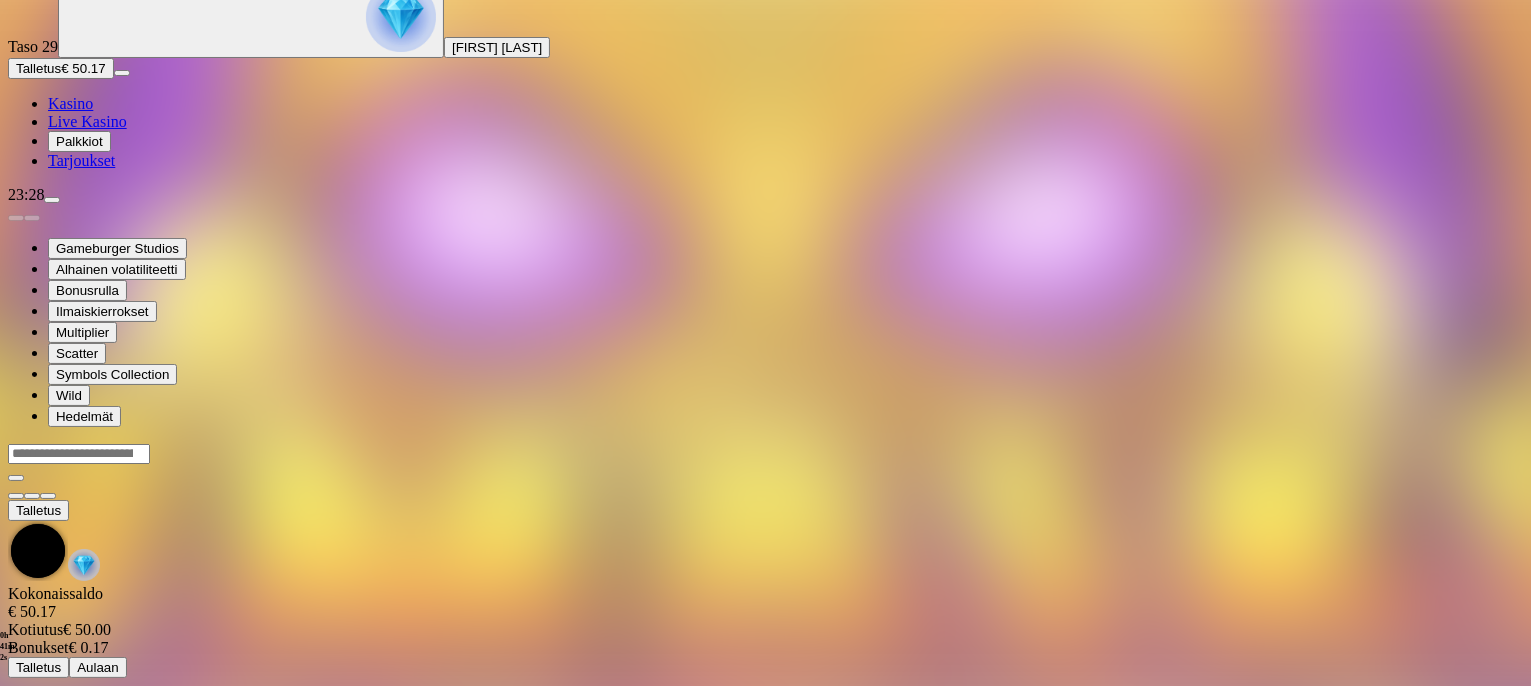 scroll, scrollTop: 0, scrollLeft: 0, axis: both 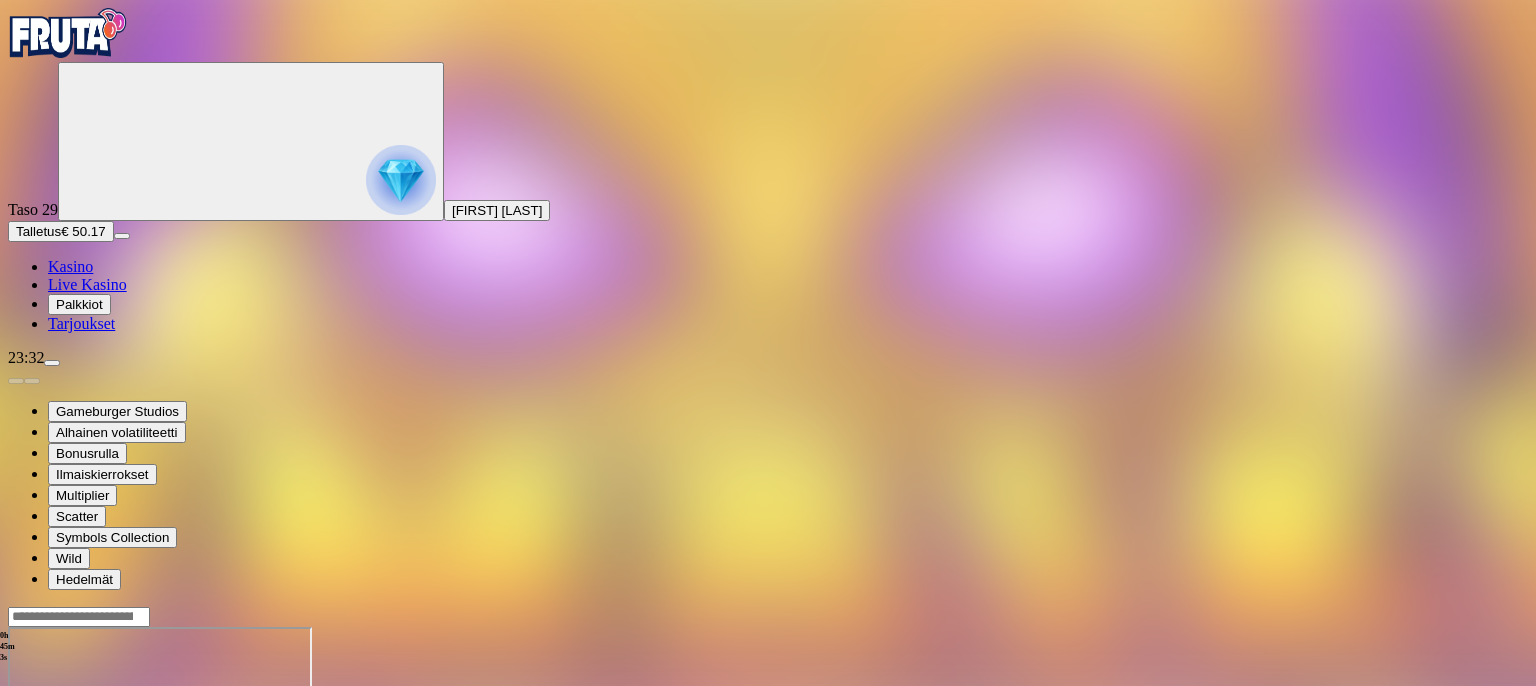 click on "Kasino" at bounding box center [70, 266] 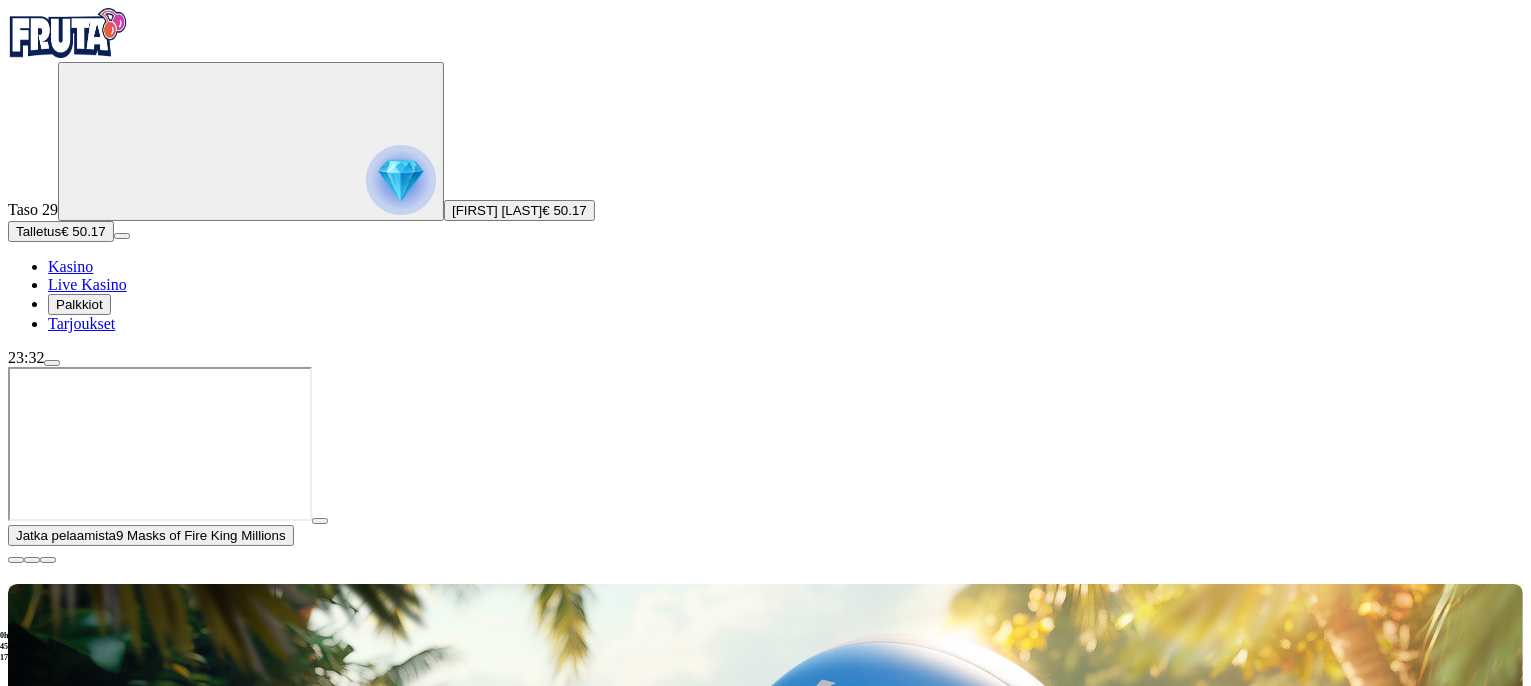 click at bounding box center [16, 560] 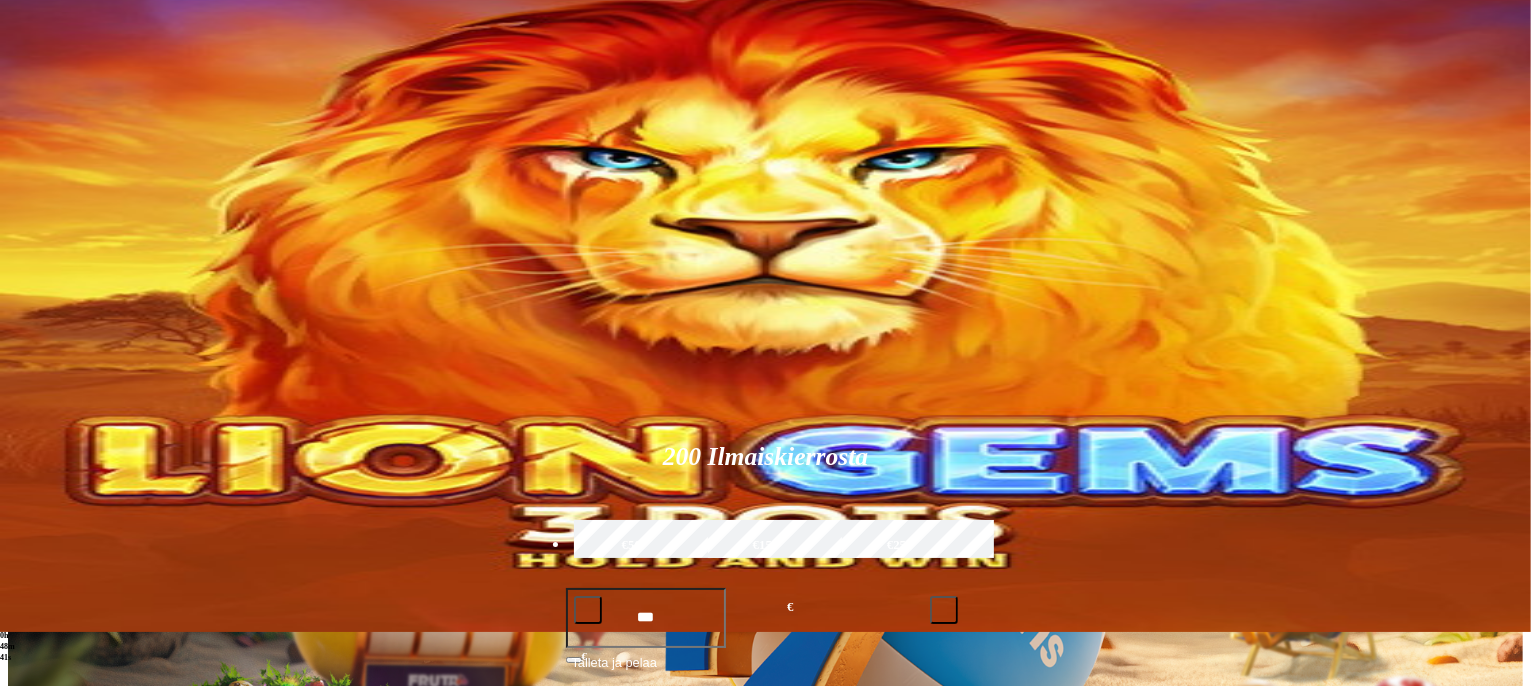 scroll, scrollTop: 0, scrollLeft: 0, axis: both 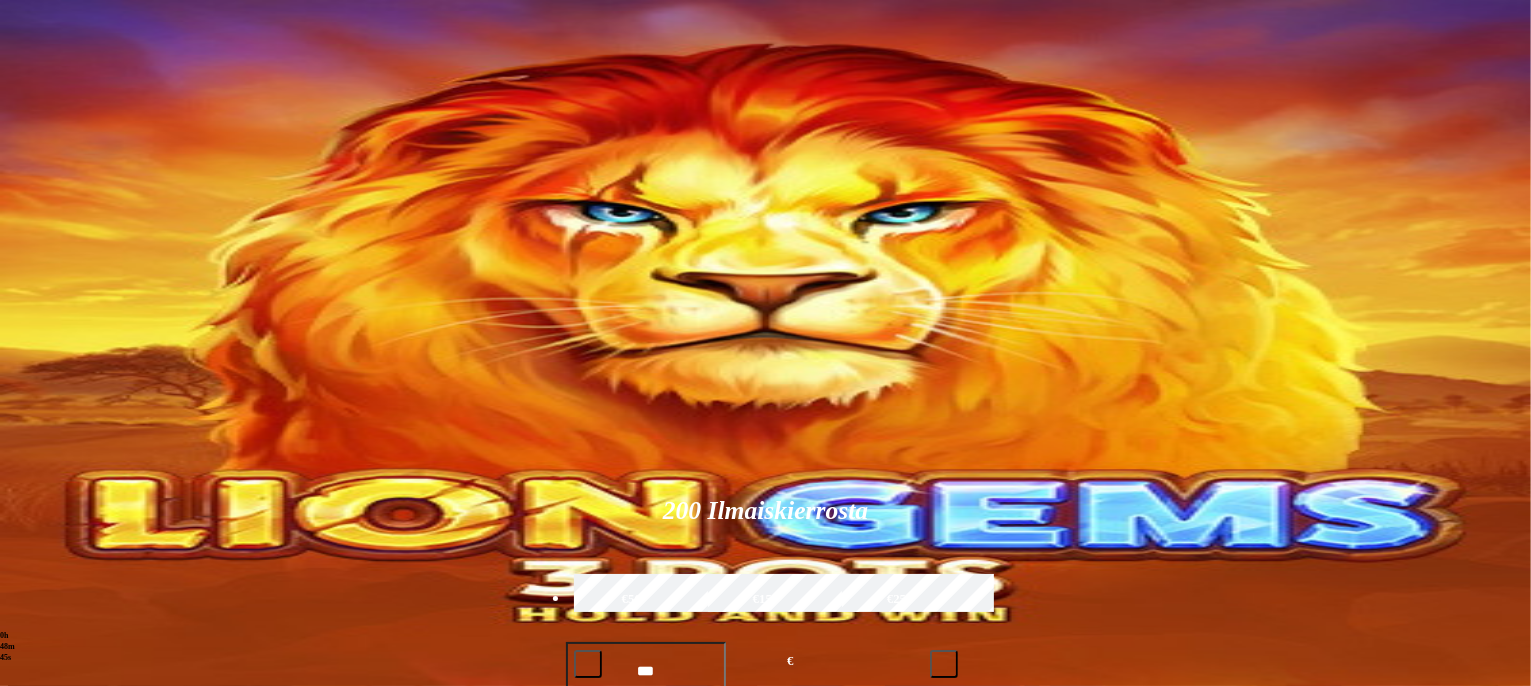click on "Kasino" at bounding box center (70, 266) 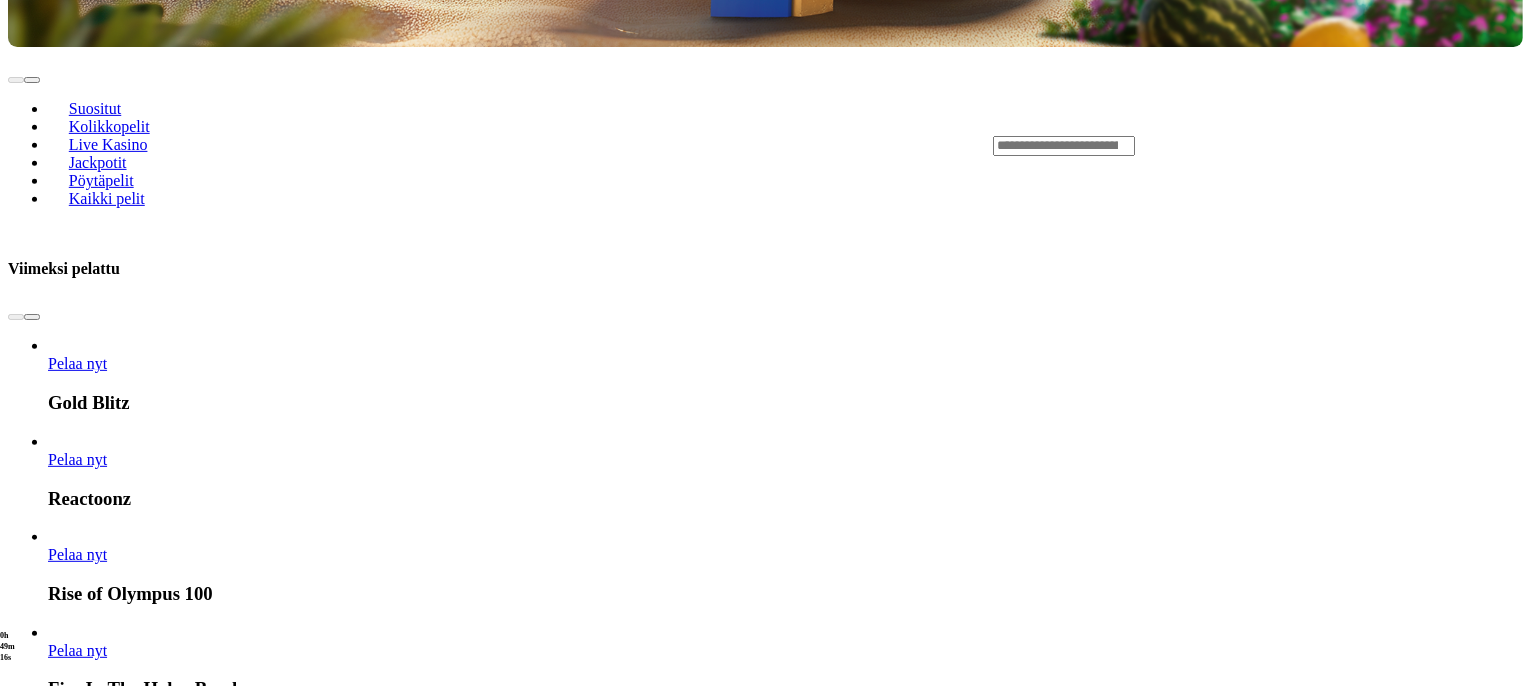 scroll, scrollTop: 600, scrollLeft: 0, axis: vertical 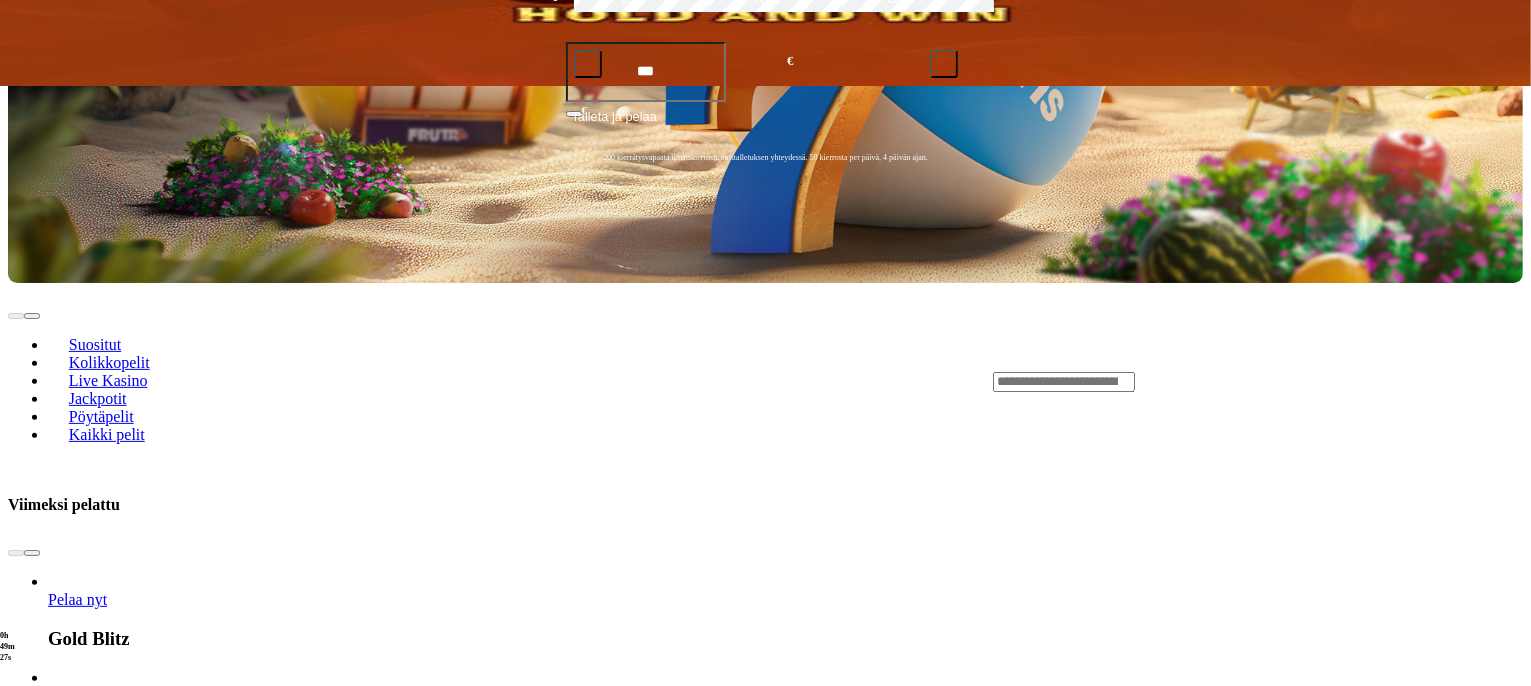 click on "Kasino" at bounding box center (70, -334) 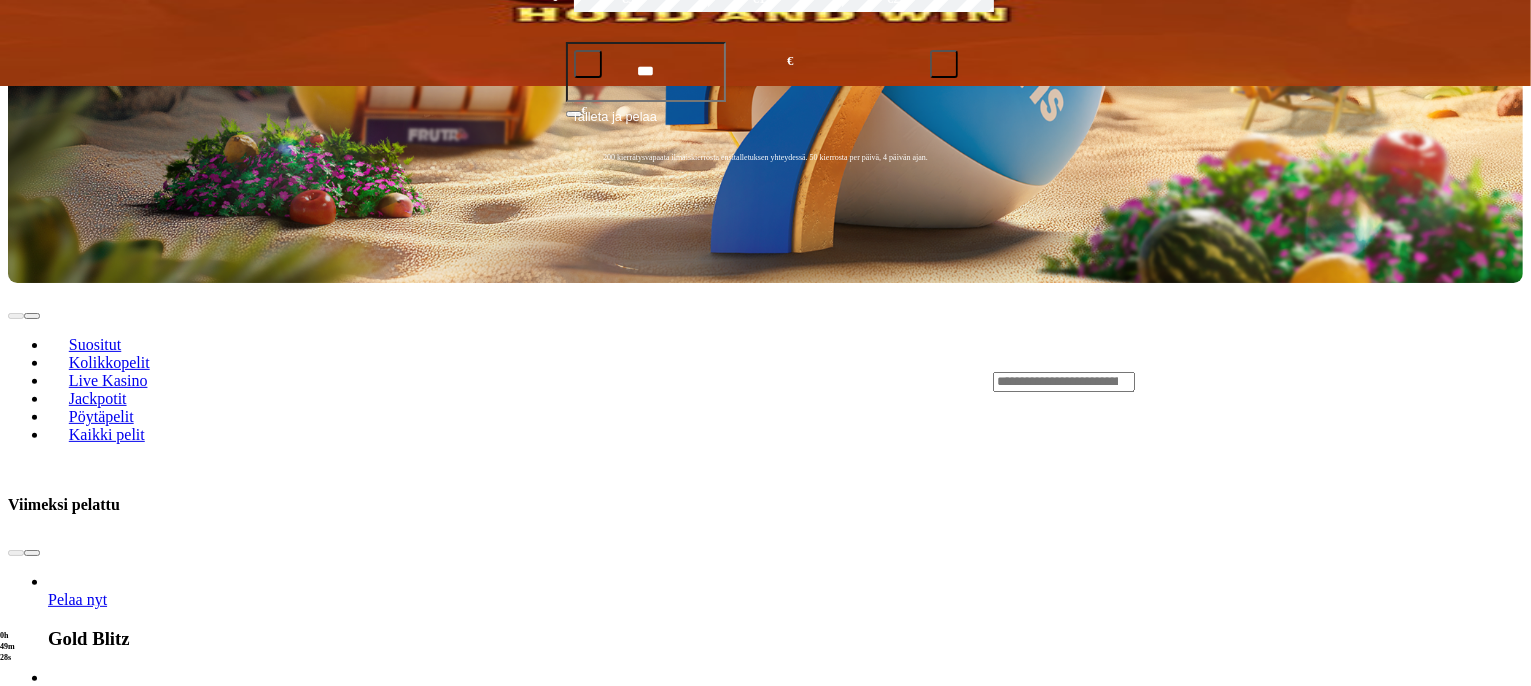 scroll, scrollTop: 0, scrollLeft: 0, axis: both 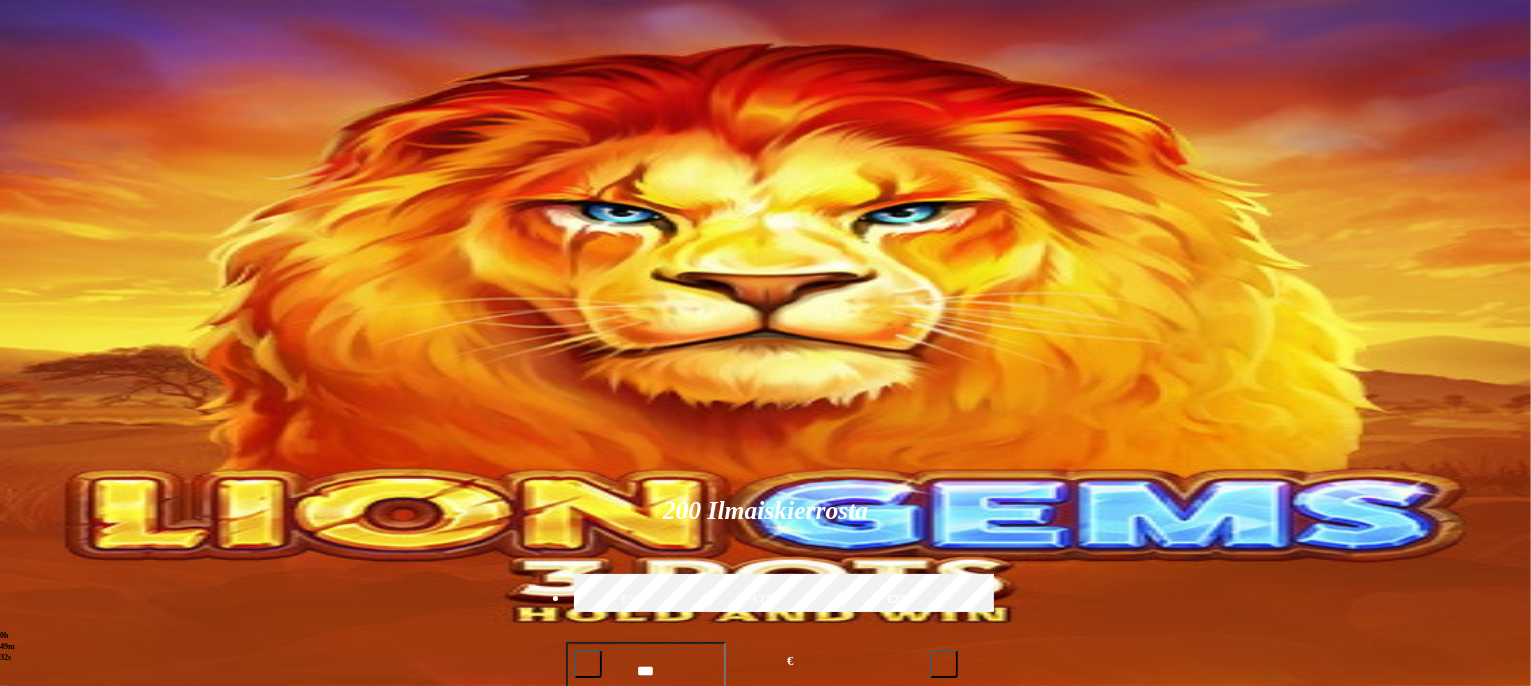 click at bounding box center [1064, 982] 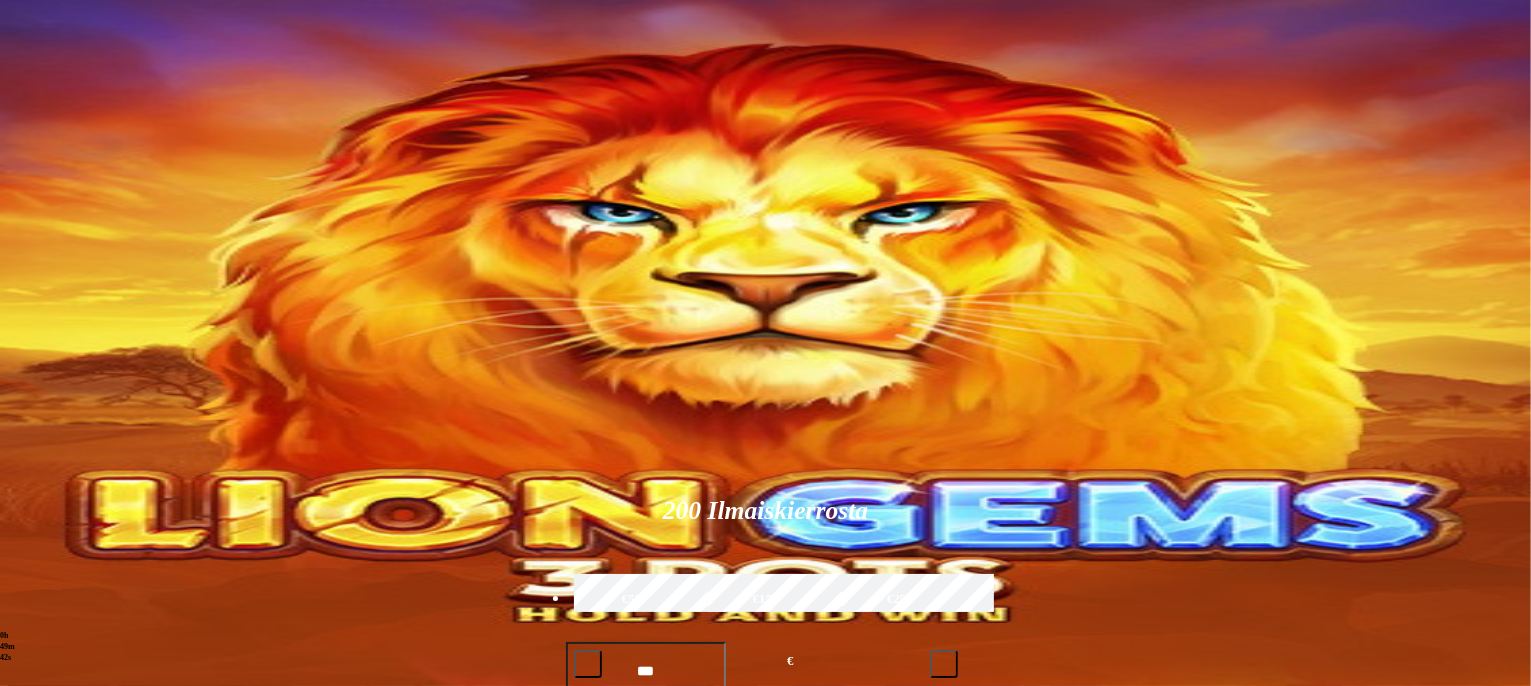 click at bounding box center [1064, 982] 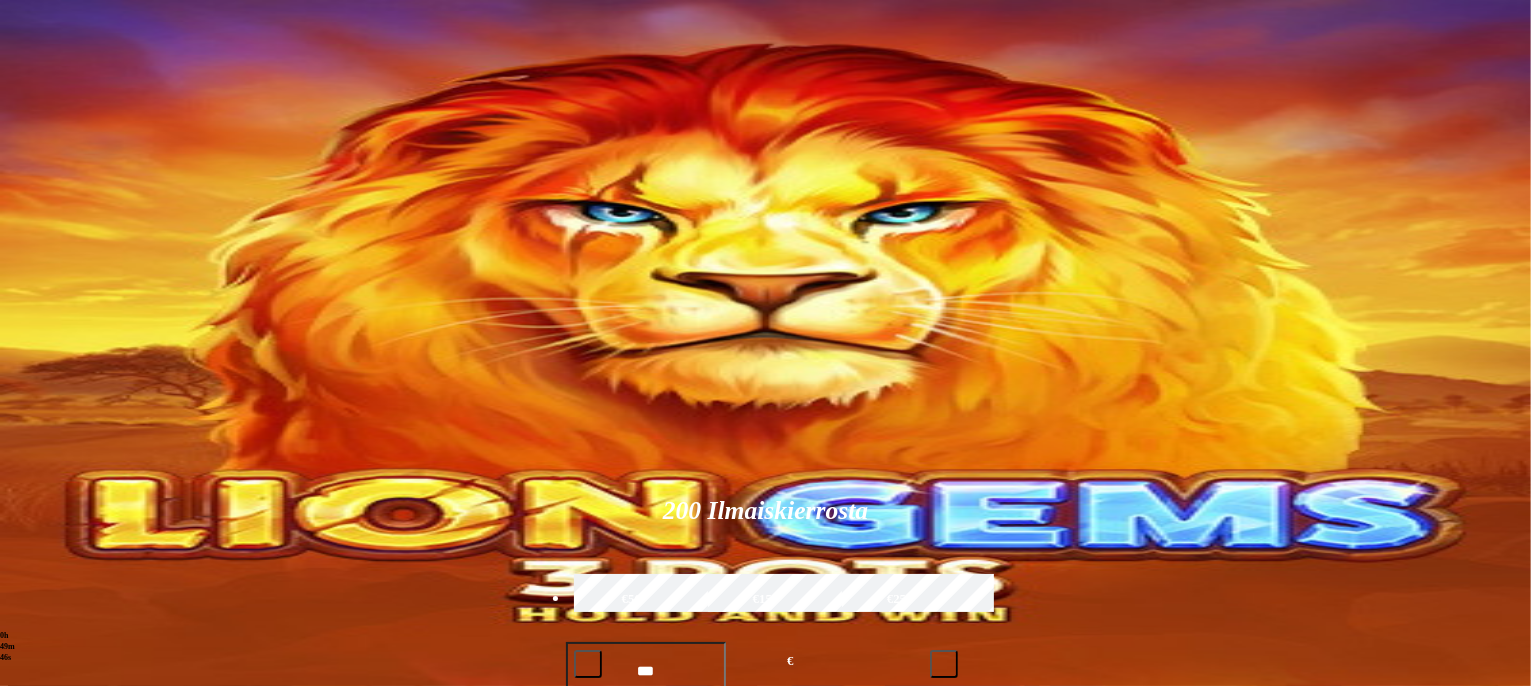 click at bounding box center [1064, 982] 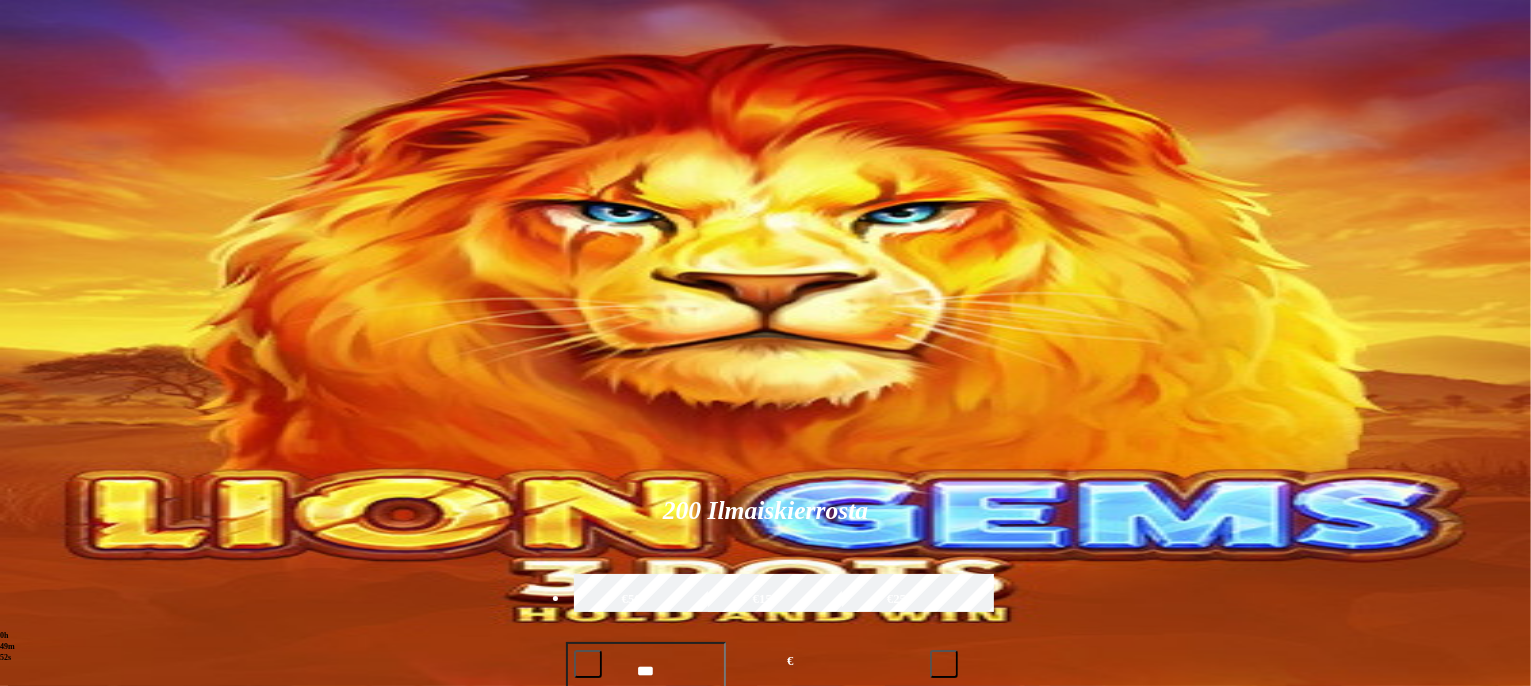 click at bounding box center (1064, 982) 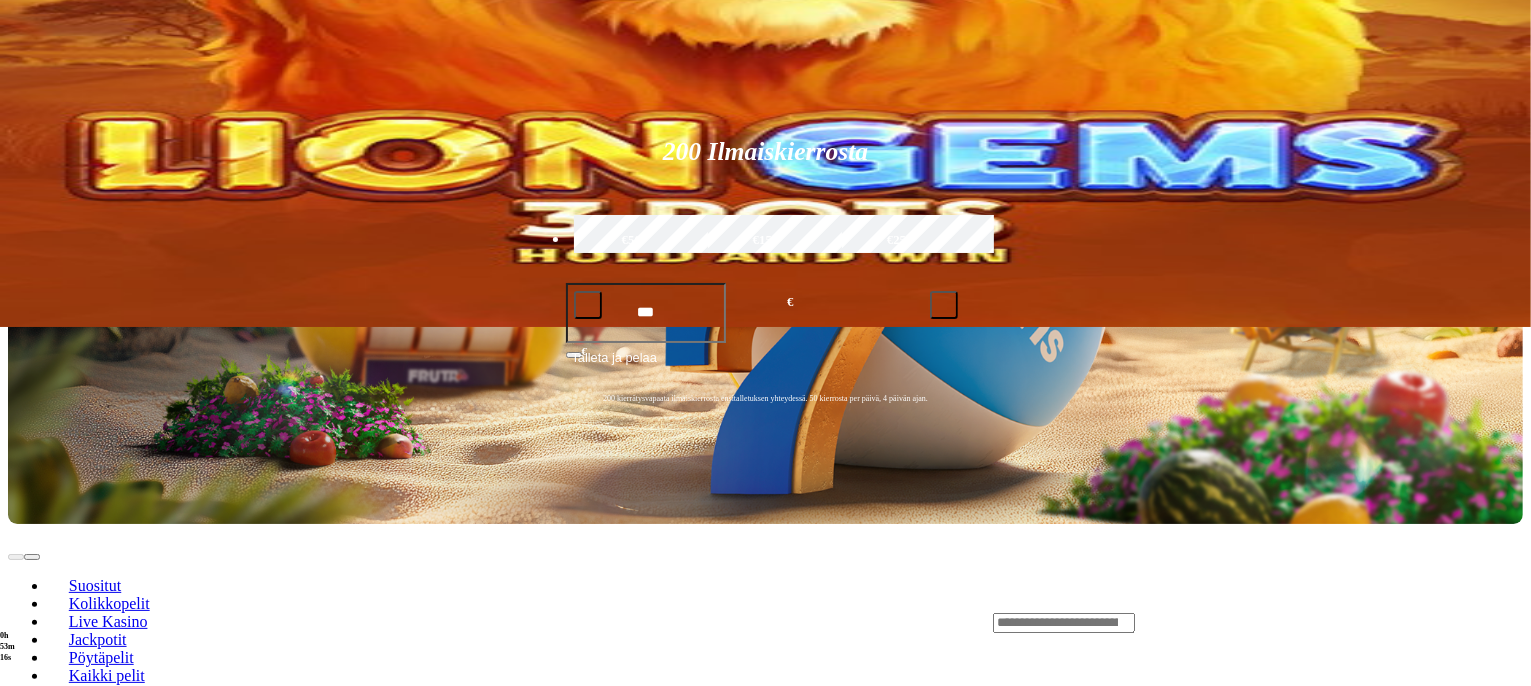 scroll, scrollTop: 0, scrollLeft: 0, axis: both 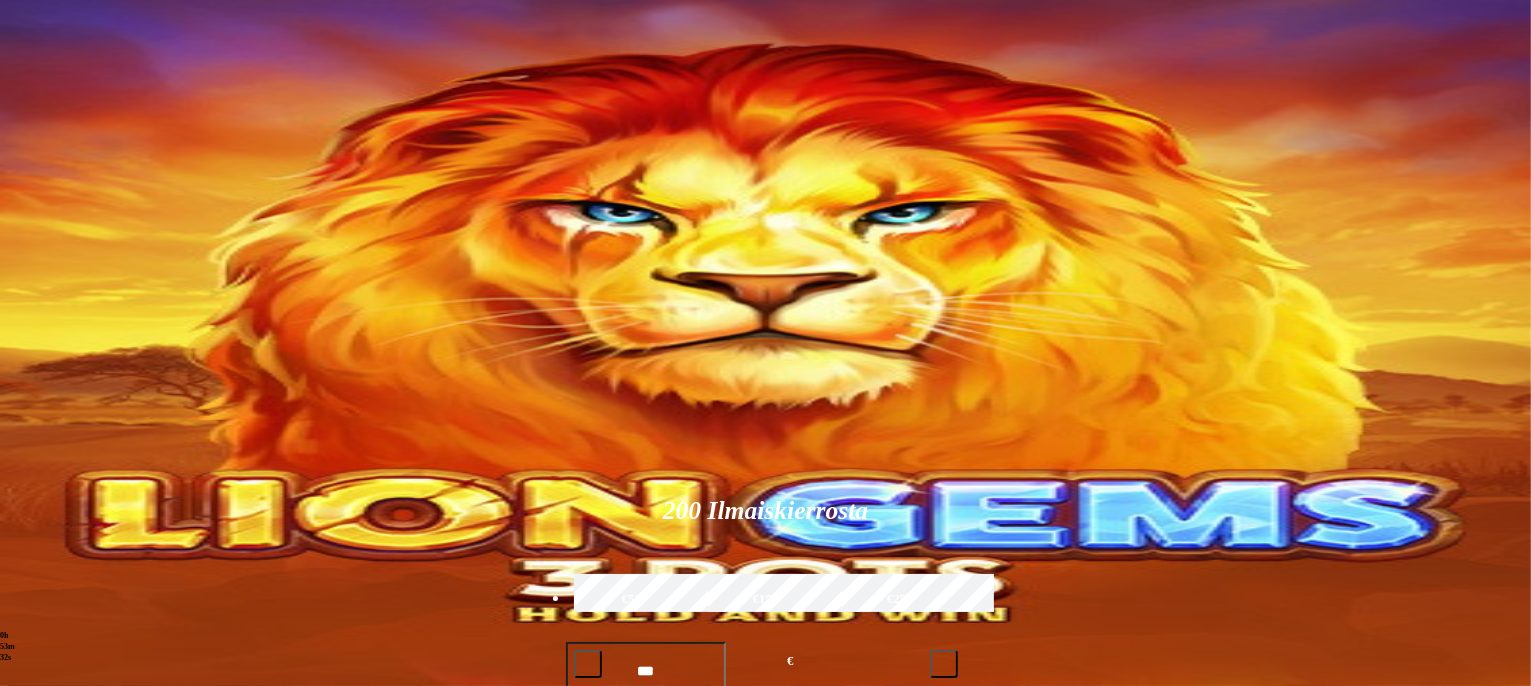 type on "****" 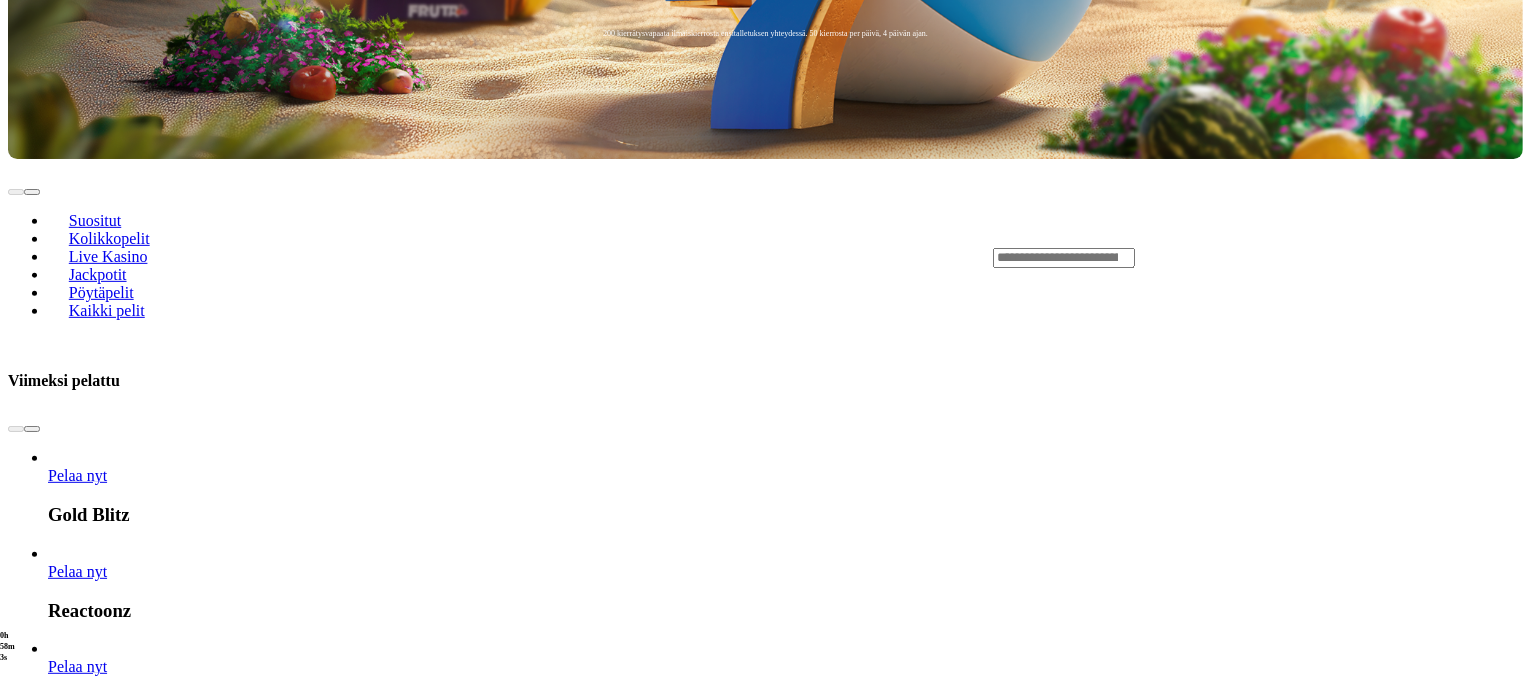 scroll, scrollTop: 800, scrollLeft: 0, axis: vertical 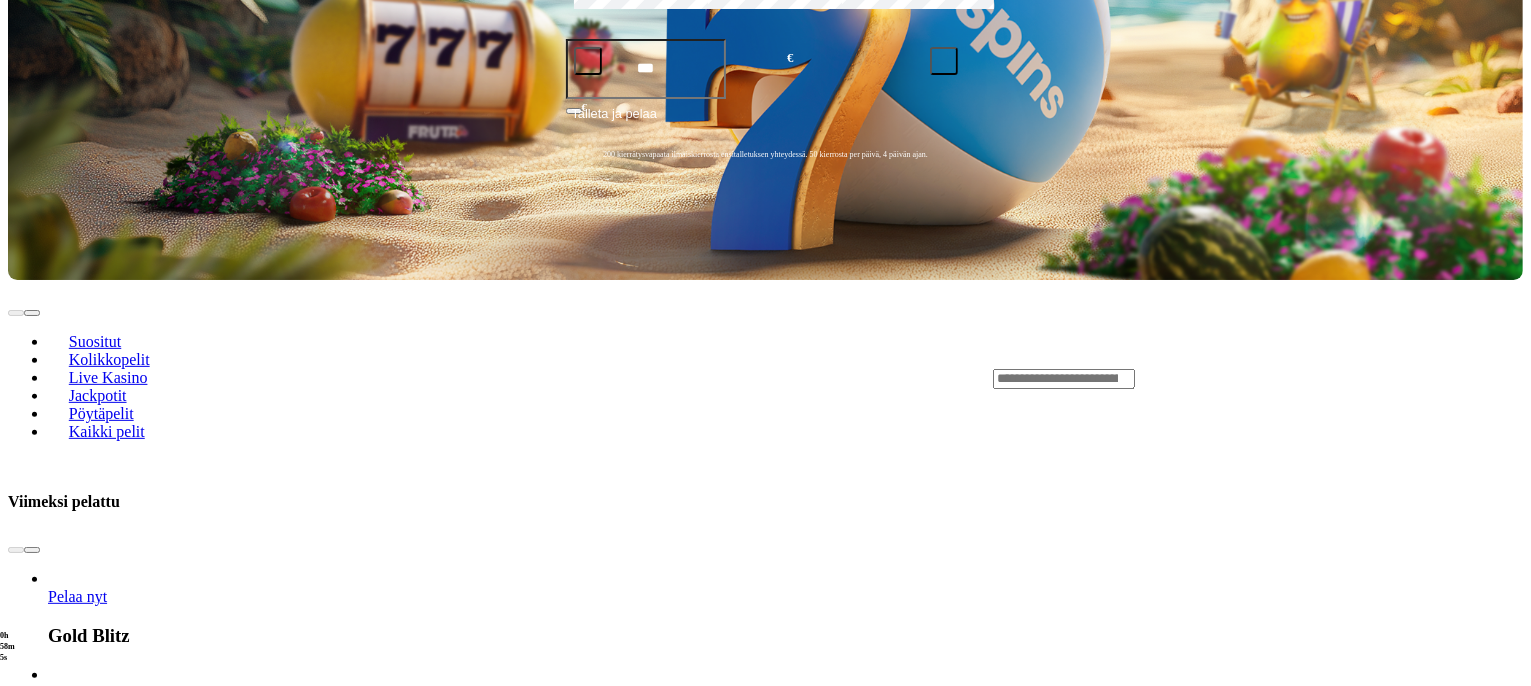 click on "Pelaa nyt" at bounding box center [77, 3101] 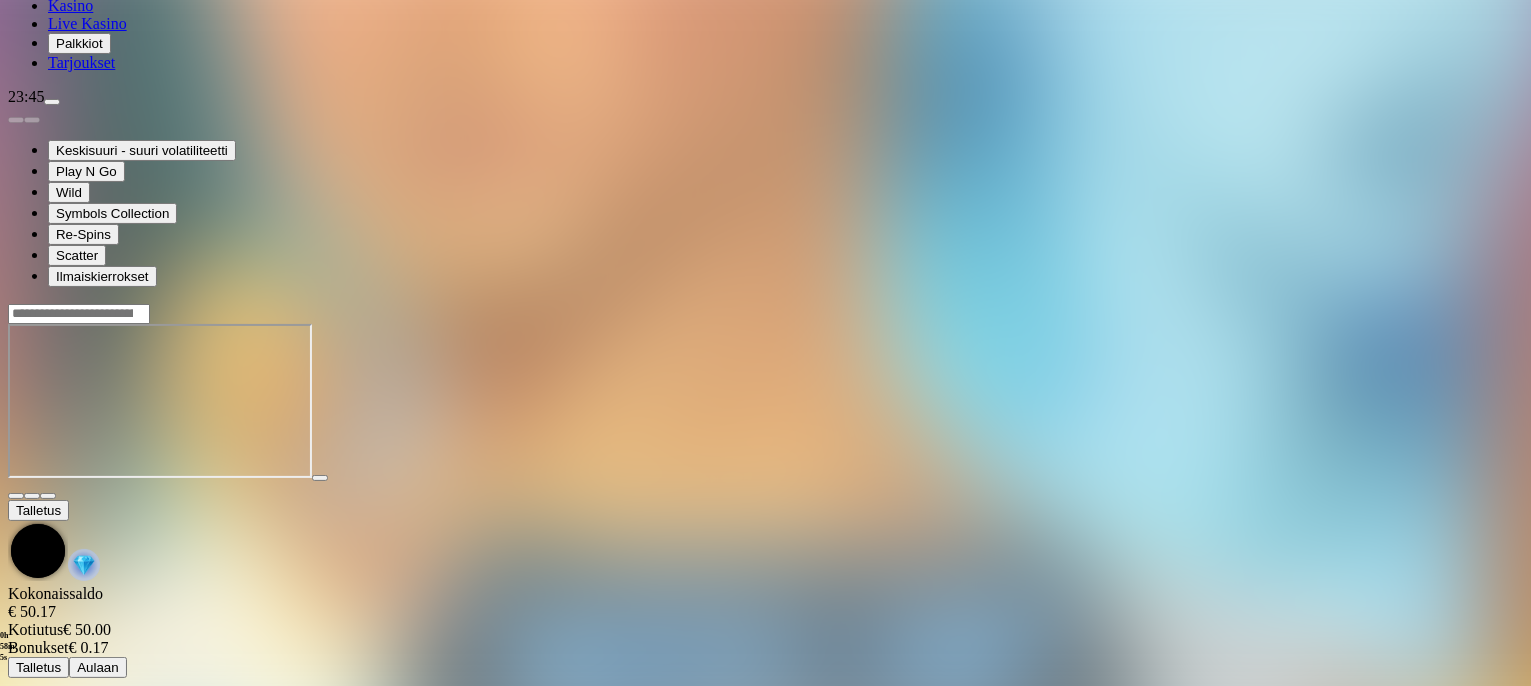 scroll, scrollTop: 0, scrollLeft: 0, axis: both 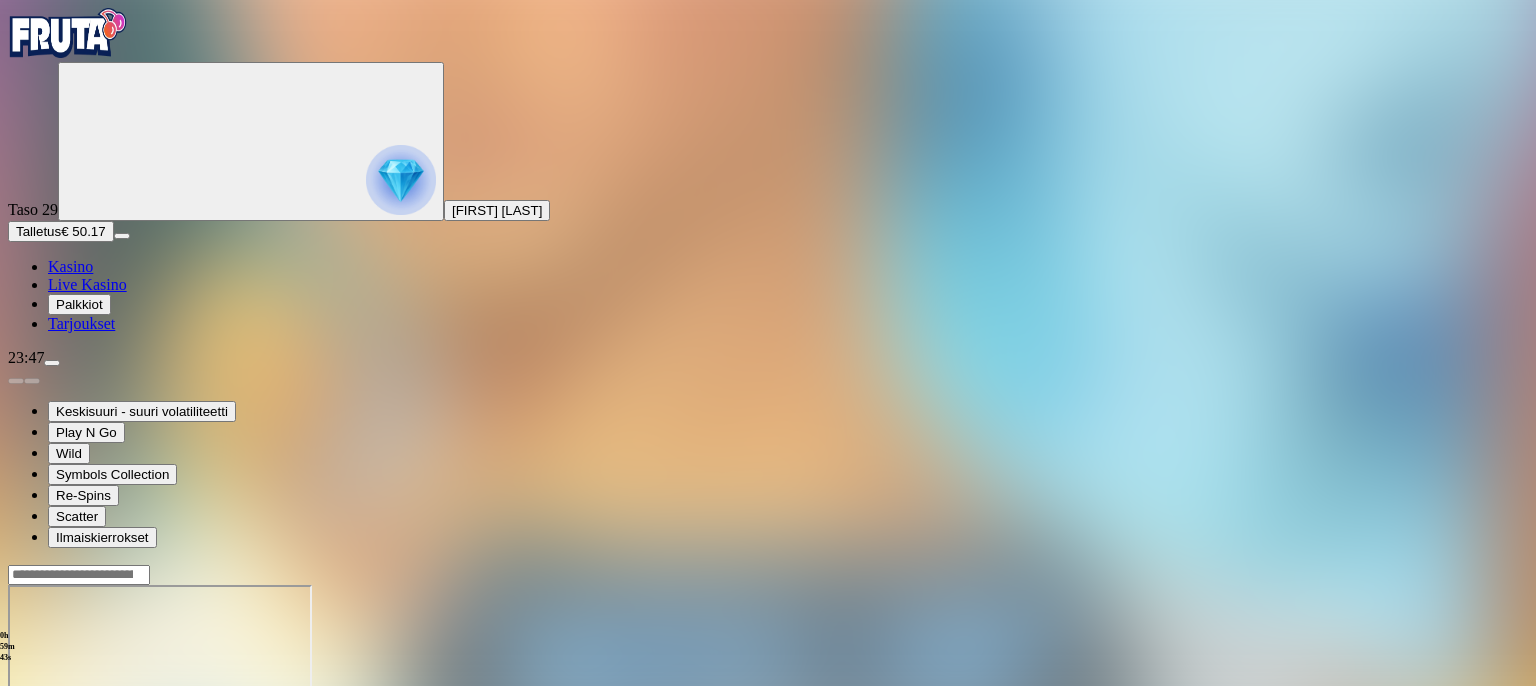 click on "Kasino" at bounding box center (70, 266) 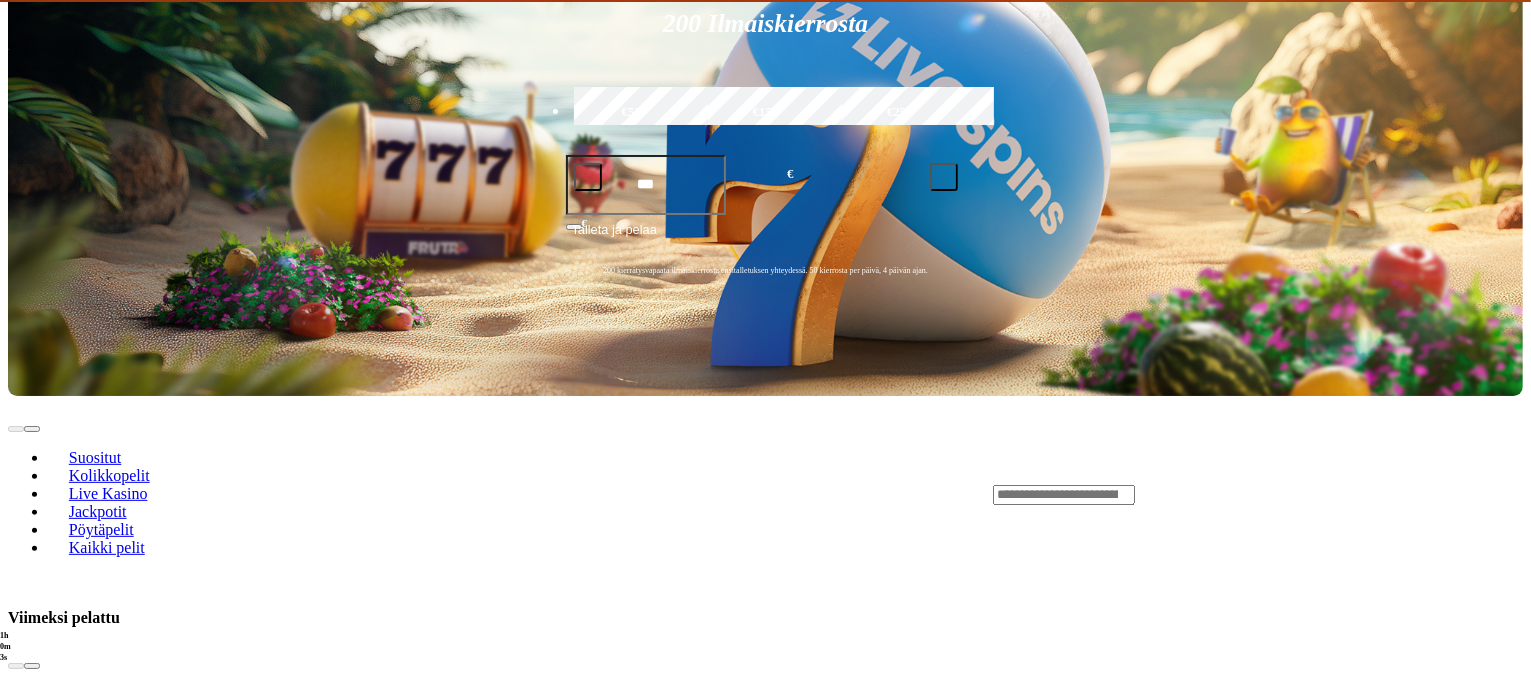 scroll, scrollTop: 900, scrollLeft: 0, axis: vertical 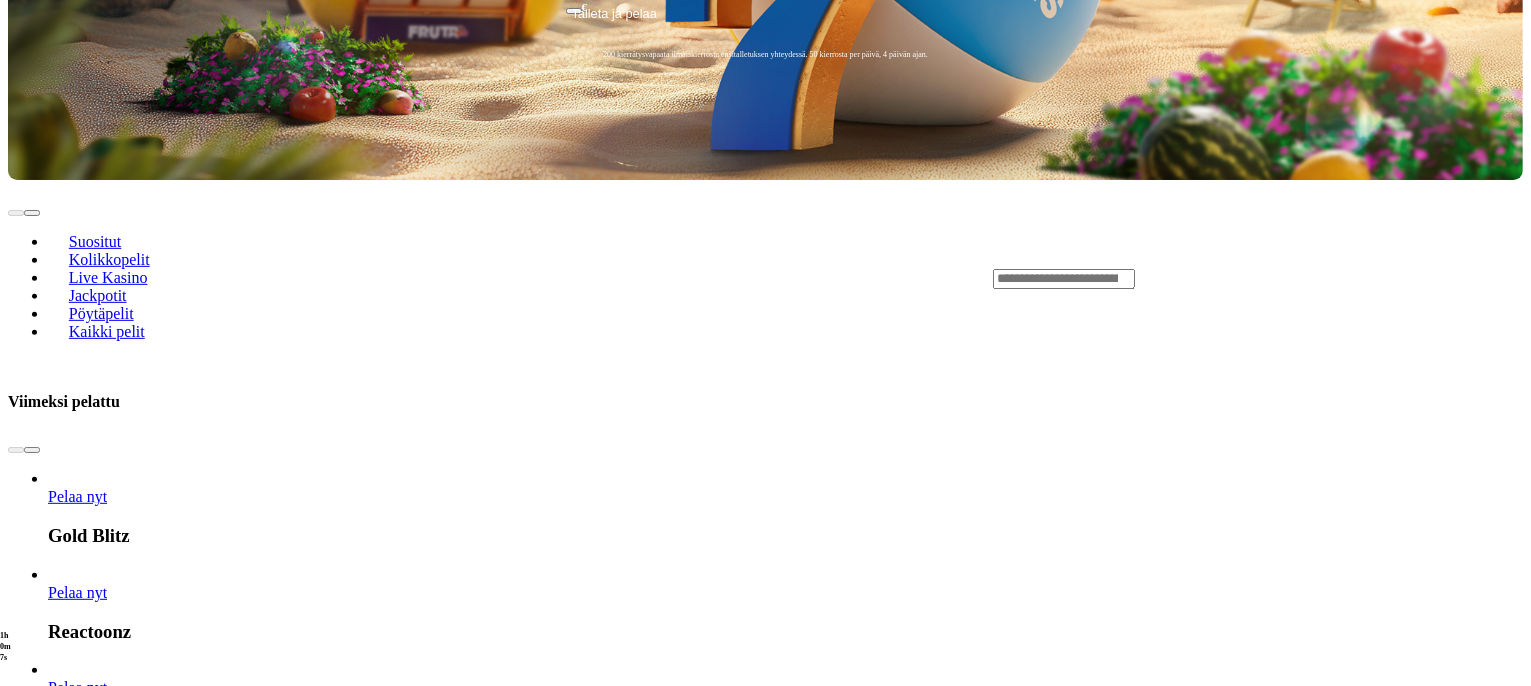 click at bounding box center [16, -340] 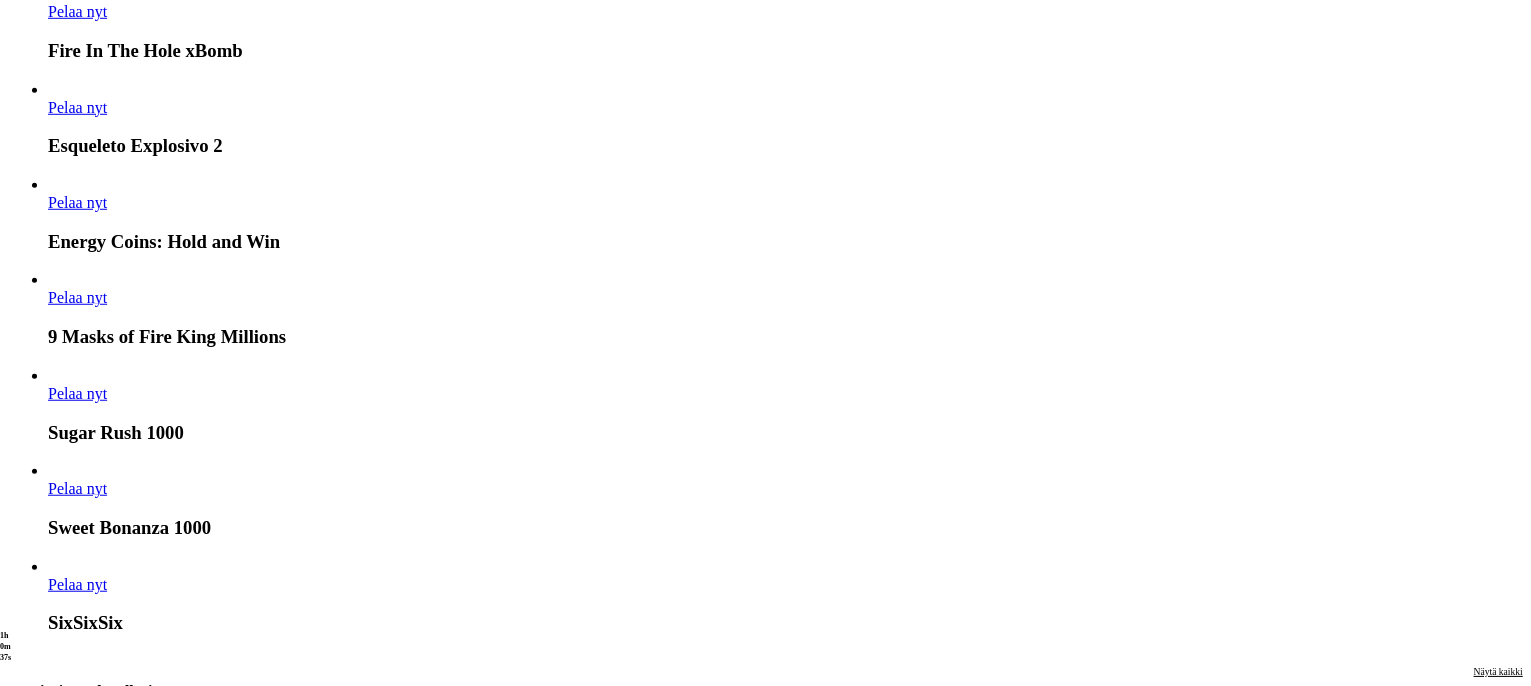 scroll, scrollTop: 1600, scrollLeft: 0, axis: vertical 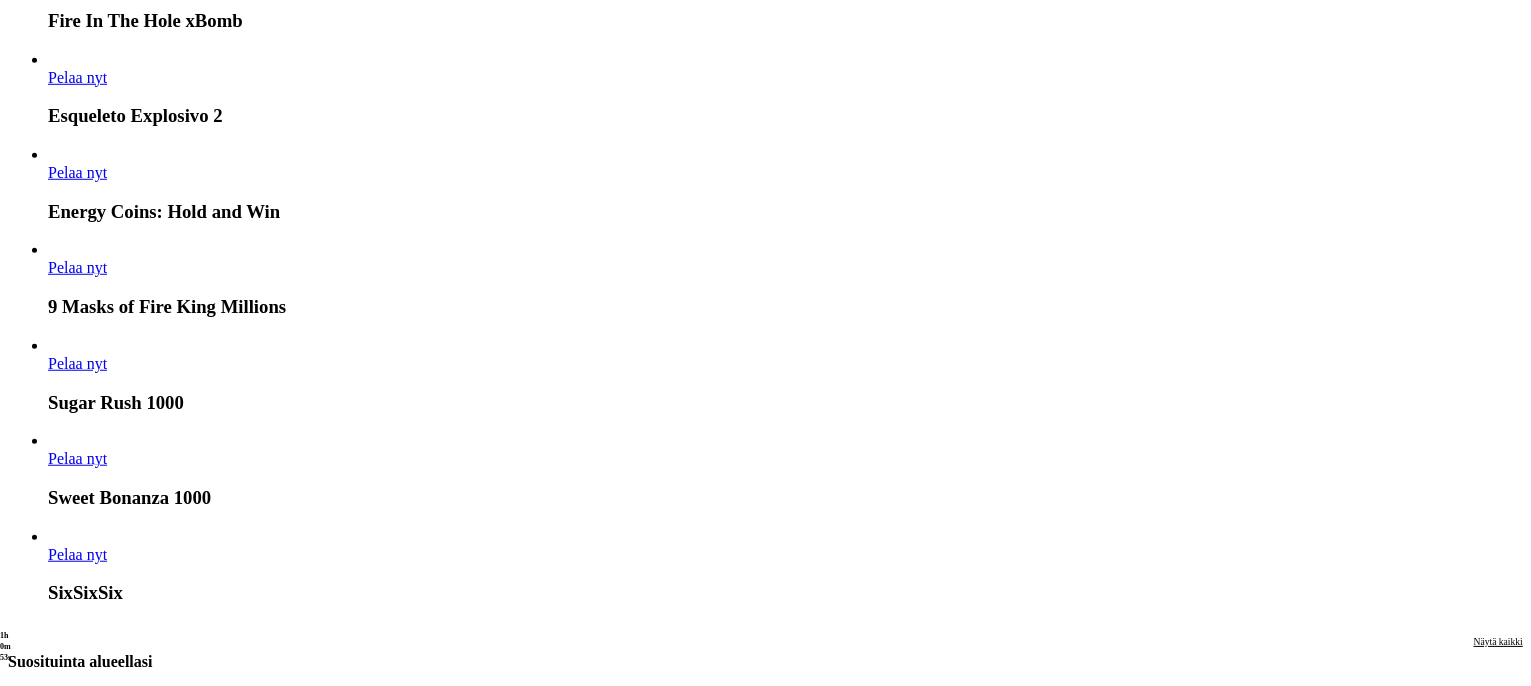 click on "Kasino" at bounding box center [70, -1334] 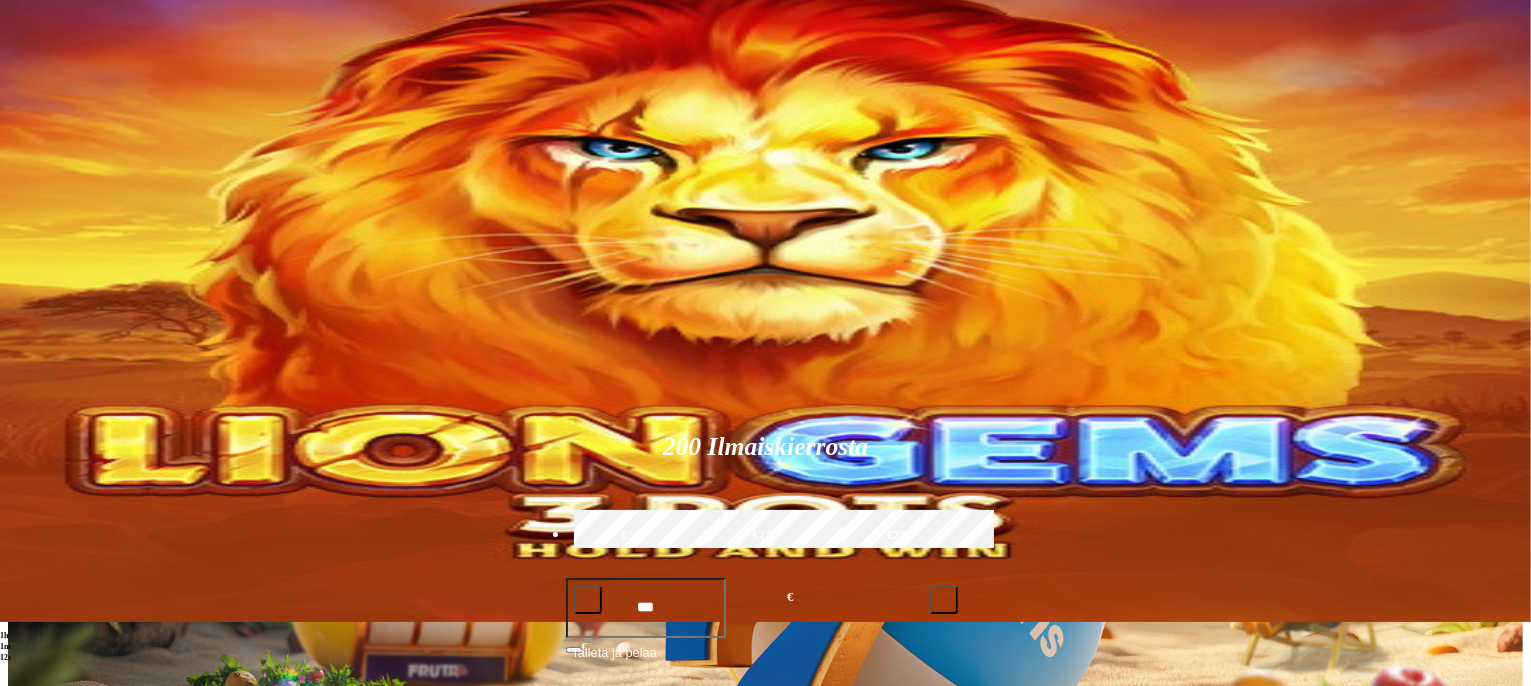 scroll, scrollTop: 100, scrollLeft: 0, axis: vertical 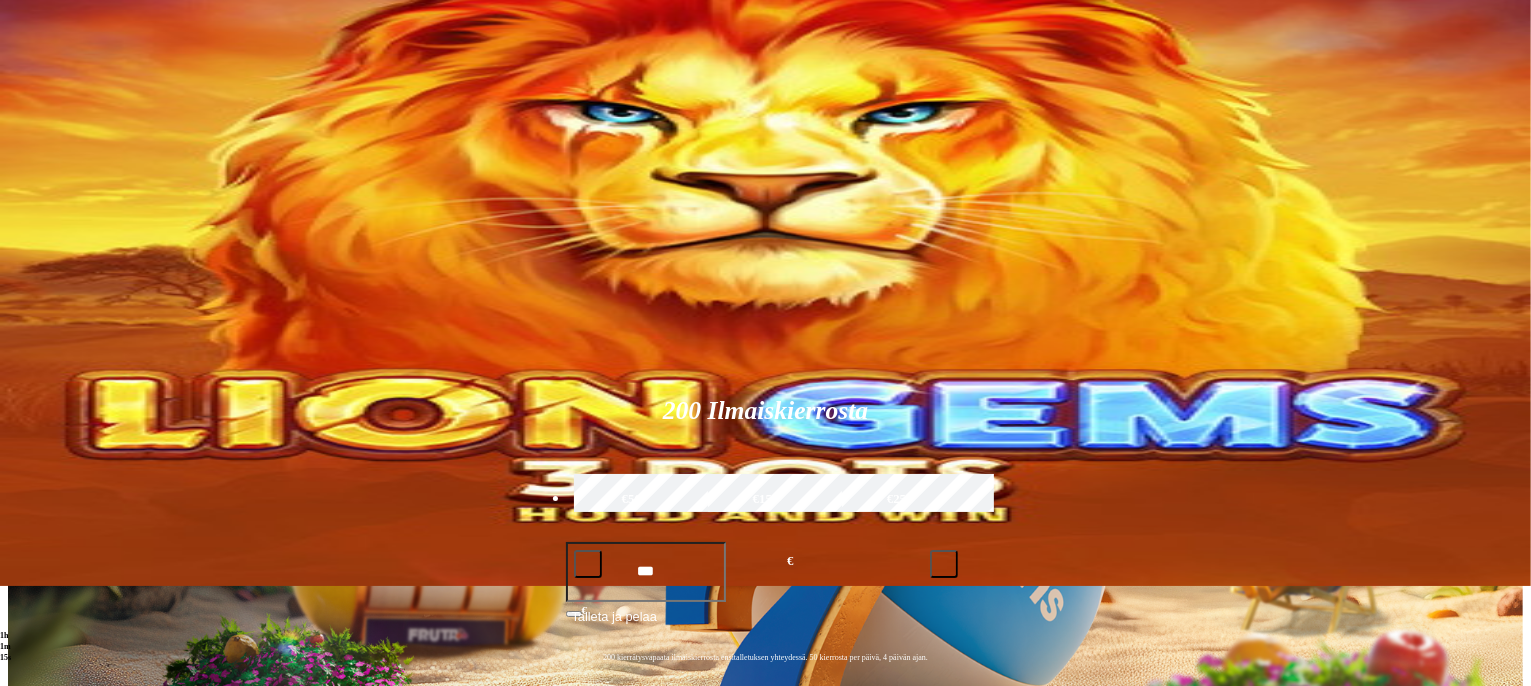 click at bounding box center [1064, 882] 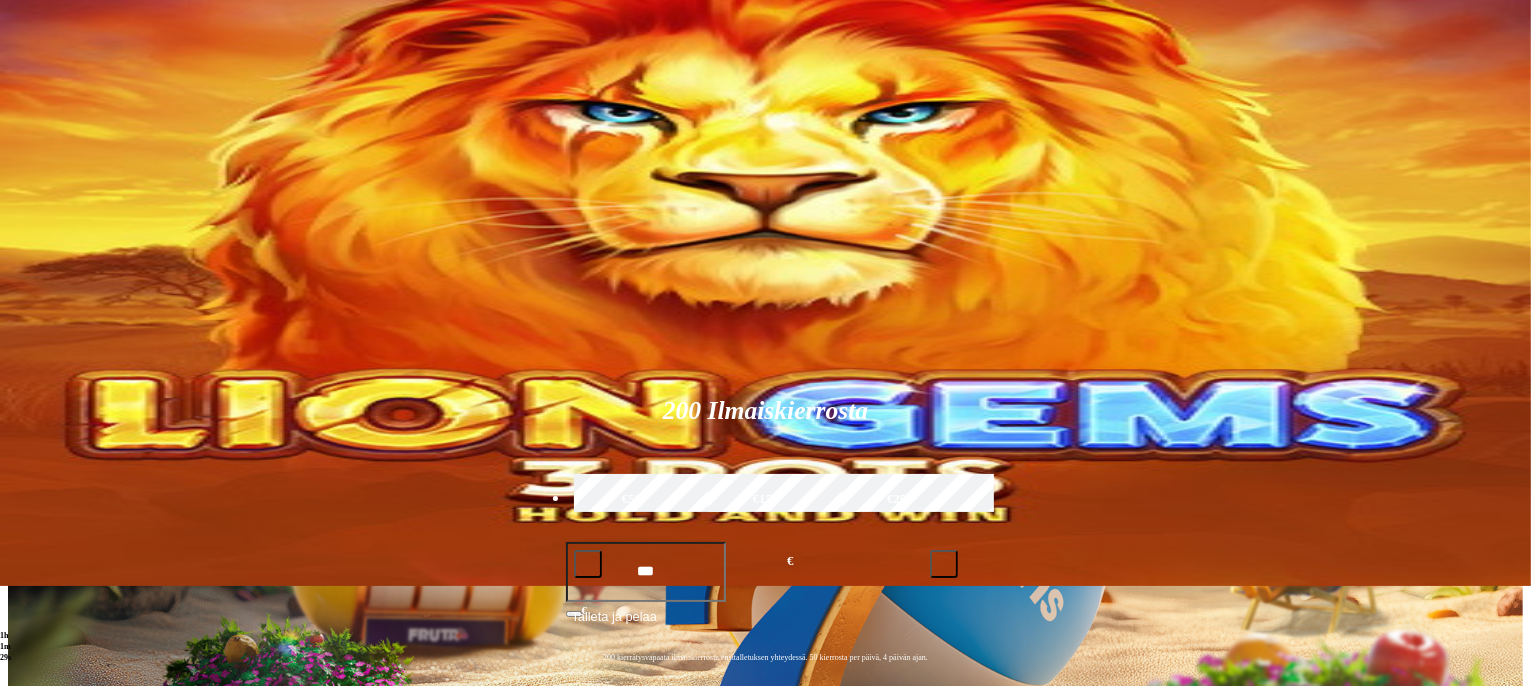 type on "*****" 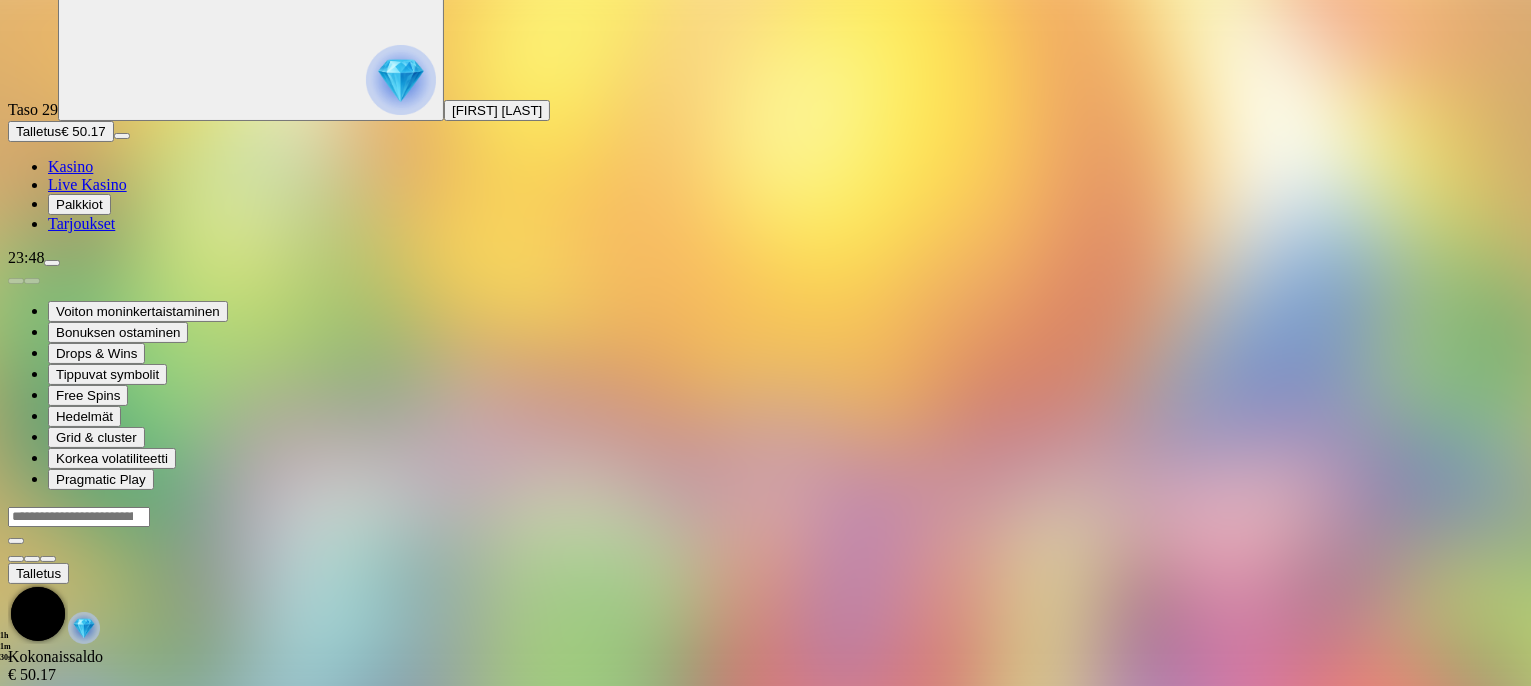 scroll, scrollTop: 0, scrollLeft: 0, axis: both 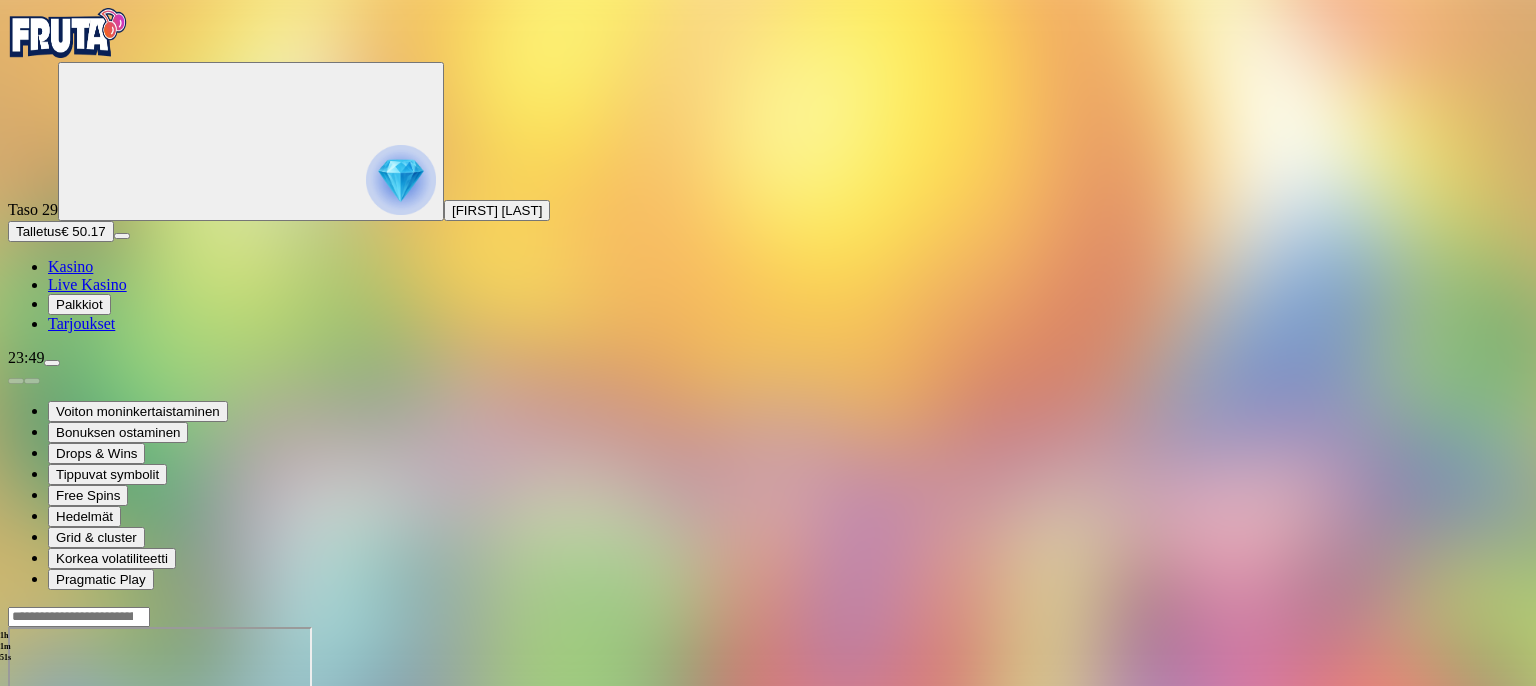 click at bounding box center [768, 616] 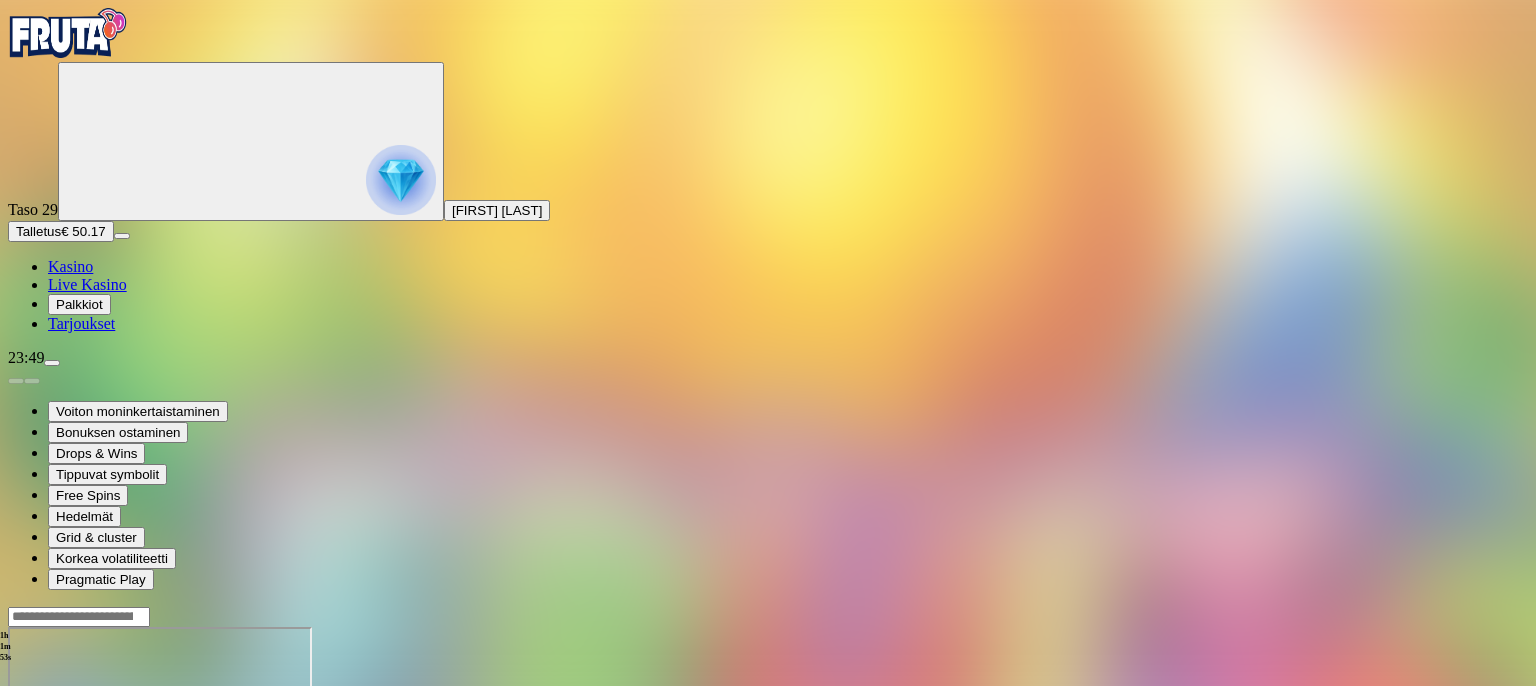 click at bounding box center (768, 616) 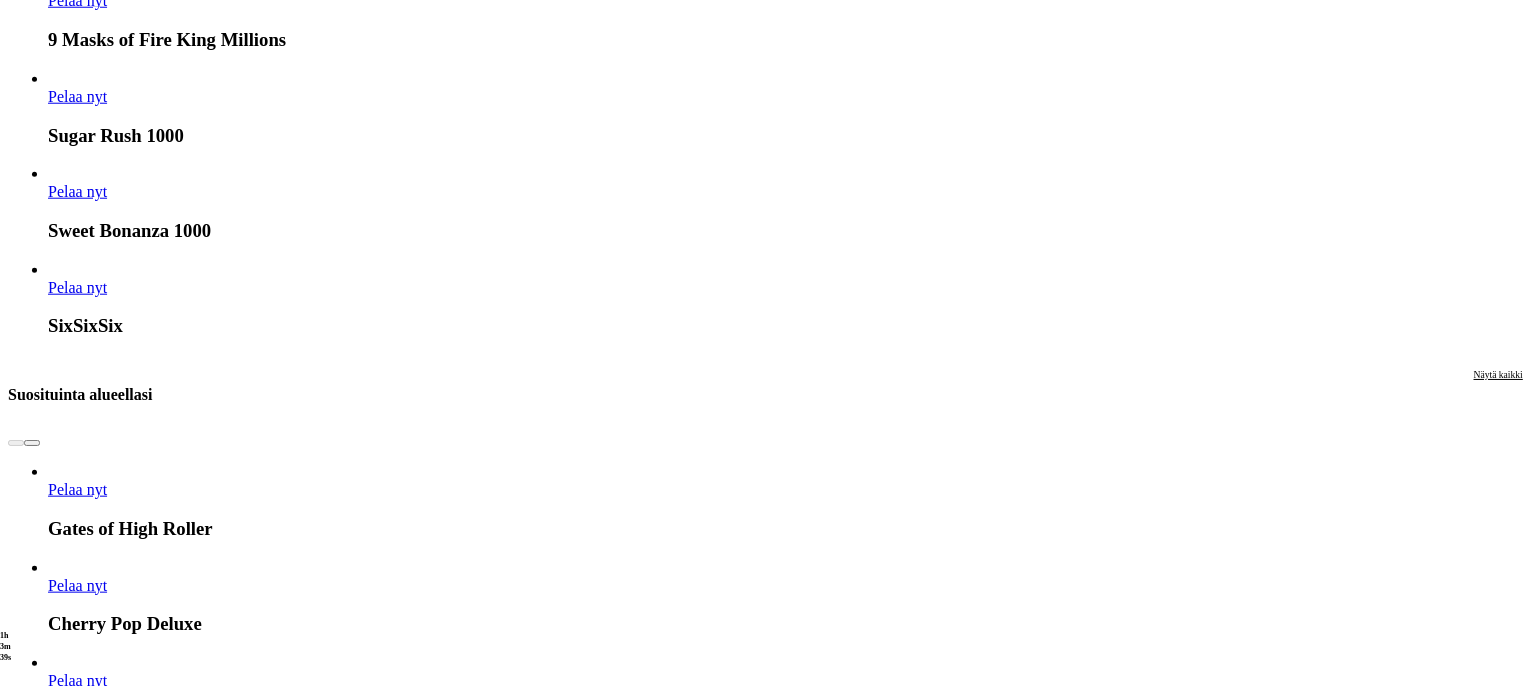 scroll, scrollTop: 2100, scrollLeft: 0, axis: vertical 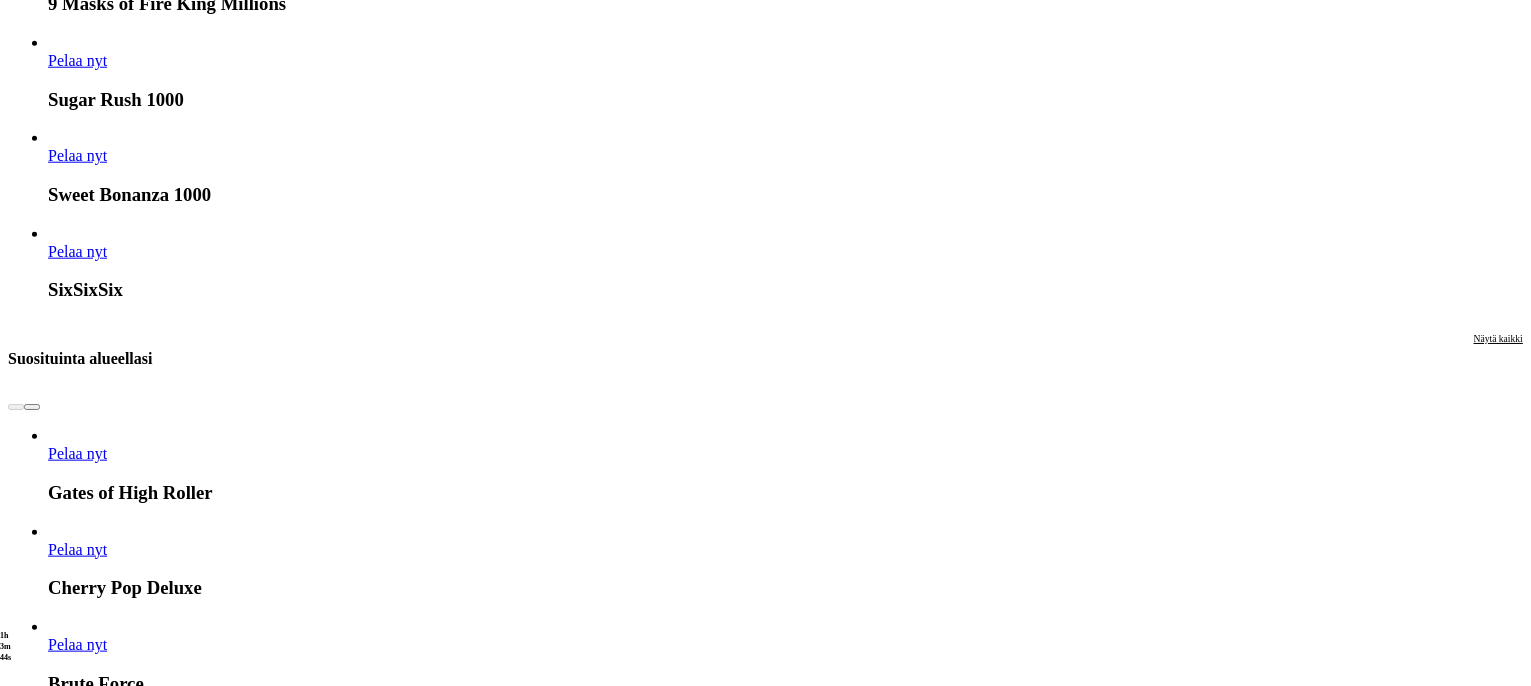 click at bounding box center [16, -1540] 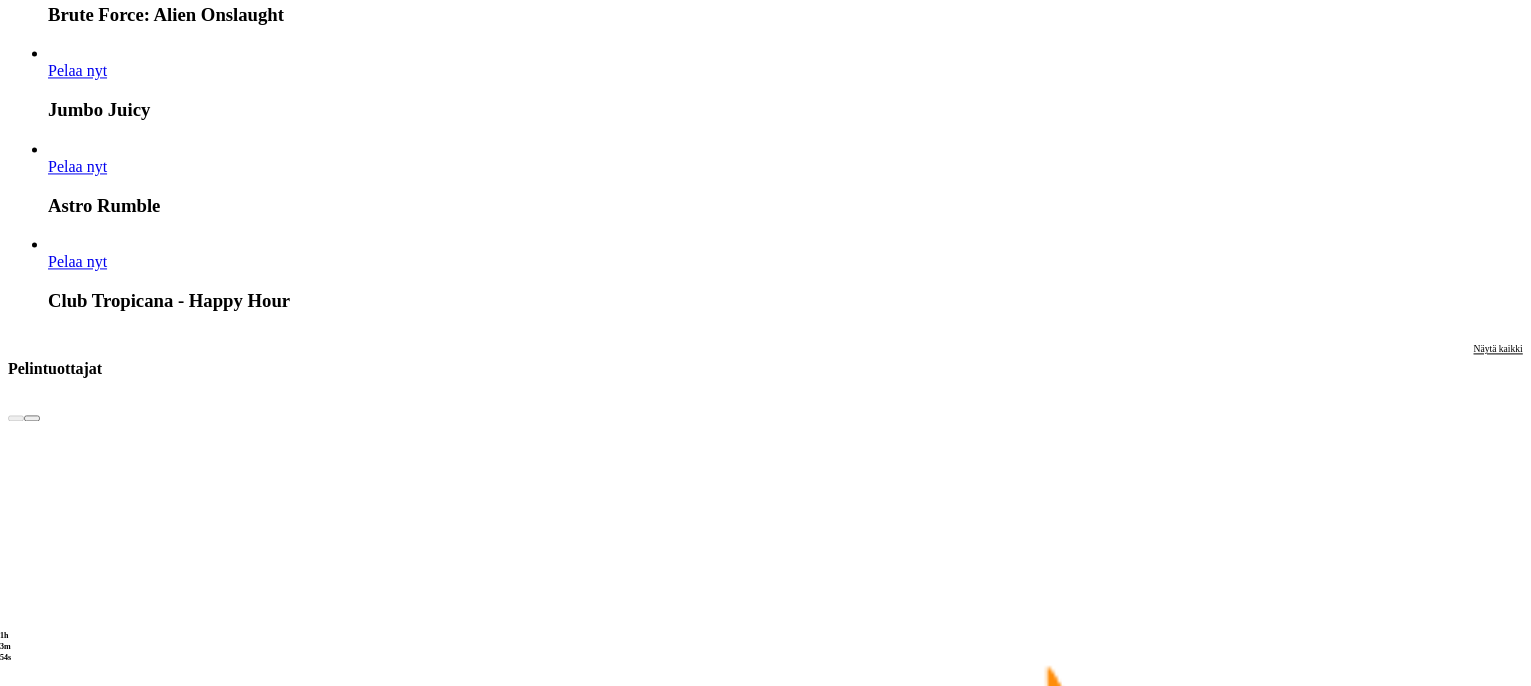 scroll, scrollTop: 4300, scrollLeft: 0, axis: vertical 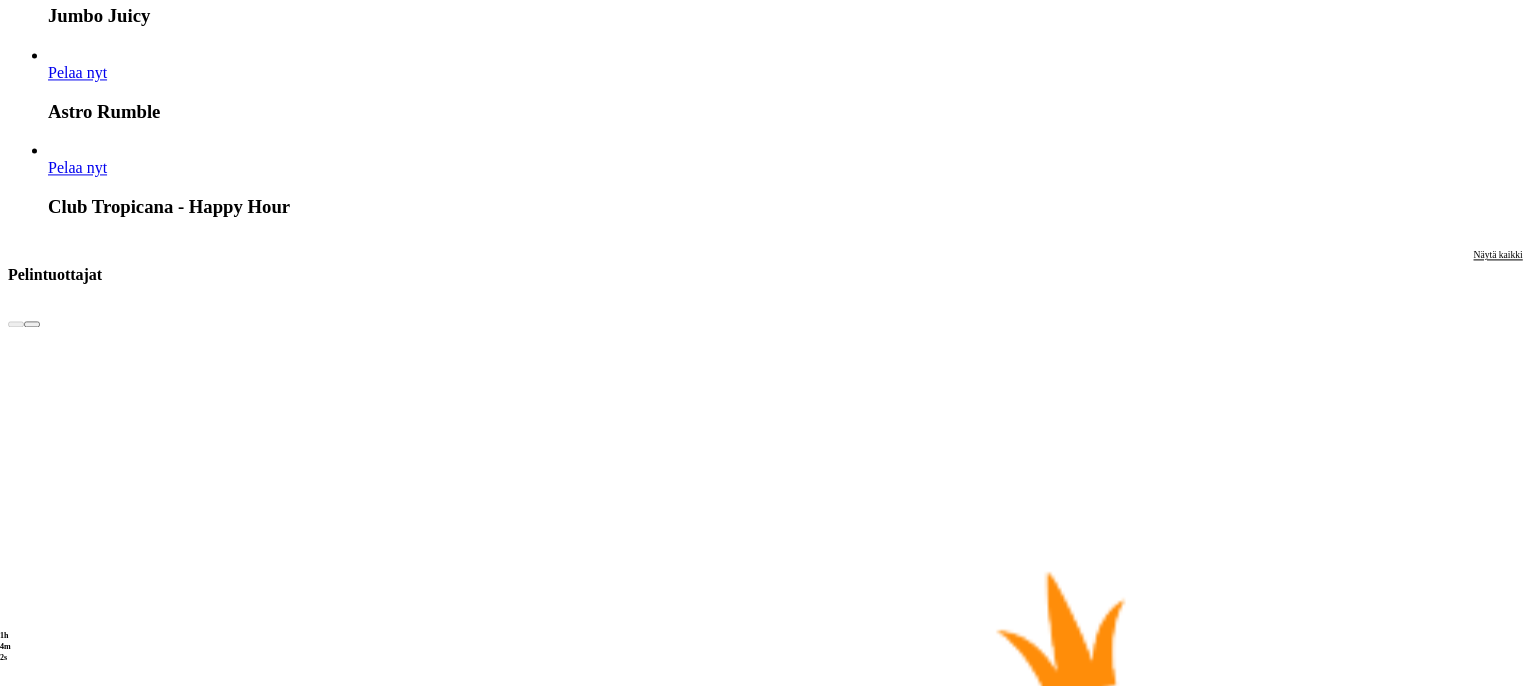 click on "Pelaa nyt" at bounding box center (77, 27779) 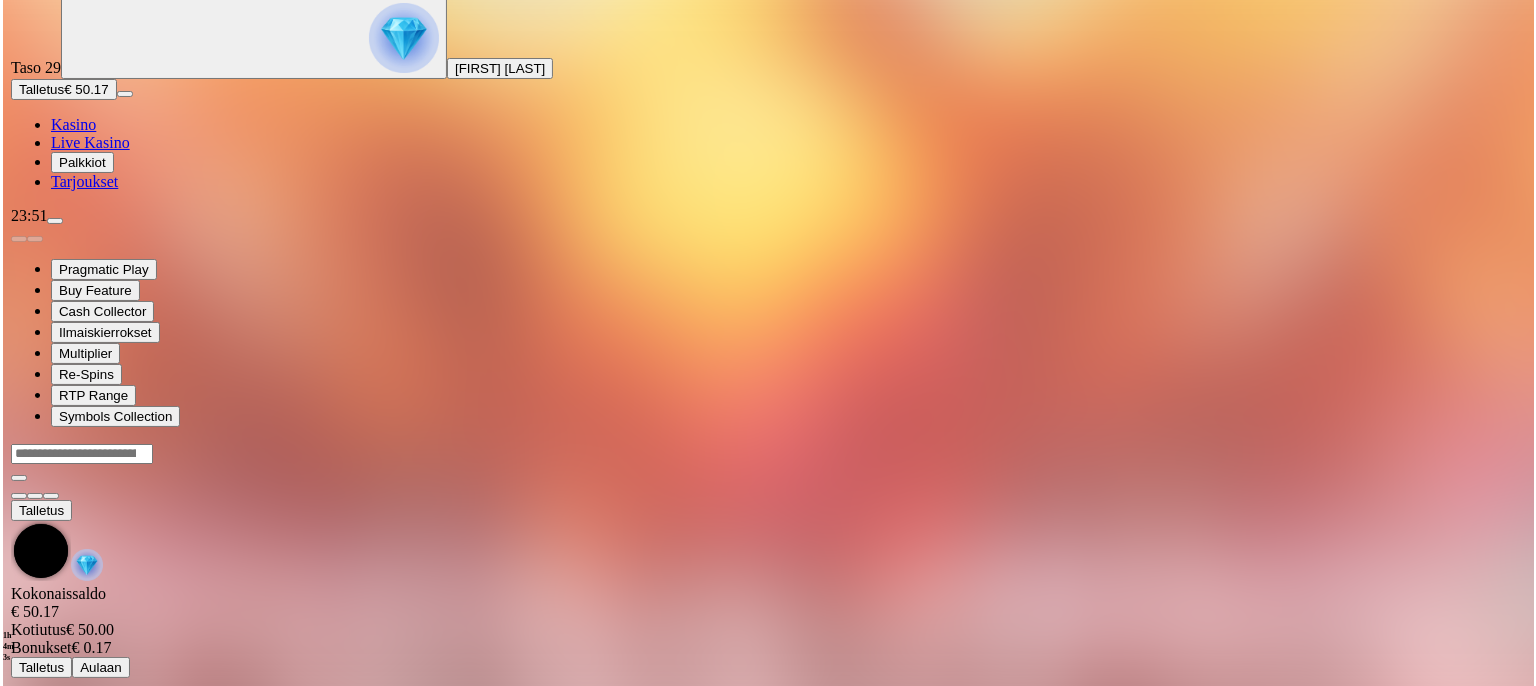 scroll, scrollTop: 0, scrollLeft: 0, axis: both 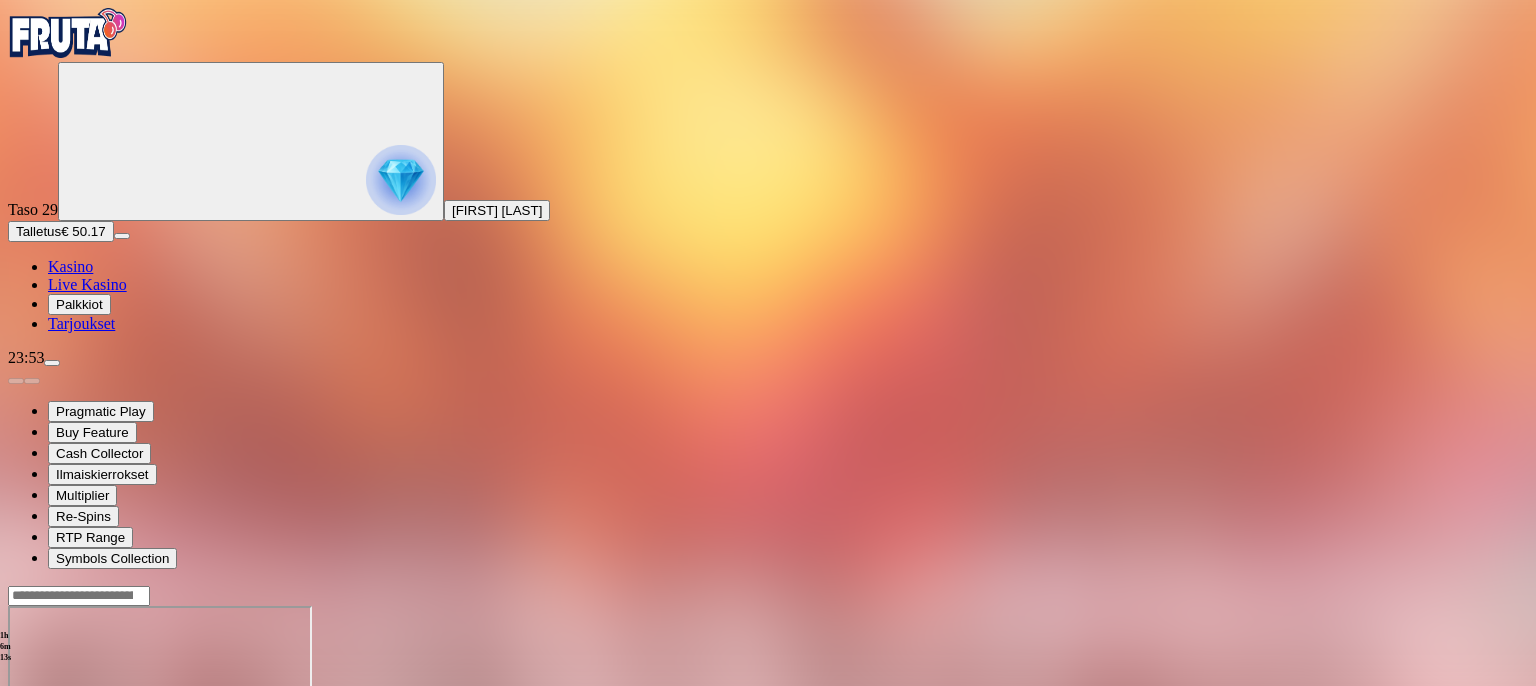 click on "Kasino" at bounding box center (70, 266) 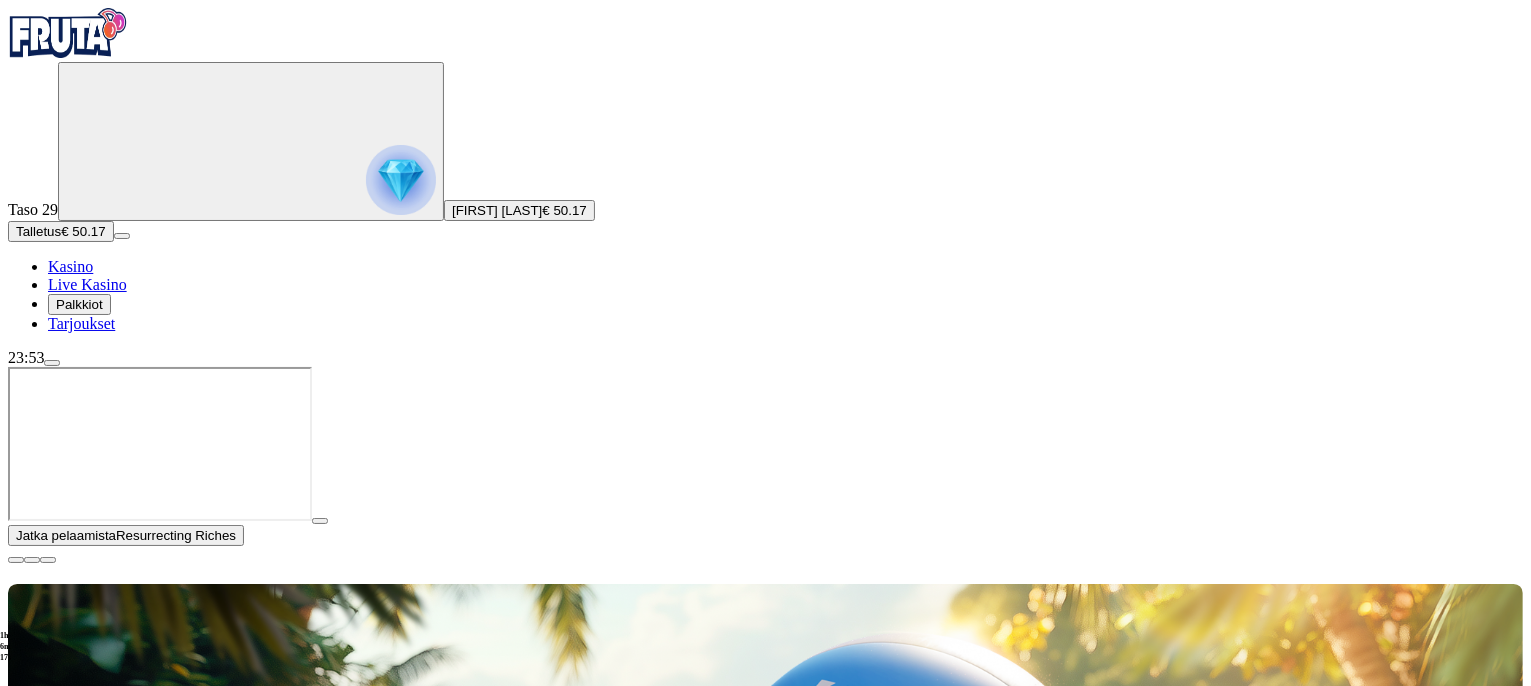 click on "200 Ilmaiskierrosta €50 €150 €250 *** € € Talleta ja pelaa 200 kierrätysvapaata ilmaiskierrosta ensitalletuksen yhteydessä. 50 kierrosta per päivä, 4 päivän ajan." at bounding box center [765, 832] 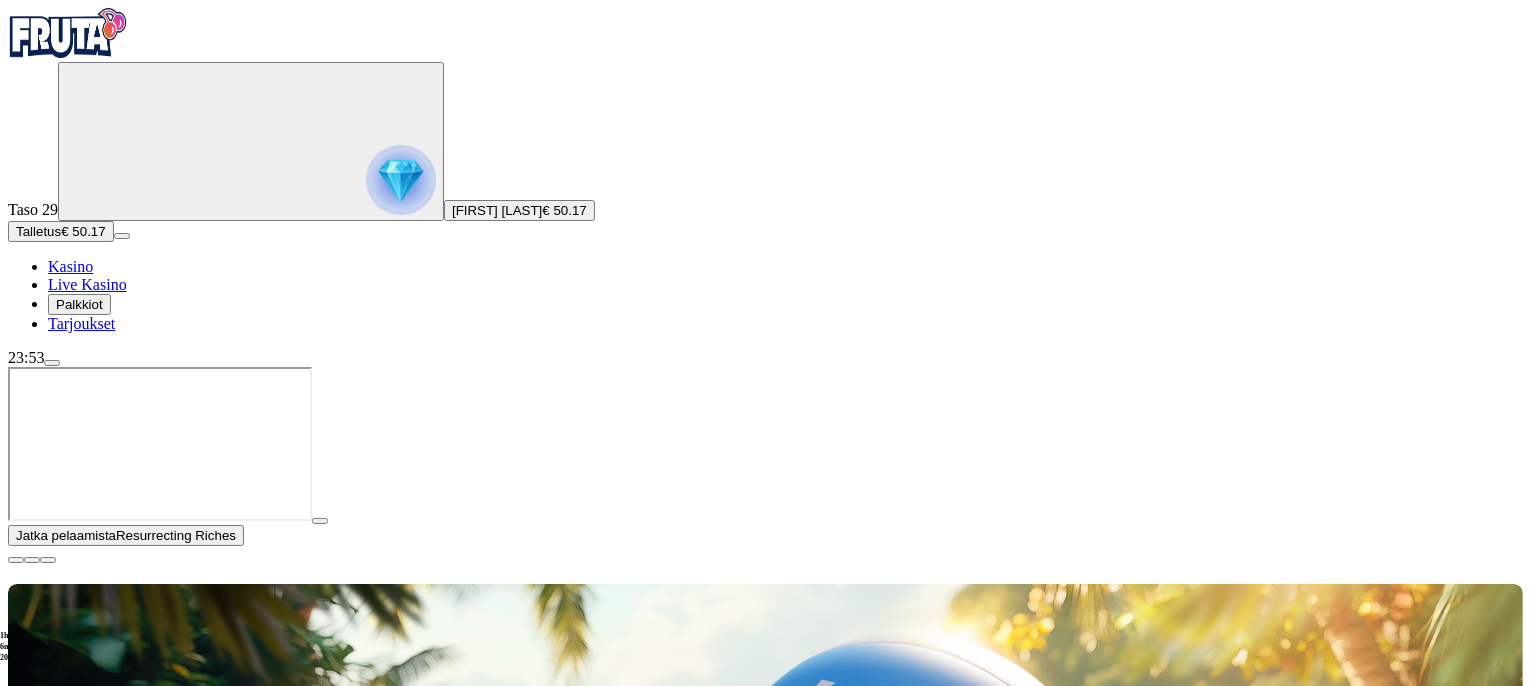 click at bounding box center (1064, 1179) 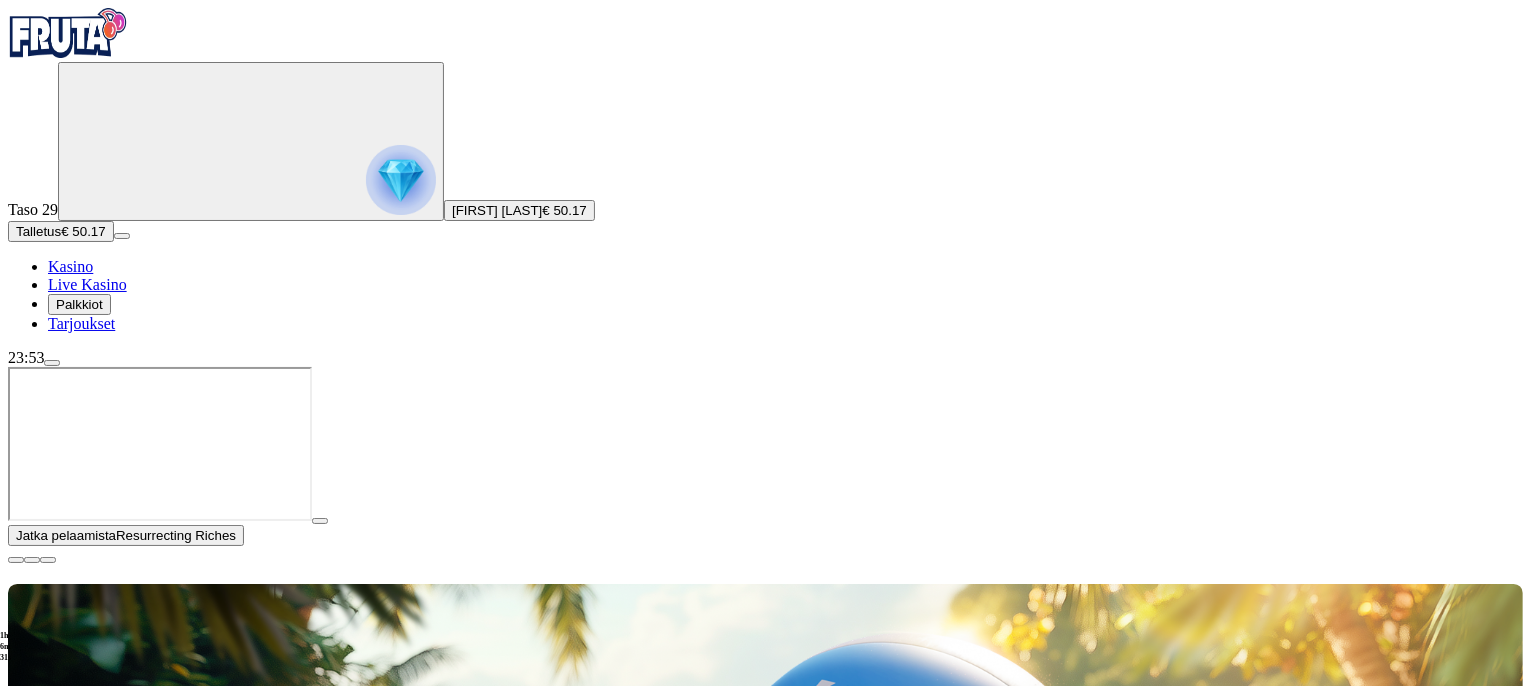 type on "*" 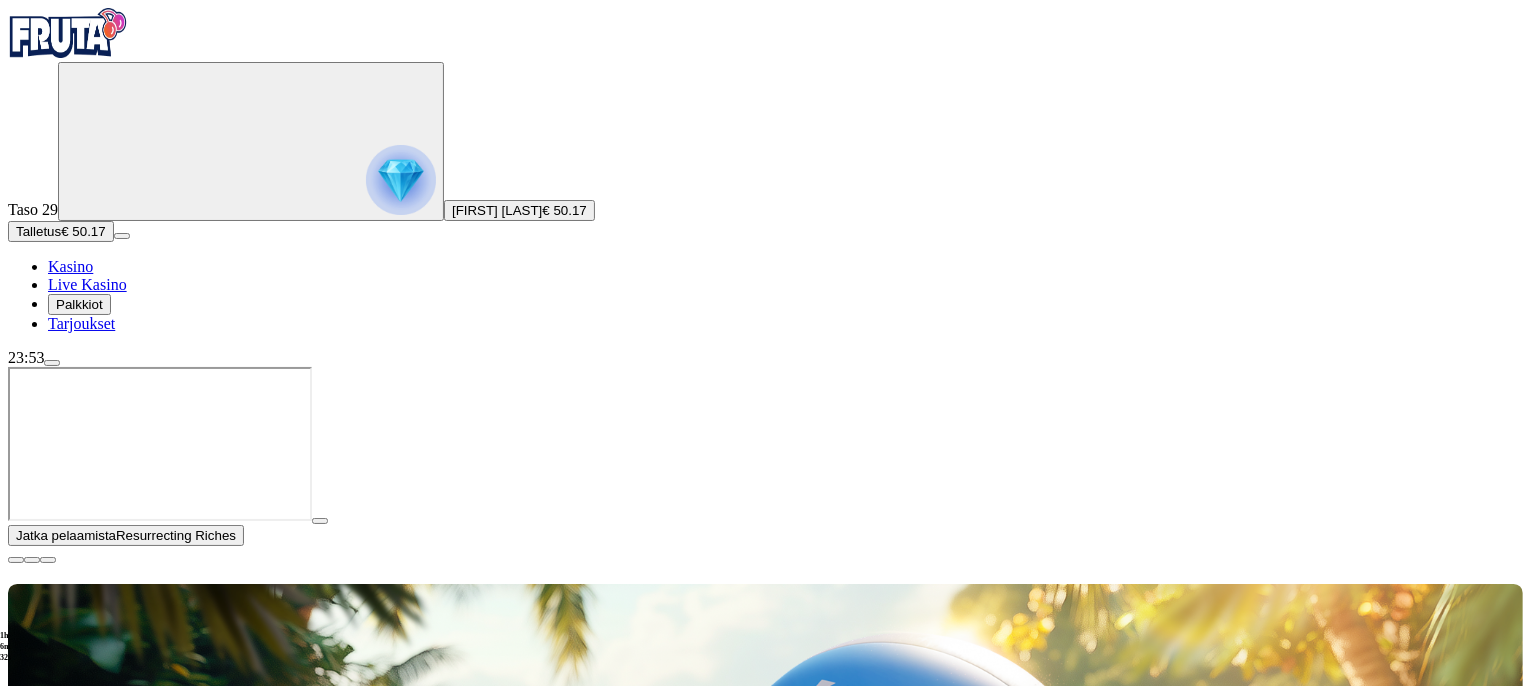 click on "*" at bounding box center [1064, 1110] 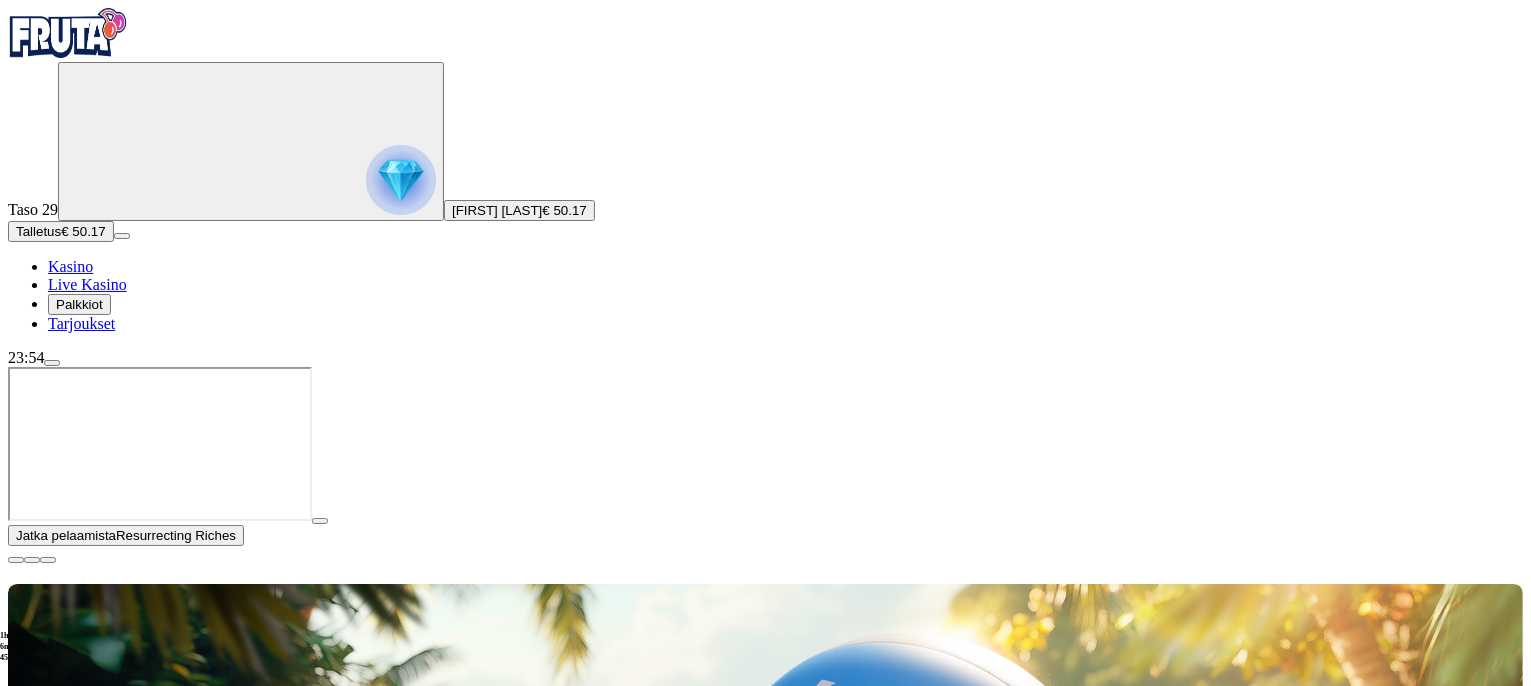 type on "*****" 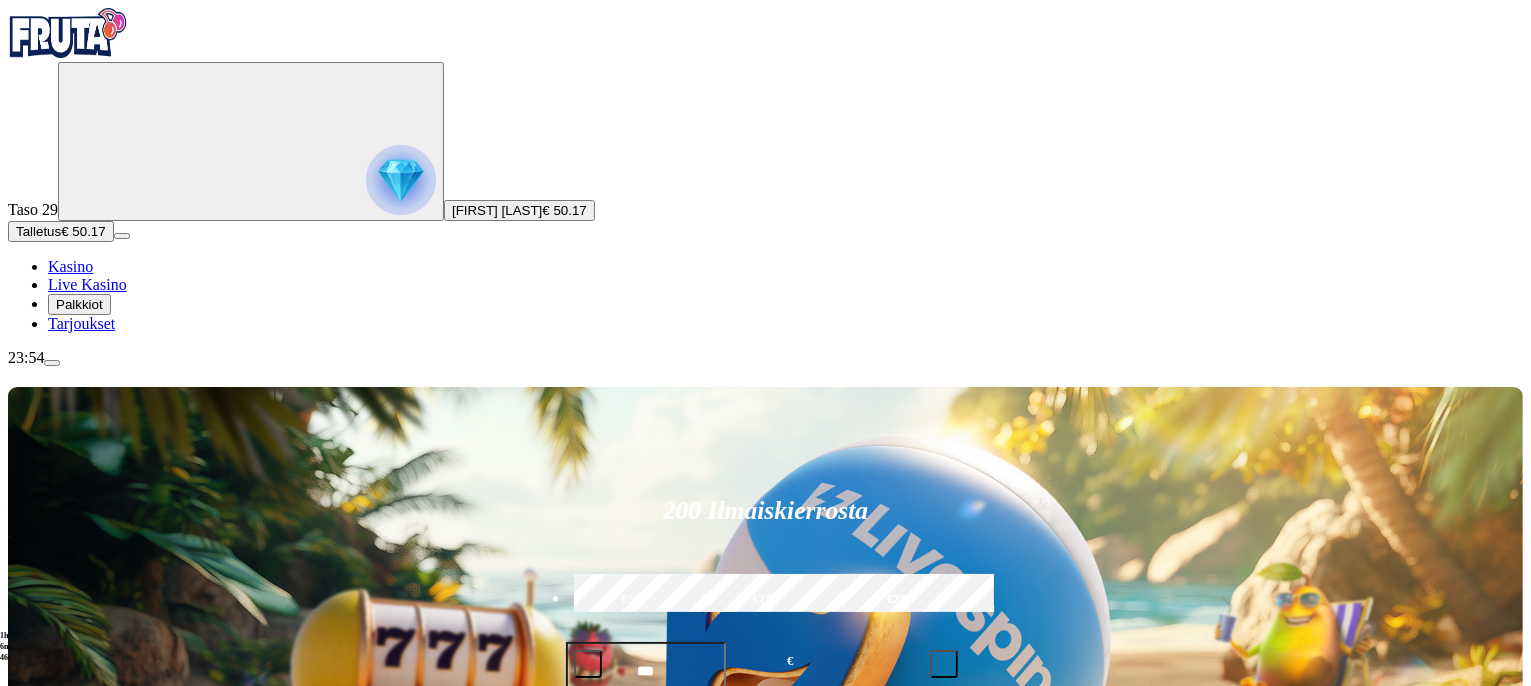 click on "Pelaa nyt" at bounding box center [1205, 1015] 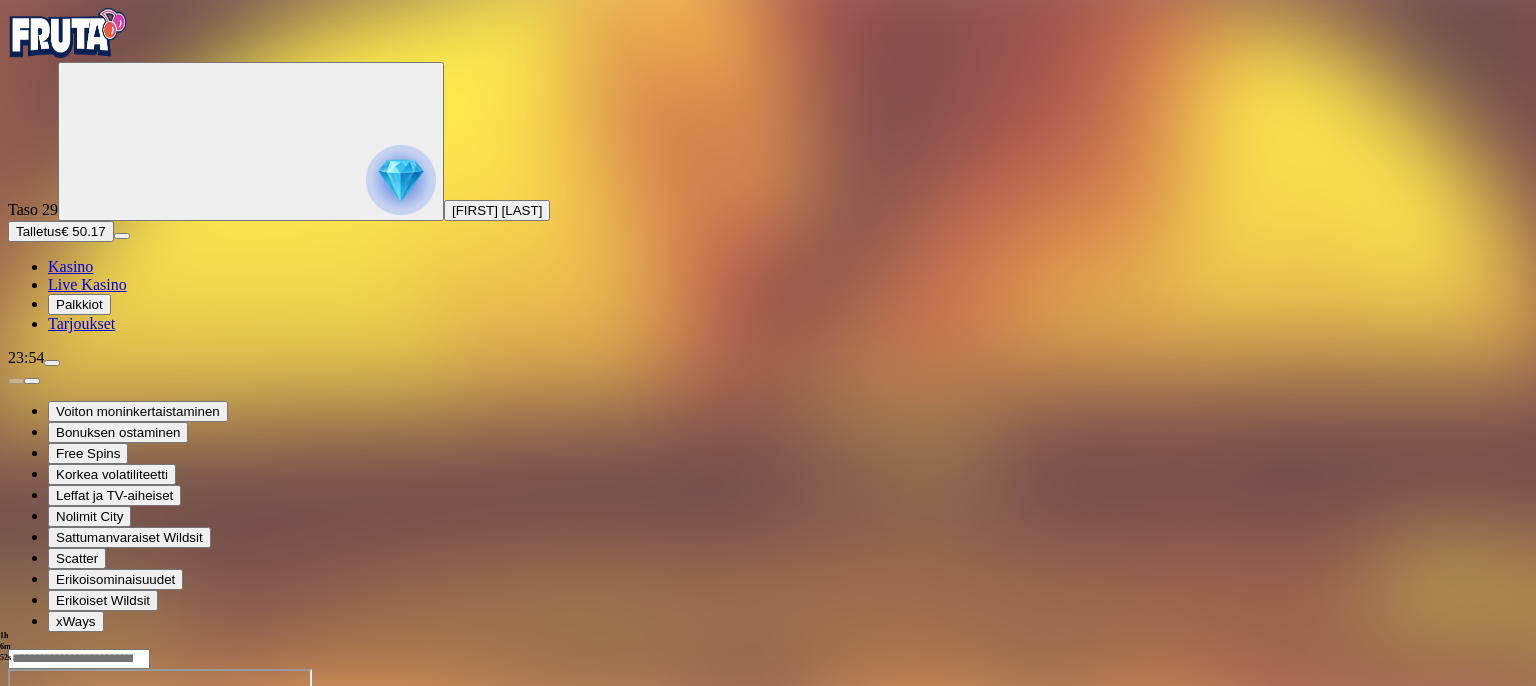 drag, startPoint x: 1244, startPoint y: 604, endPoint x: 799, endPoint y: 43, distance: 716.06287 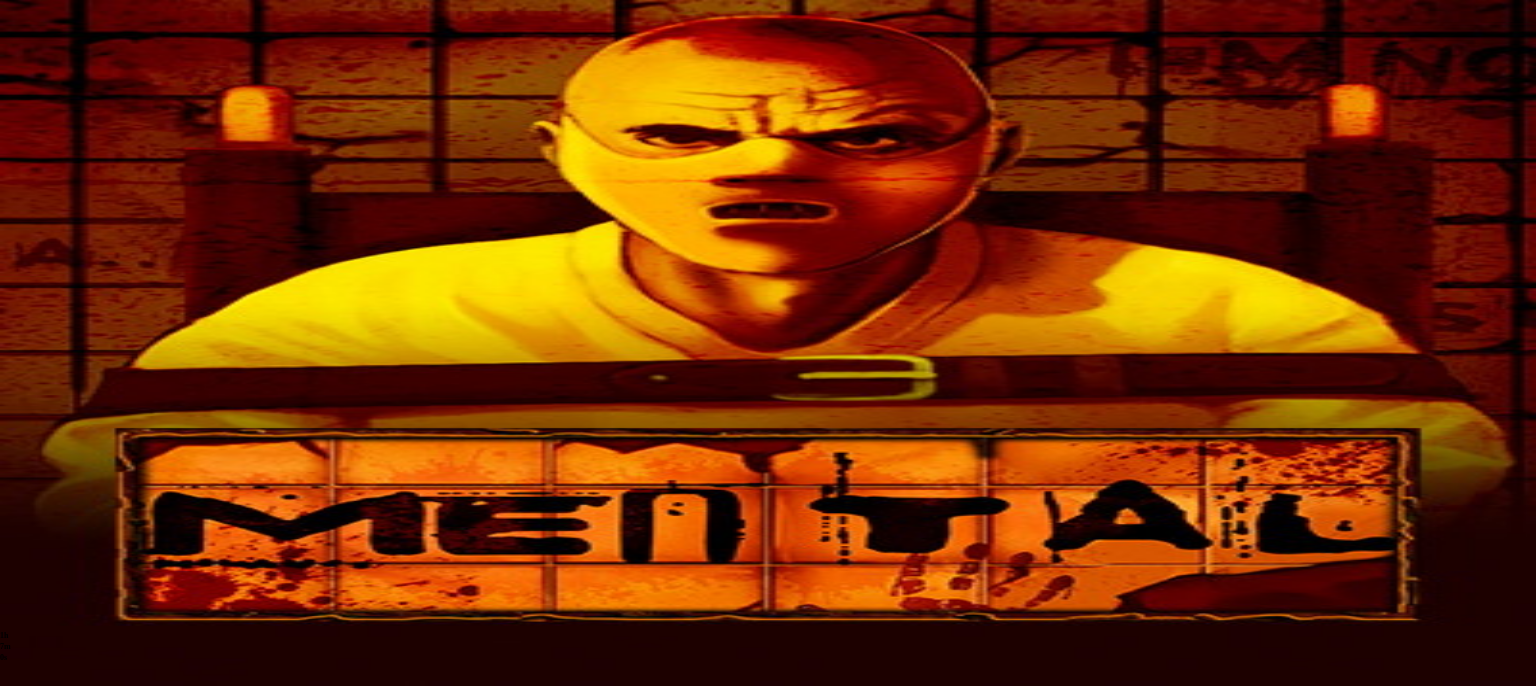 scroll, scrollTop: 0, scrollLeft: 0, axis: both 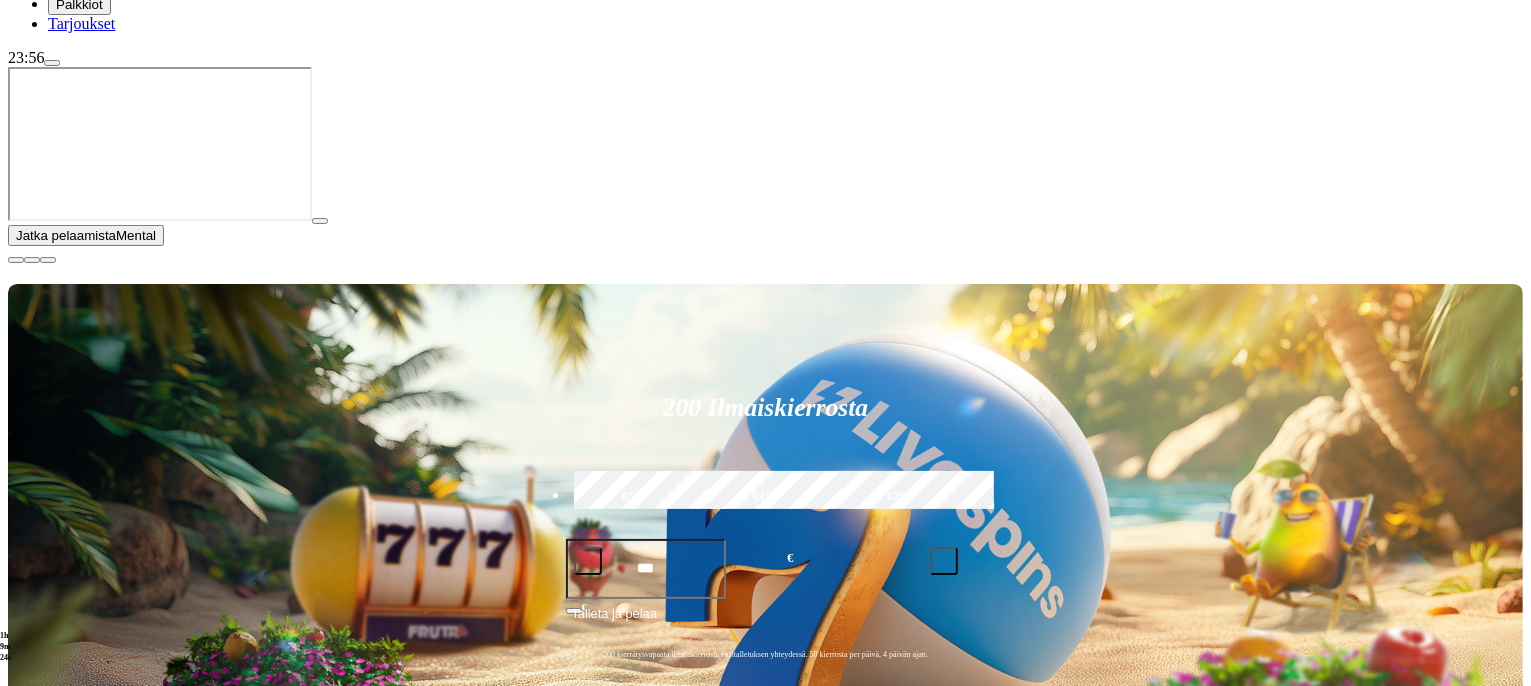 click on "Pelaa nyt" at bounding box center [77, 1096] 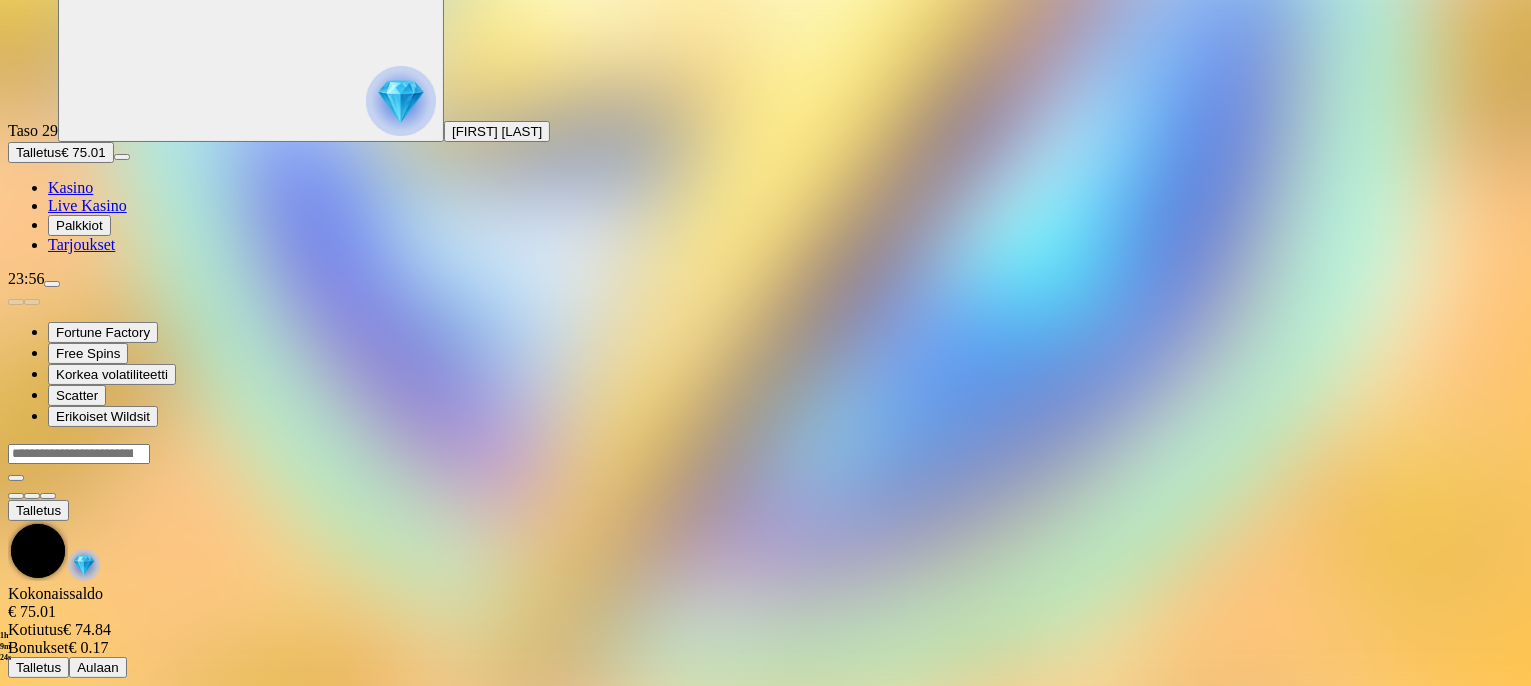 scroll, scrollTop: 0, scrollLeft: 0, axis: both 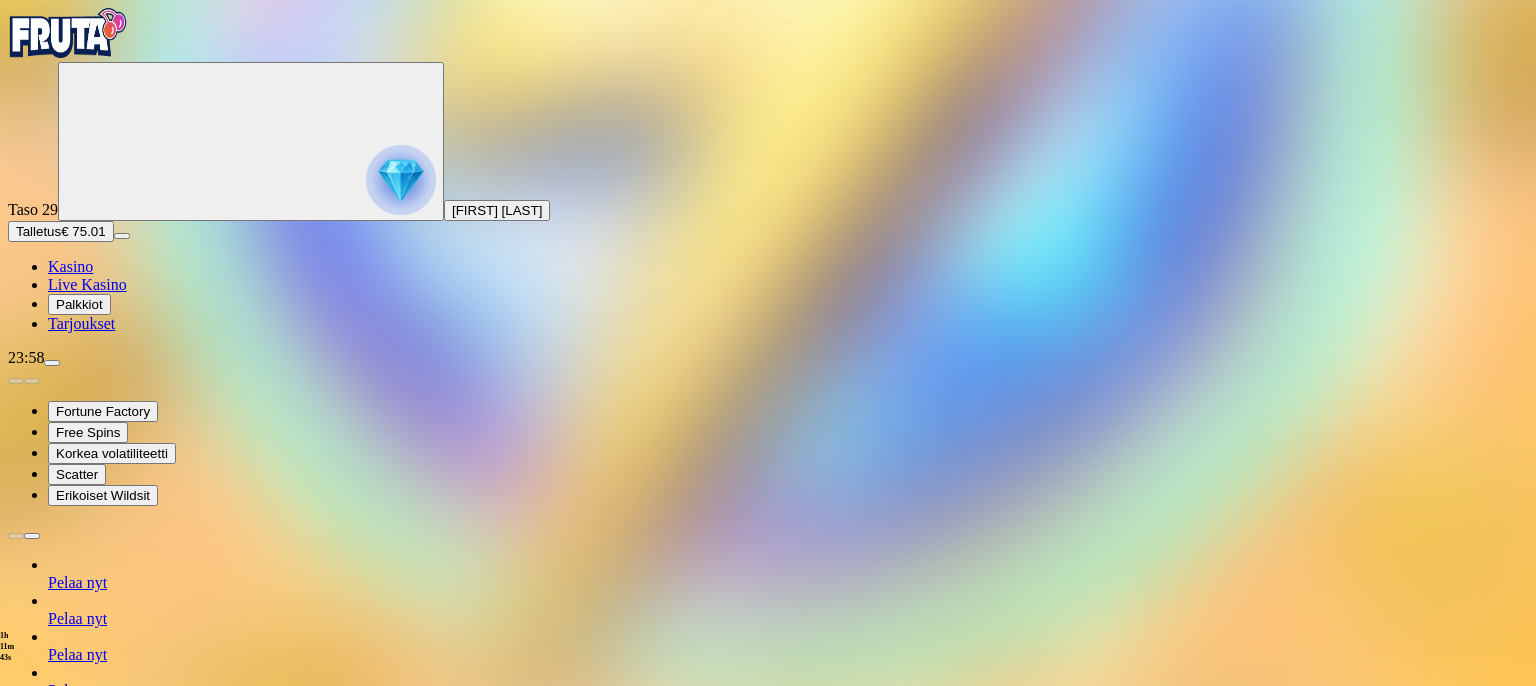 click on "Kasino" at bounding box center (70, 266) 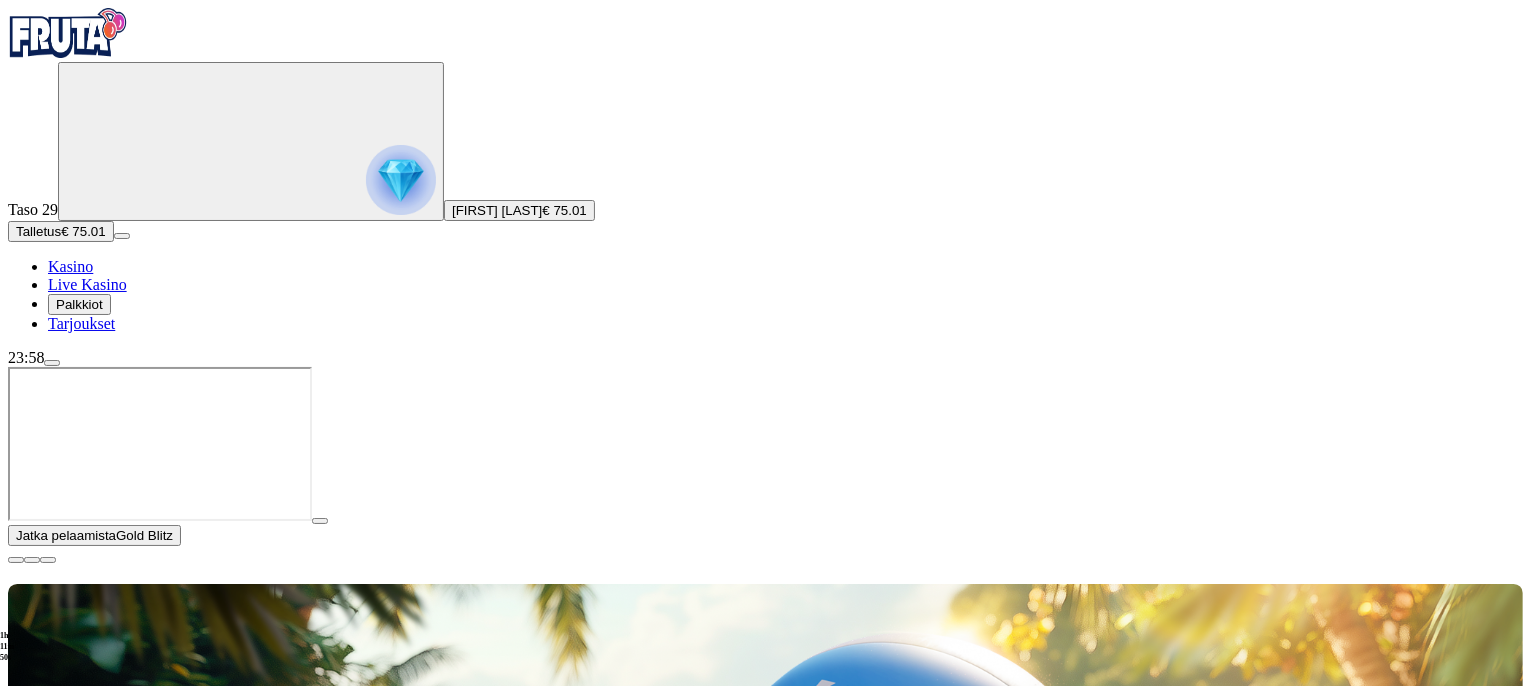 click at bounding box center [16, 560] 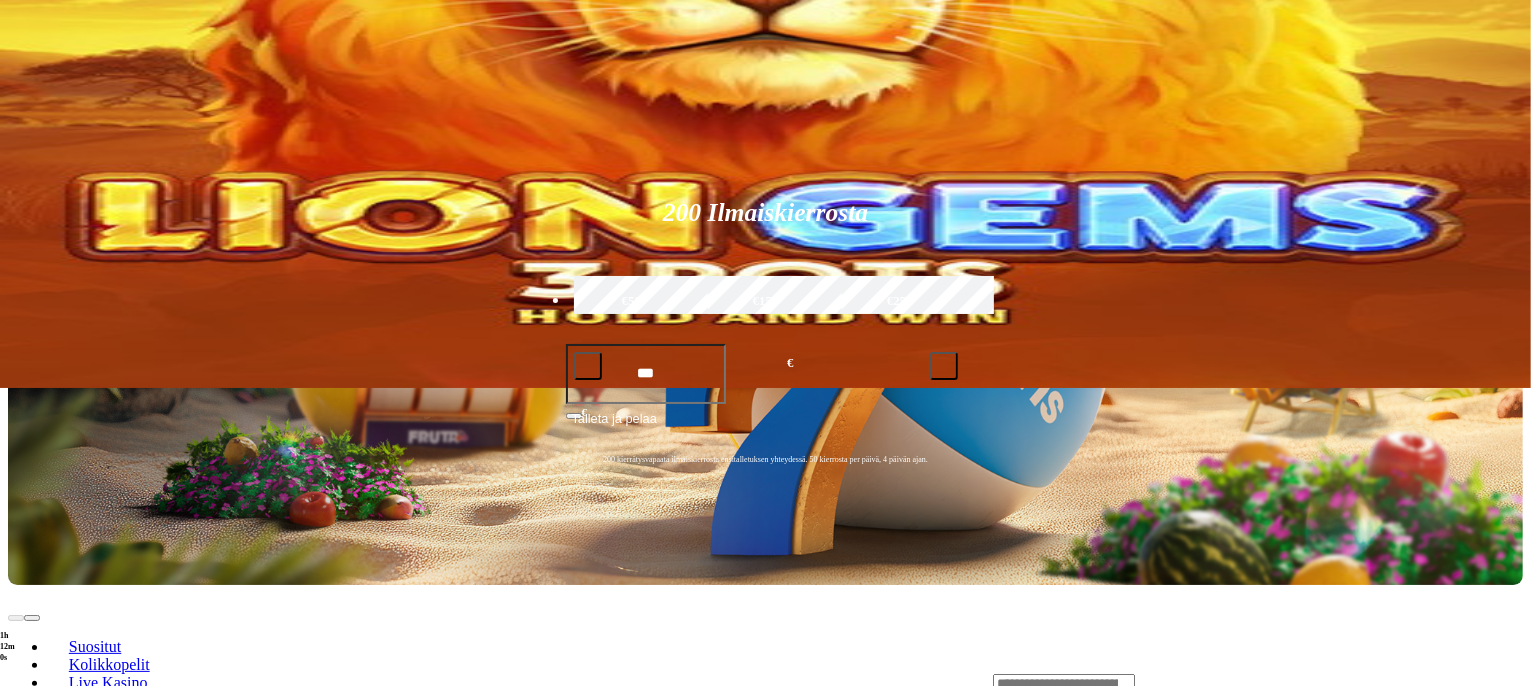 scroll, scrollTop: 0, scrollLeft: 0, axis: both 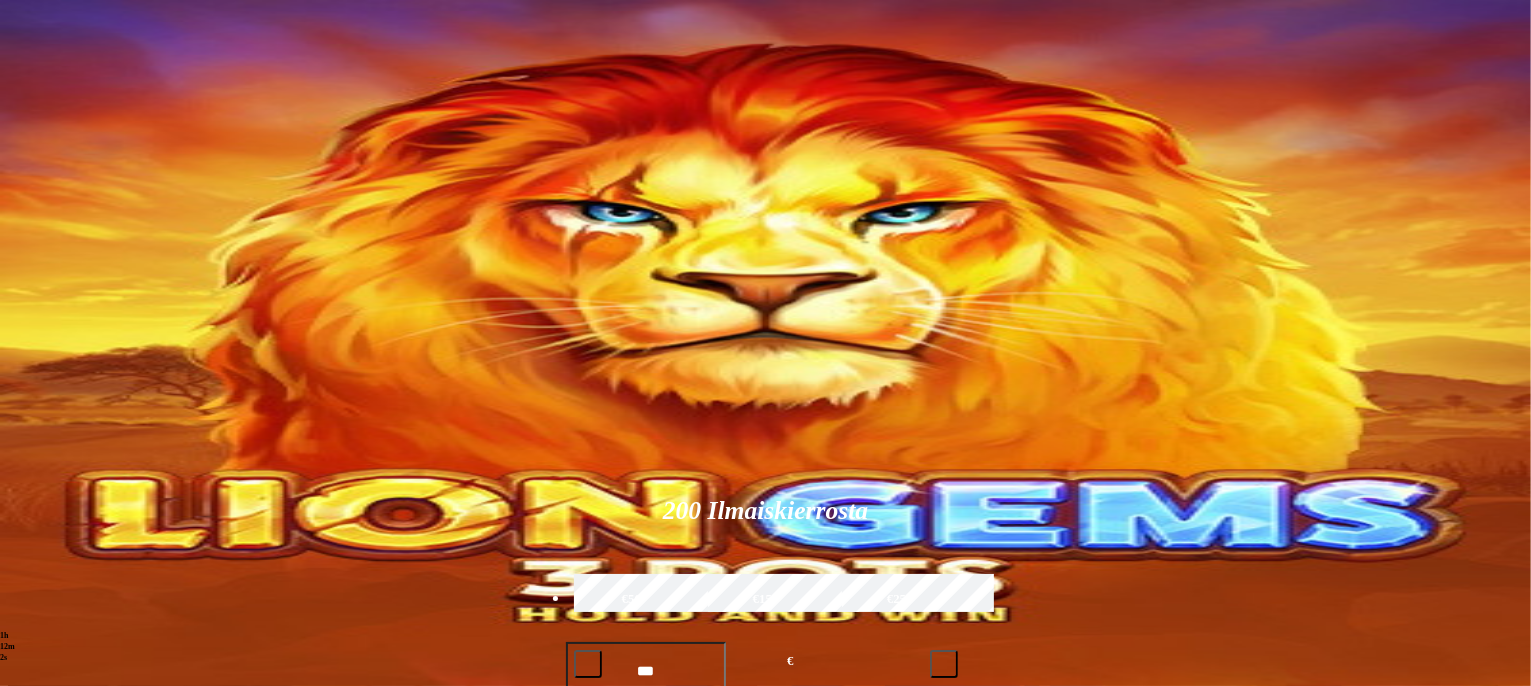 click at bounding box center [1064, 982] 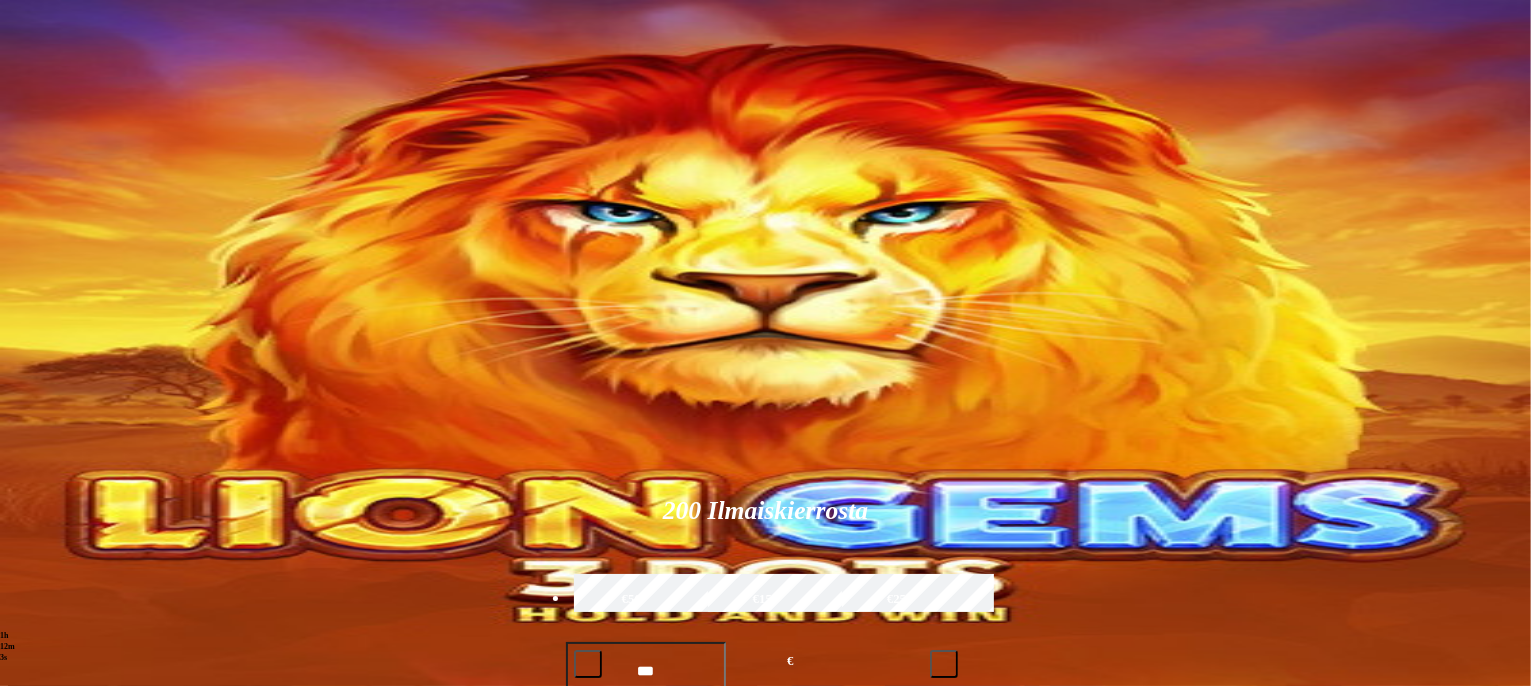 click at bounding box center [1064, 982] 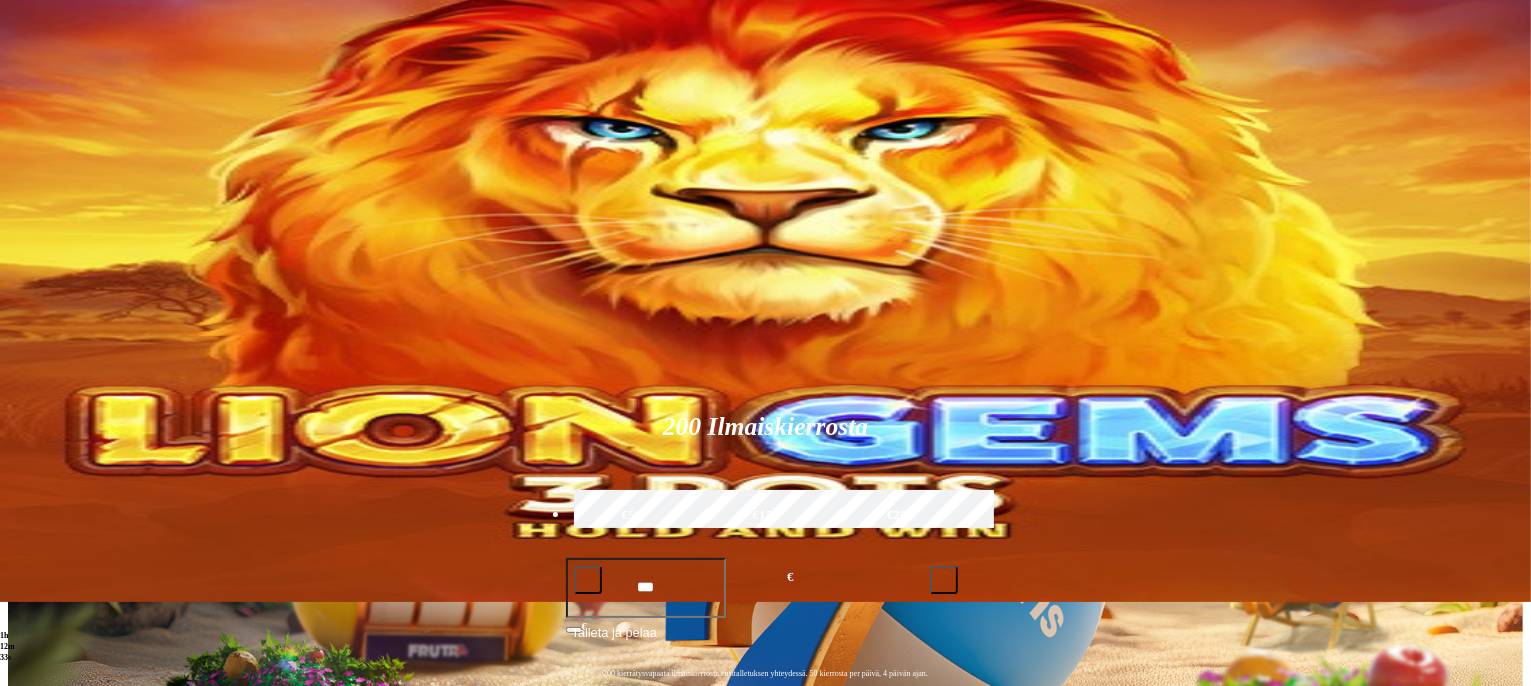 scroll, scrollTop: 0, scrollLeft: 0, axis: both 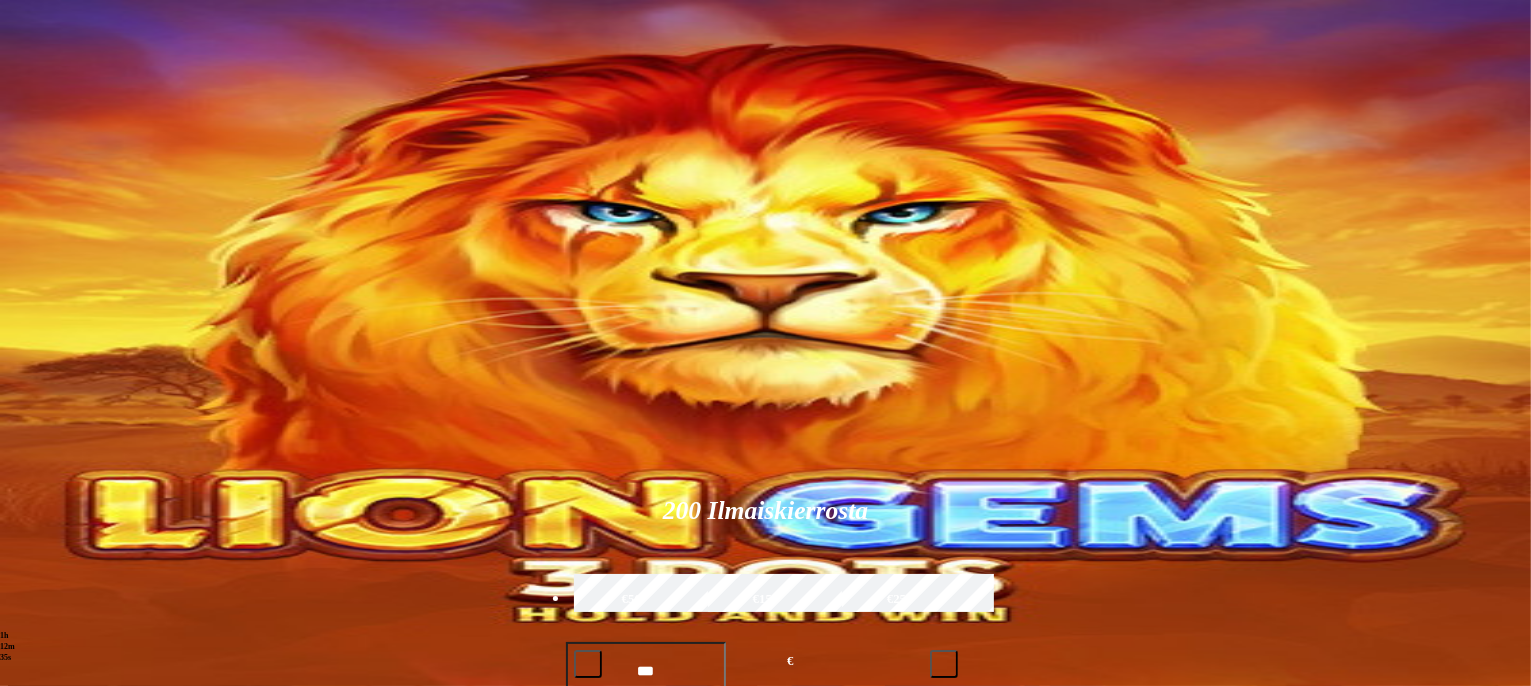 click on "*******" at bounding box center (1258, 912) 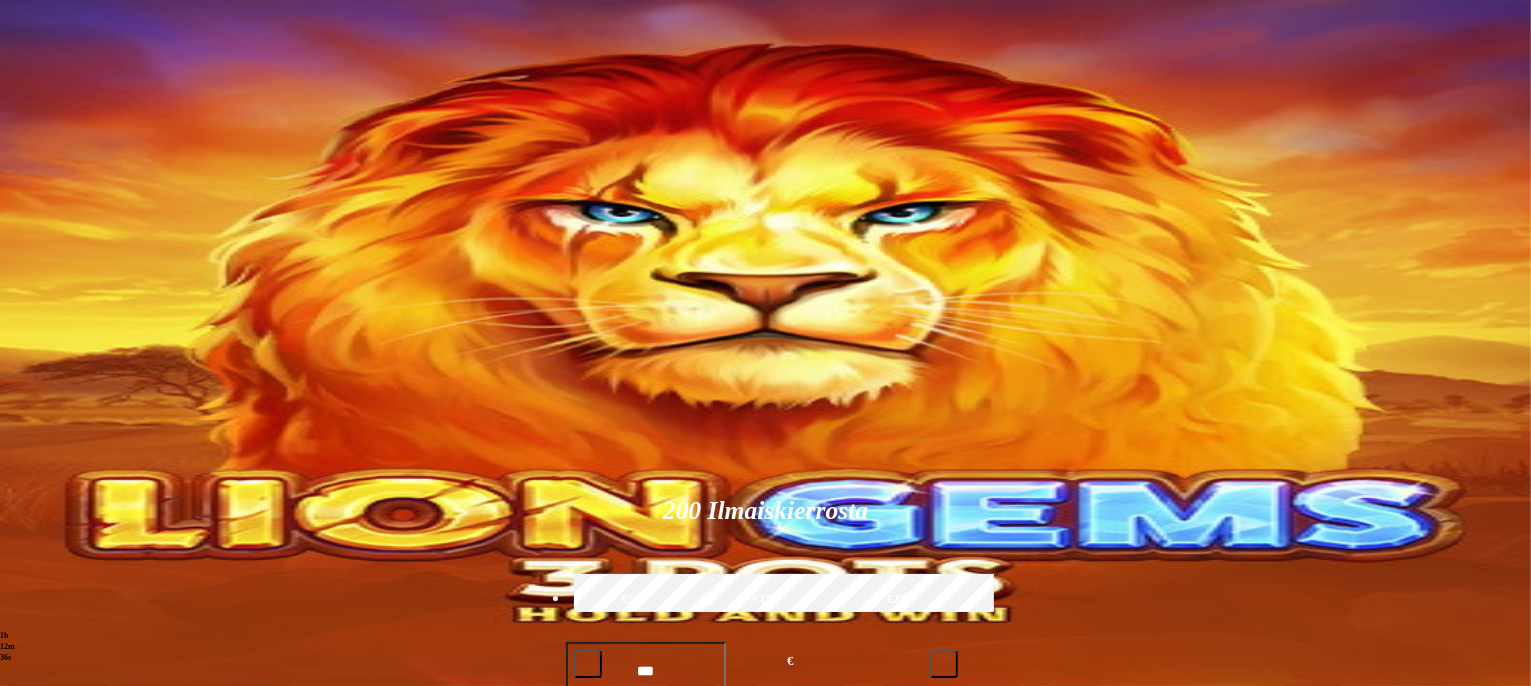 click on "*******" at bounding box center [1258, 912] 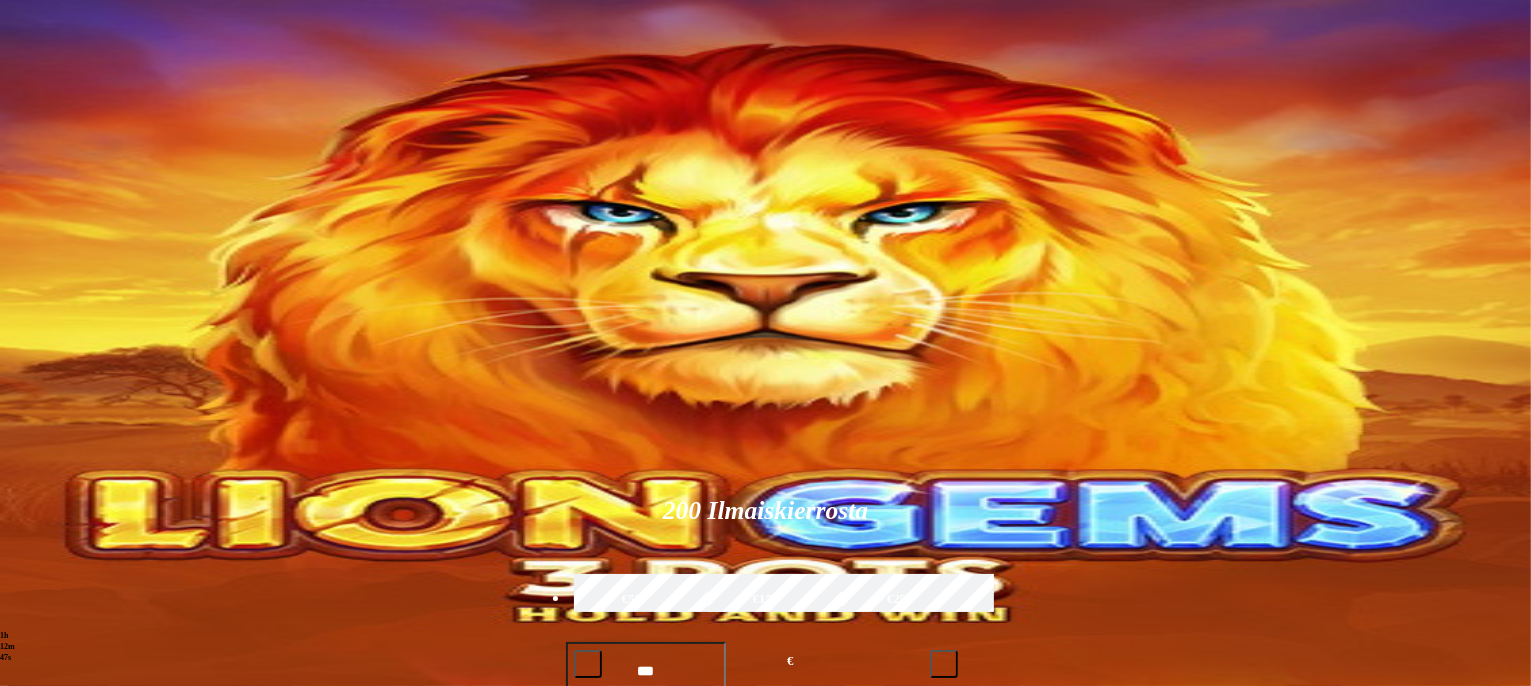 type on "*" 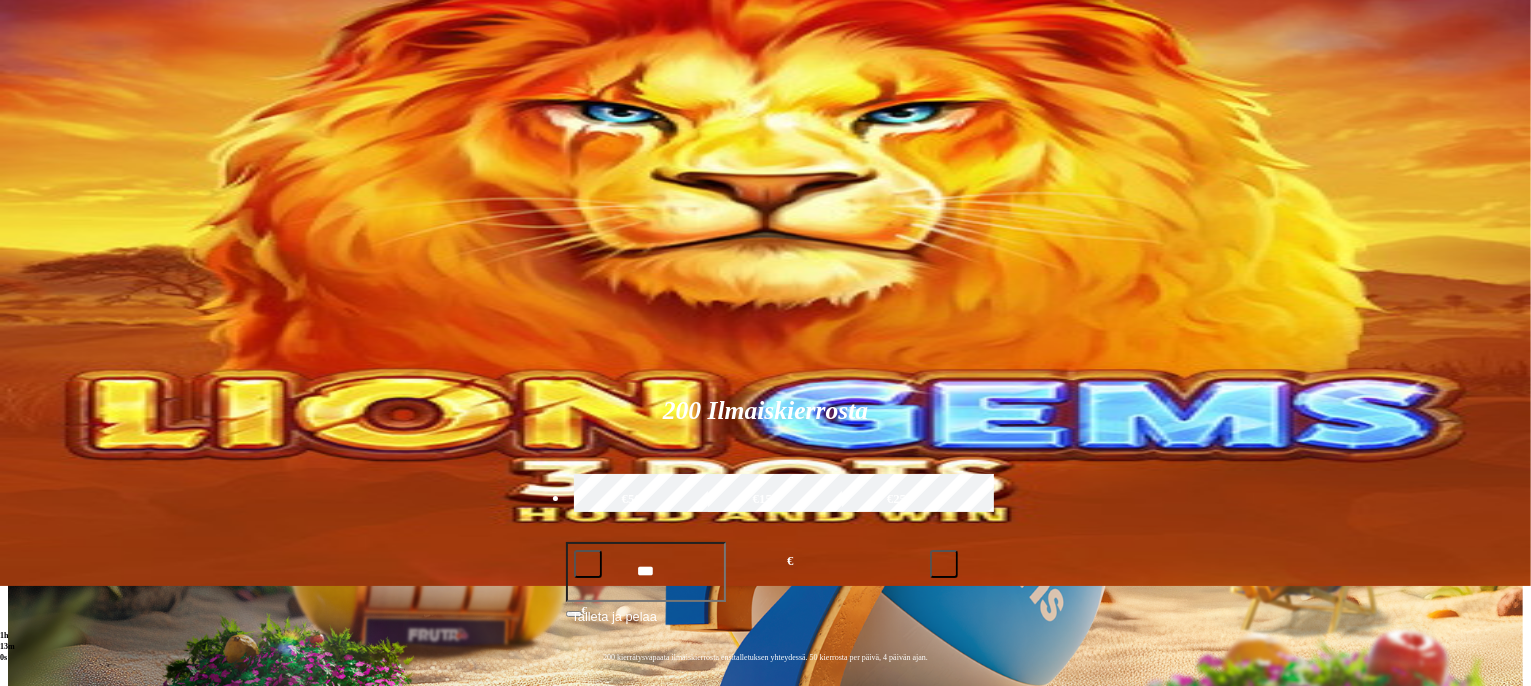 scroll, scrollTop: 0, scrollLeft: 0, axis: both 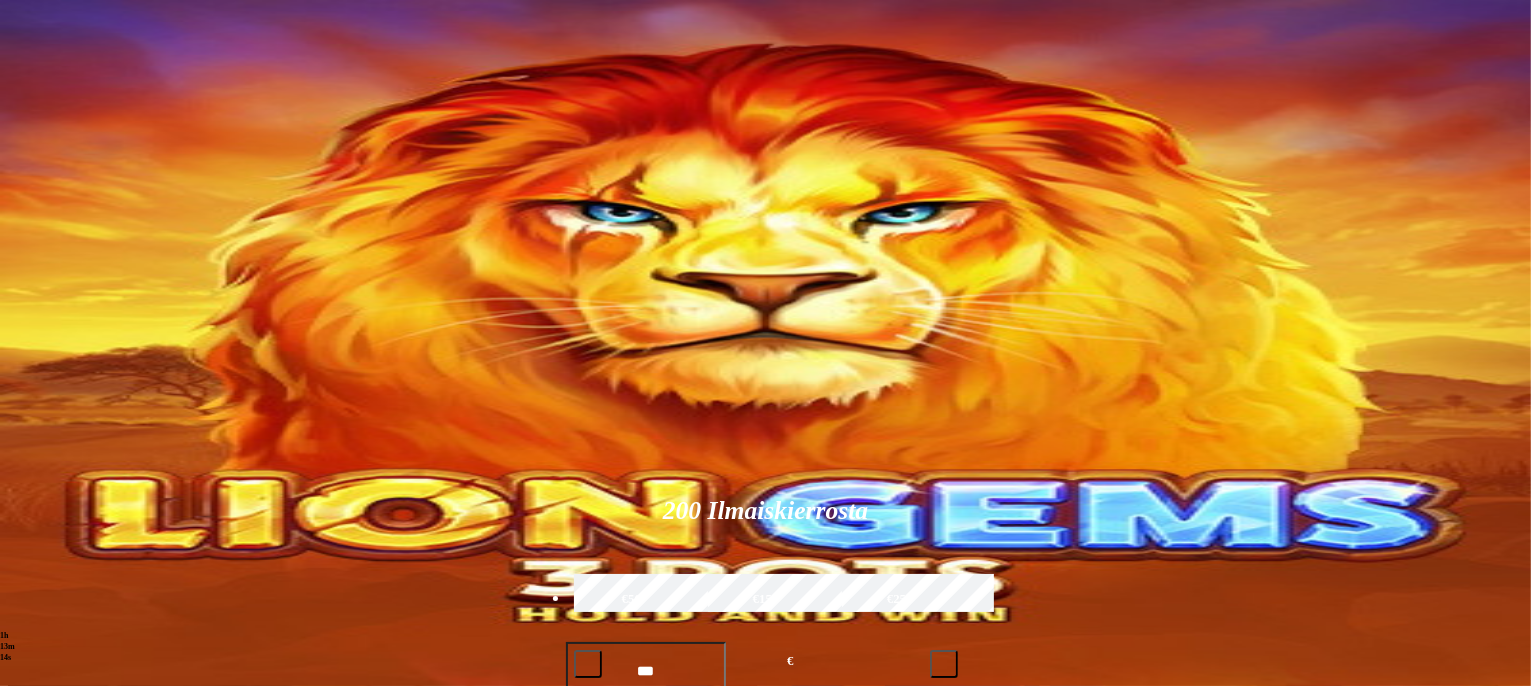 type on "****" 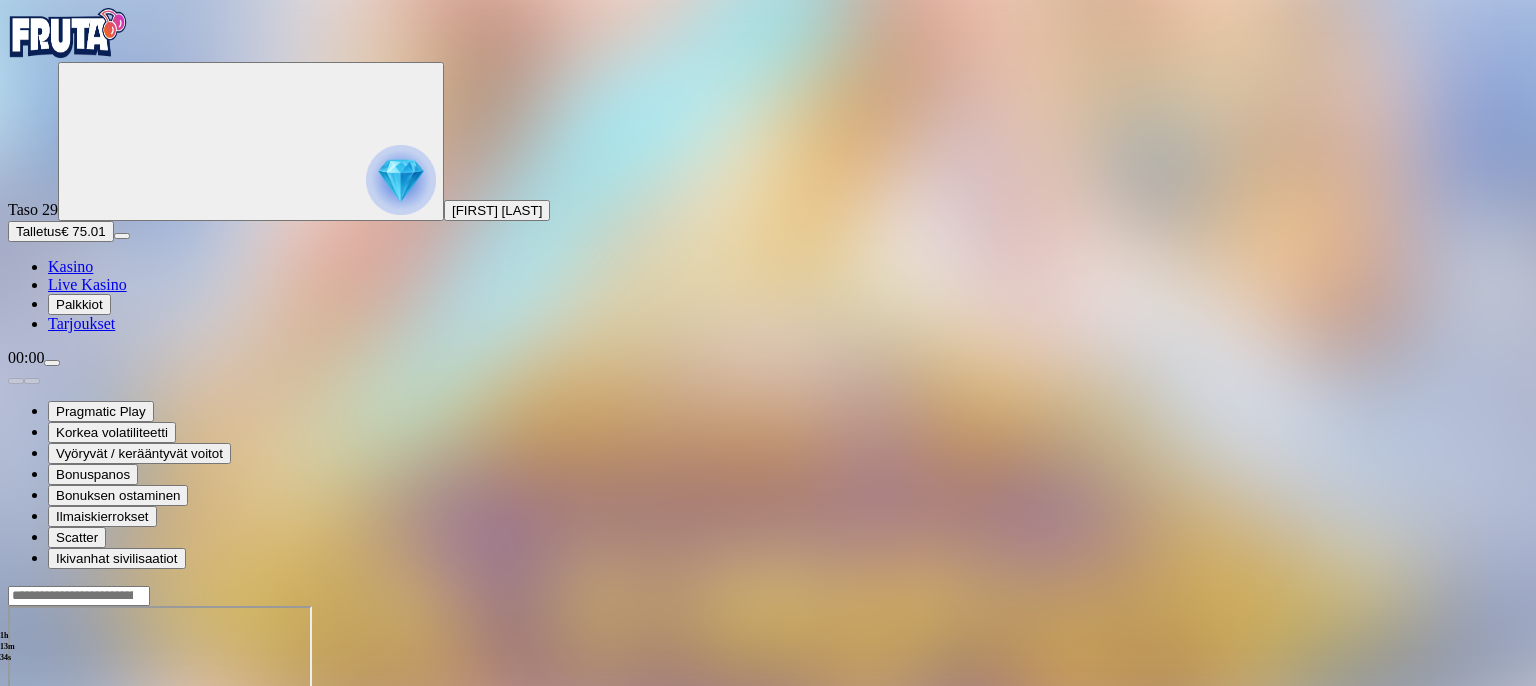 click at bounding box center [768, 683] 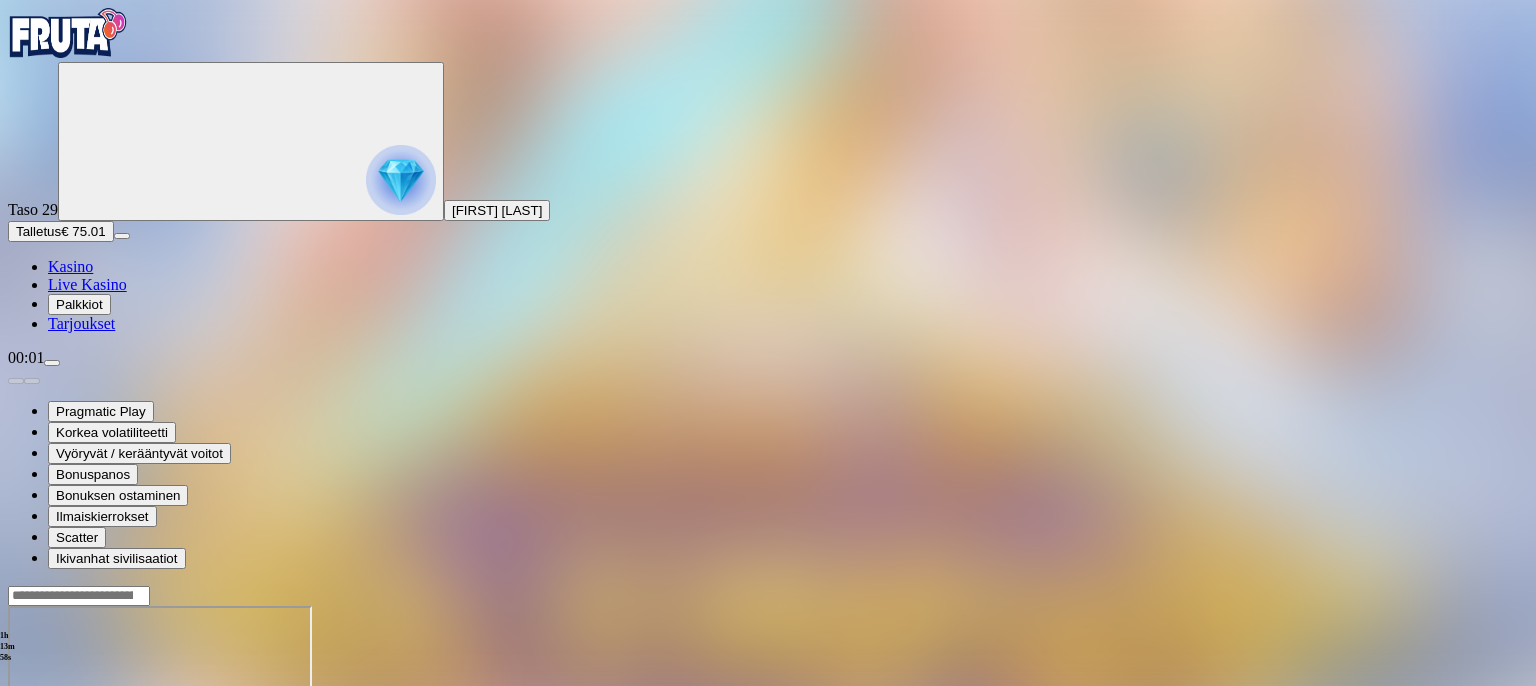 click at bounding box center [768, 685] 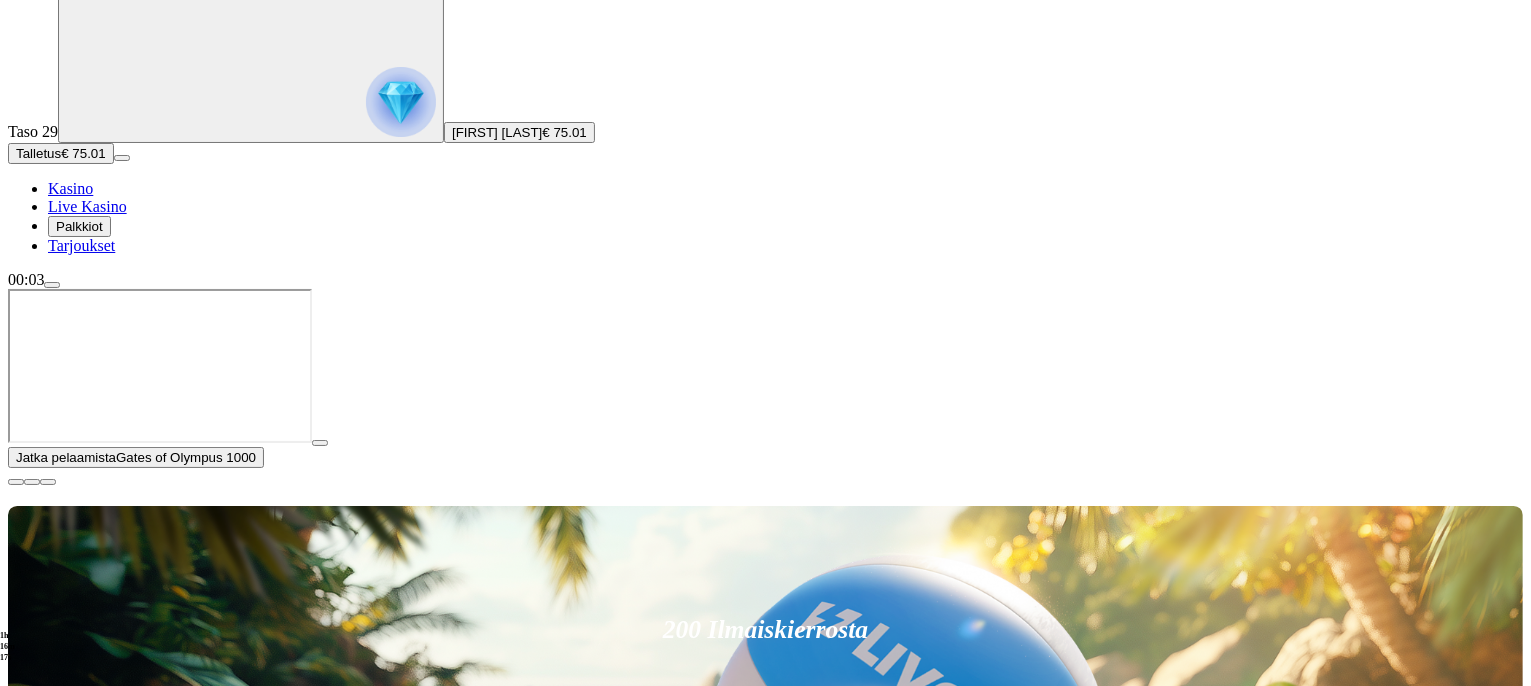 scroll, scrollTop: 100, scrollLeft: 0, axis: vertical 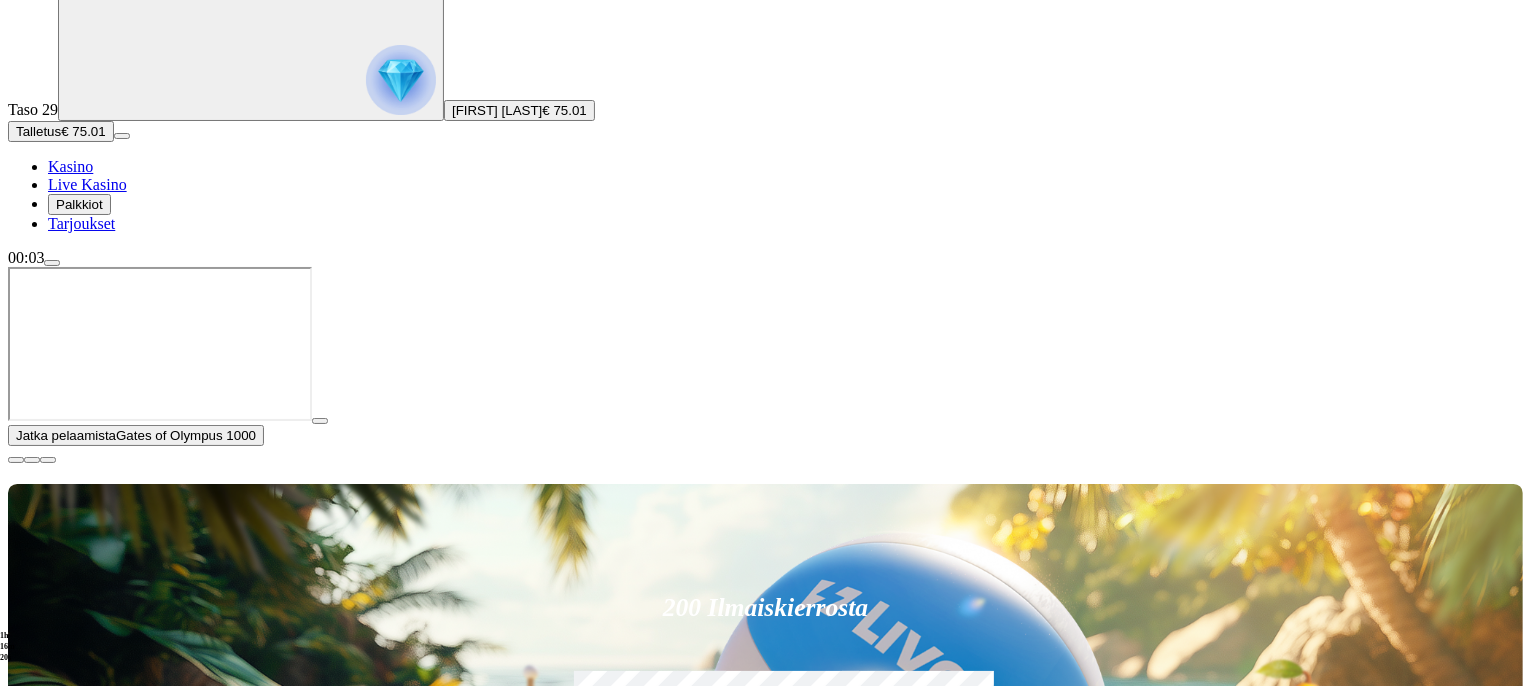 click at bounding box center (16, 460) 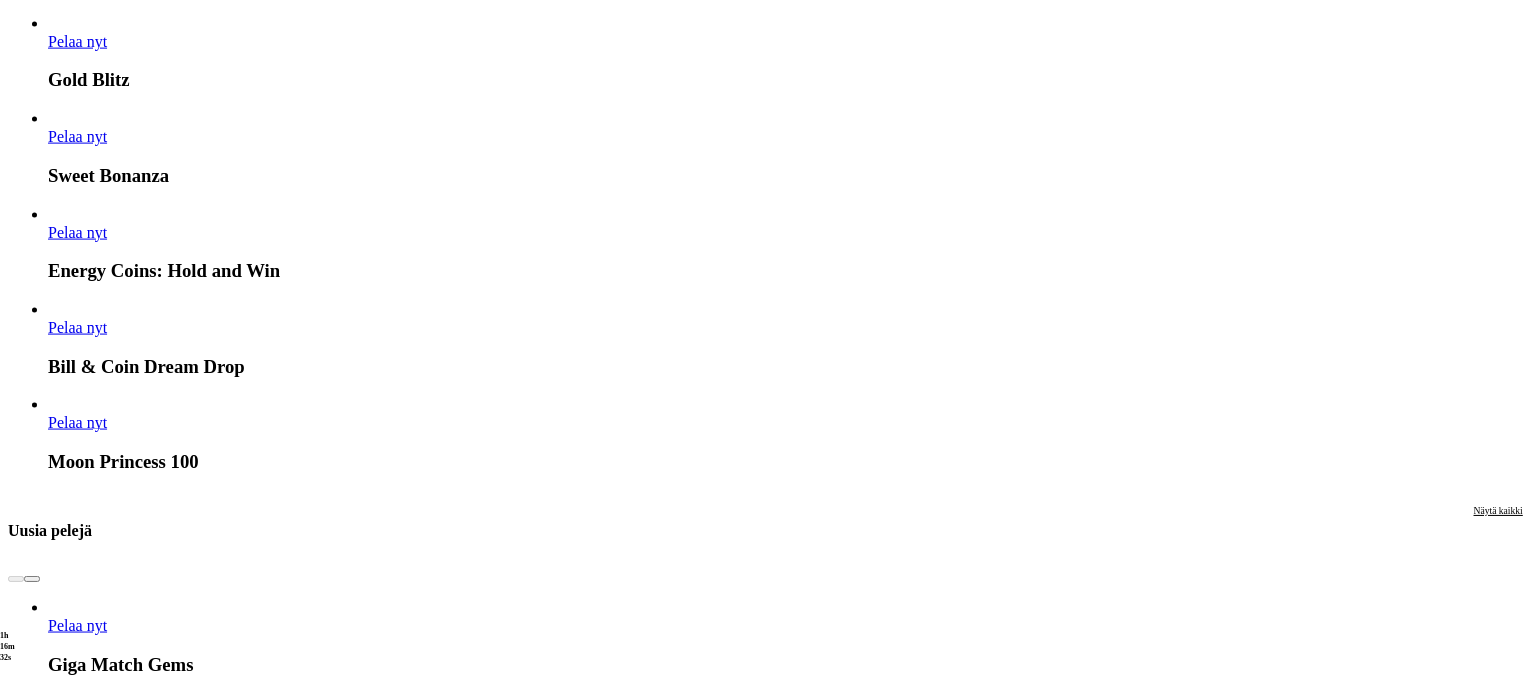 scroll, scrollTop: 2900, scrollLeft: 0, axis: vertical 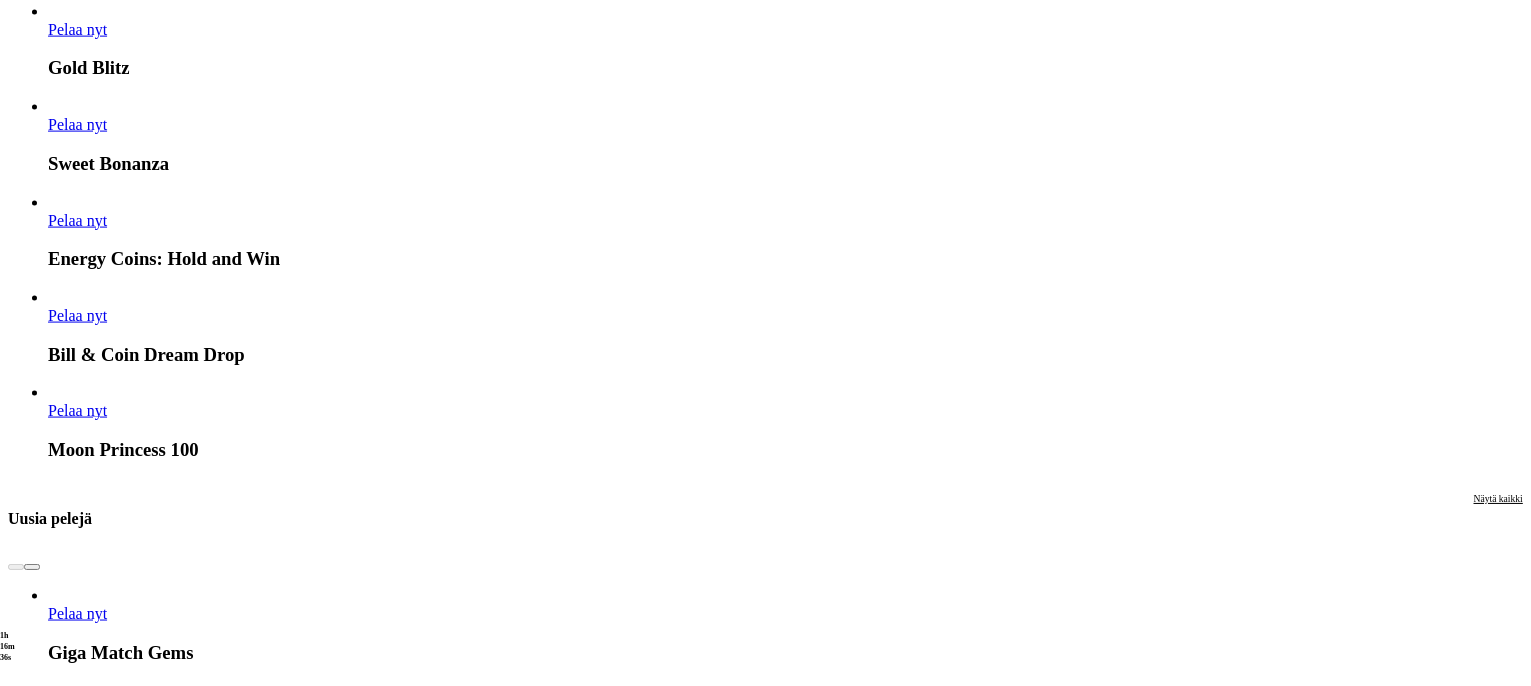 click on "Pelaa nyt" at bounding box center [77, 18841] 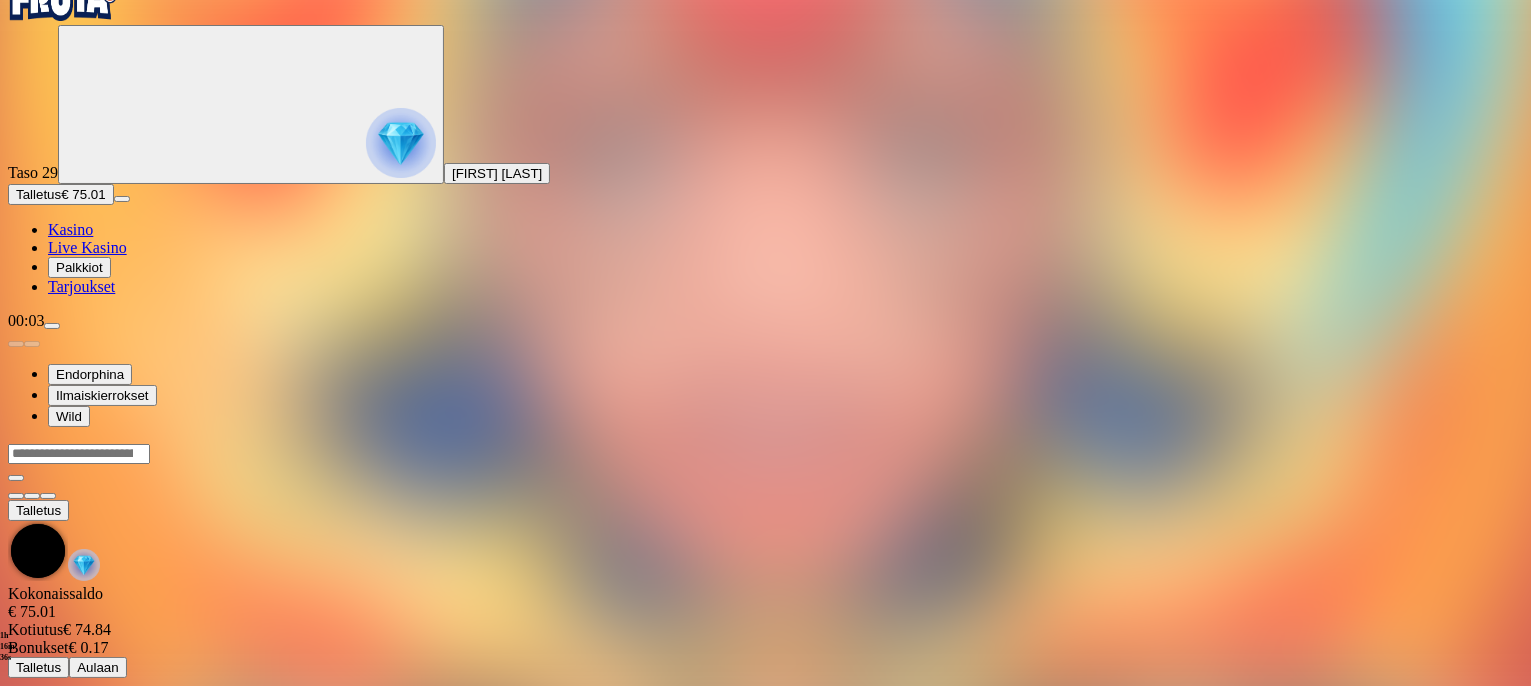 scroll, scrollTop: 0, scrollLeft: 0, axis: both 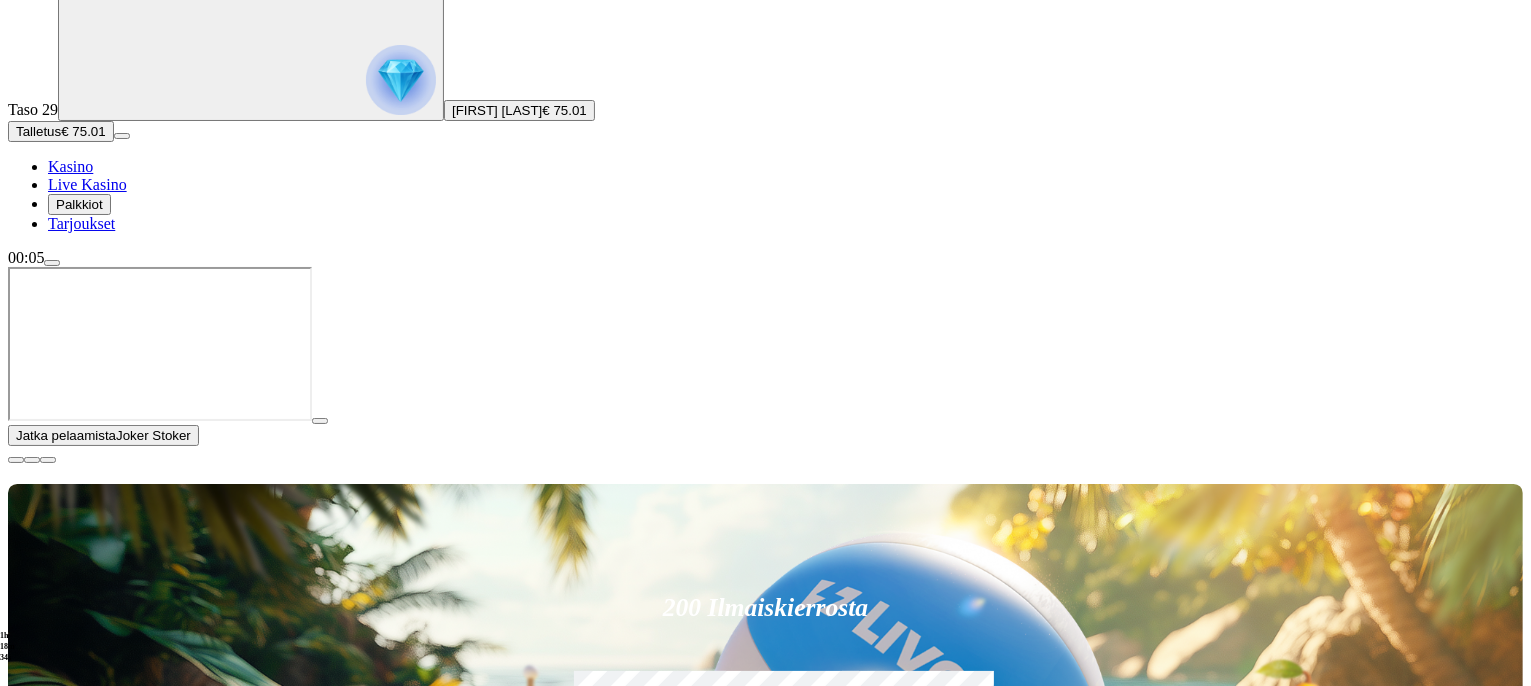 click at bounding box center (16, 460) 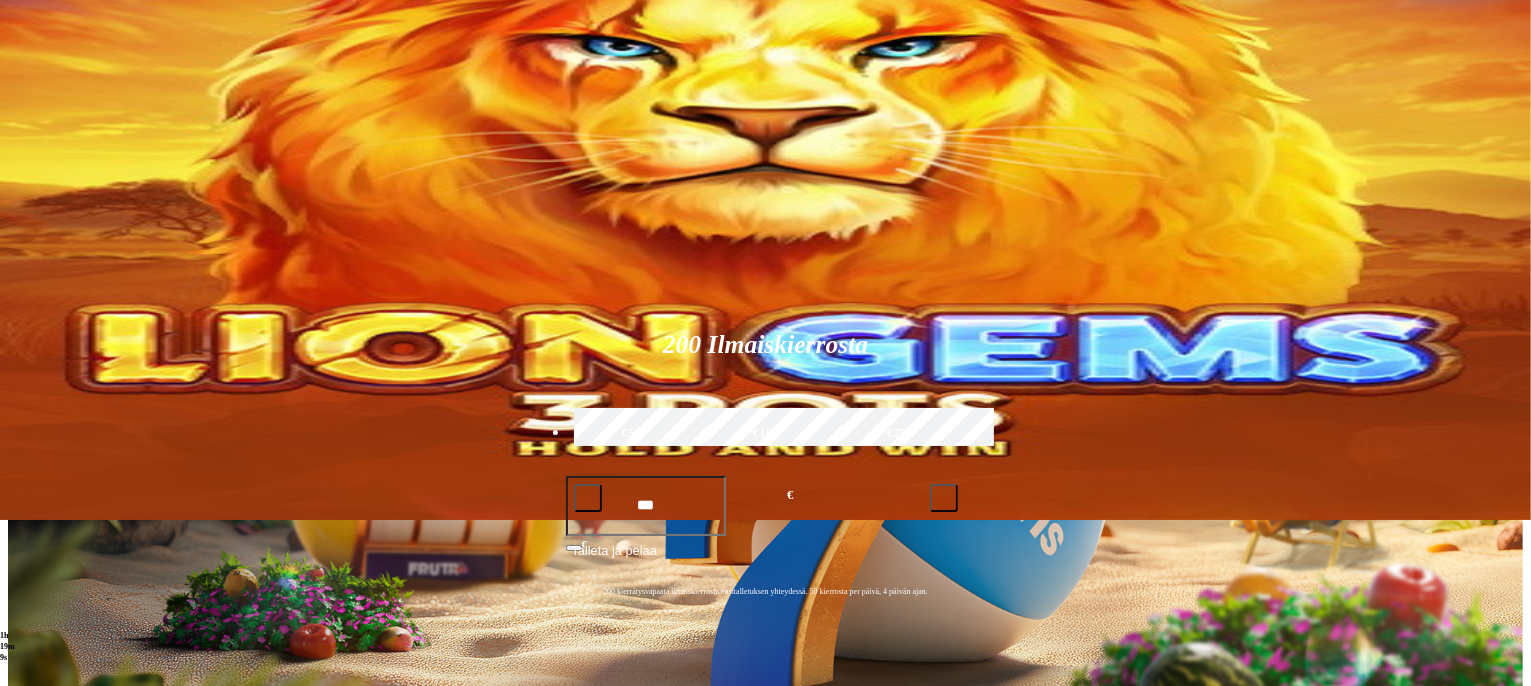 scroll, scrollTop: 200, scrollLeft: 0, axis: vertical 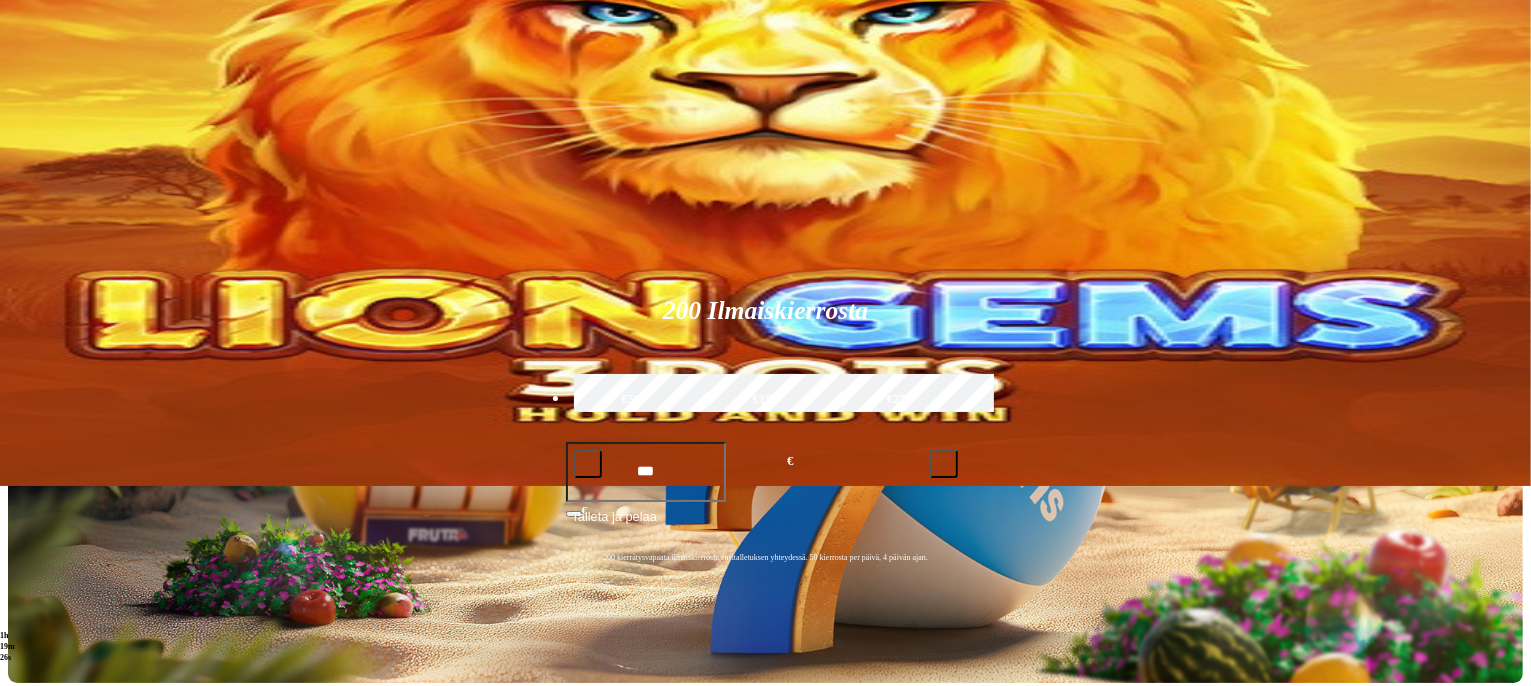 click at bounding box center [1064, 782] 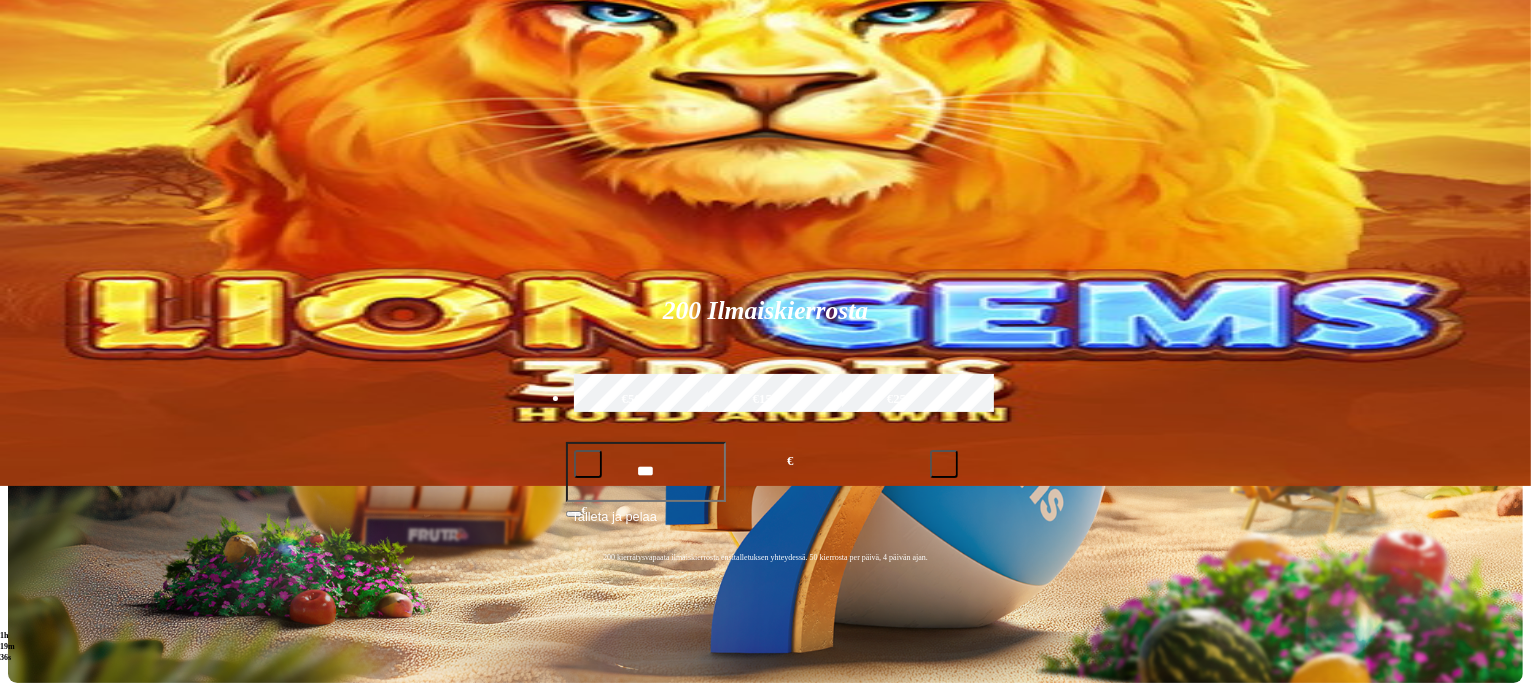 type on "****" 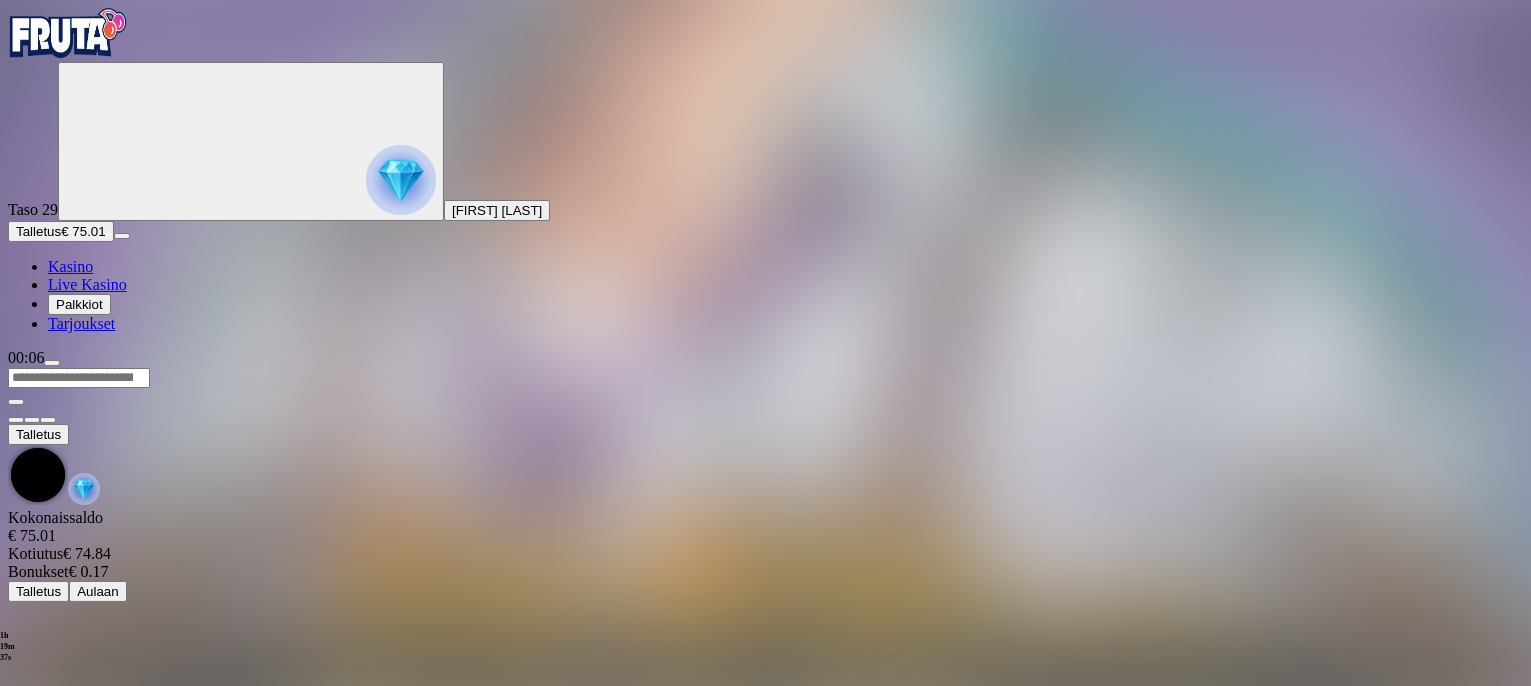 scroll, scrollTop: 0, scrollLeft: 0, axis: both 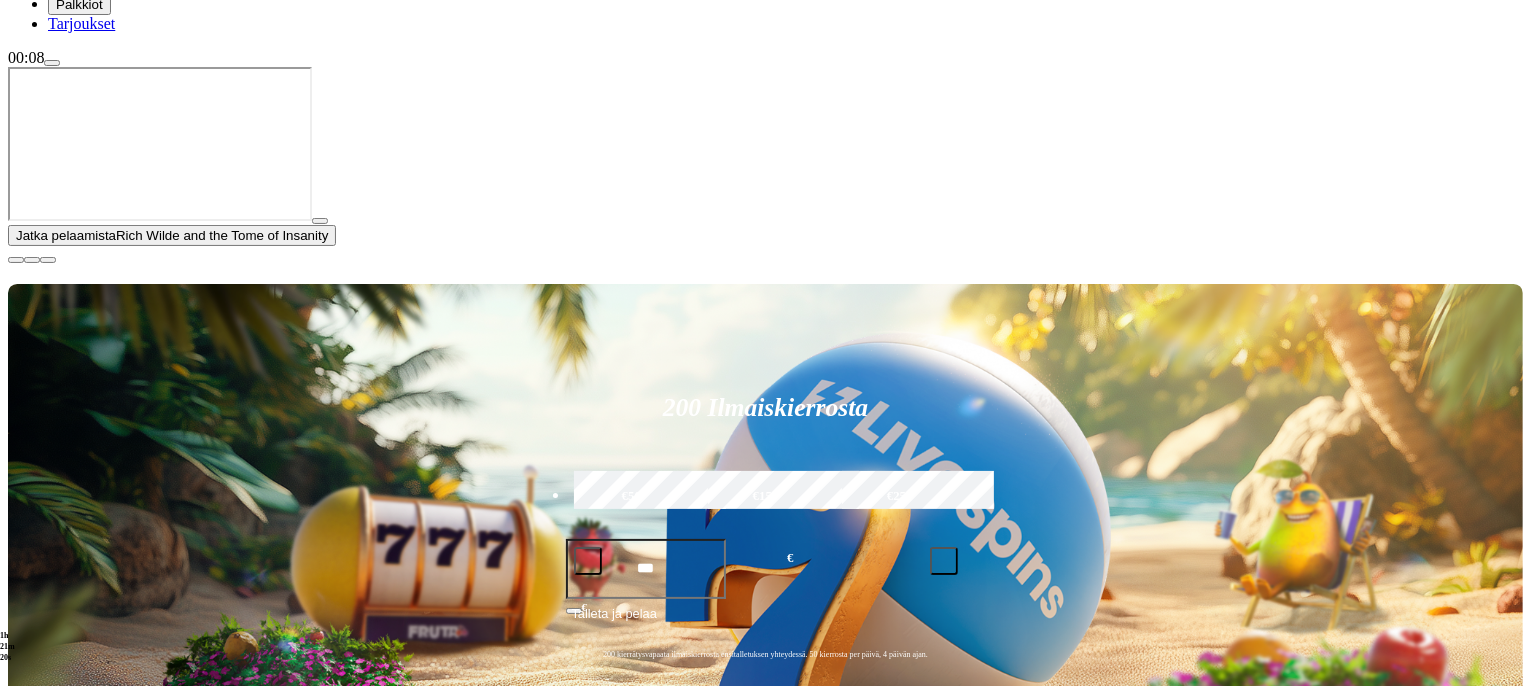 click at bounding box center [16, 260] 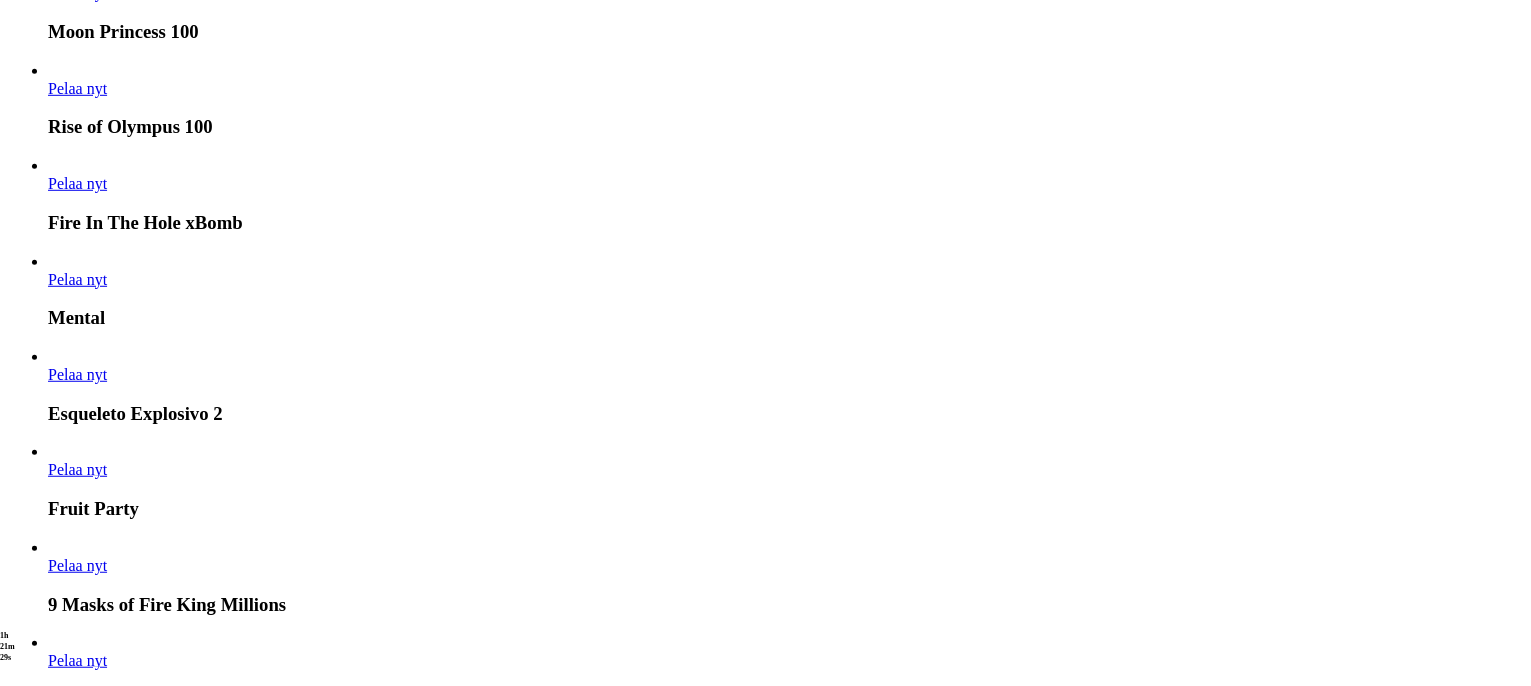 scroll, scrollTop: 1400, scrollLeft: 0, axis: vertical 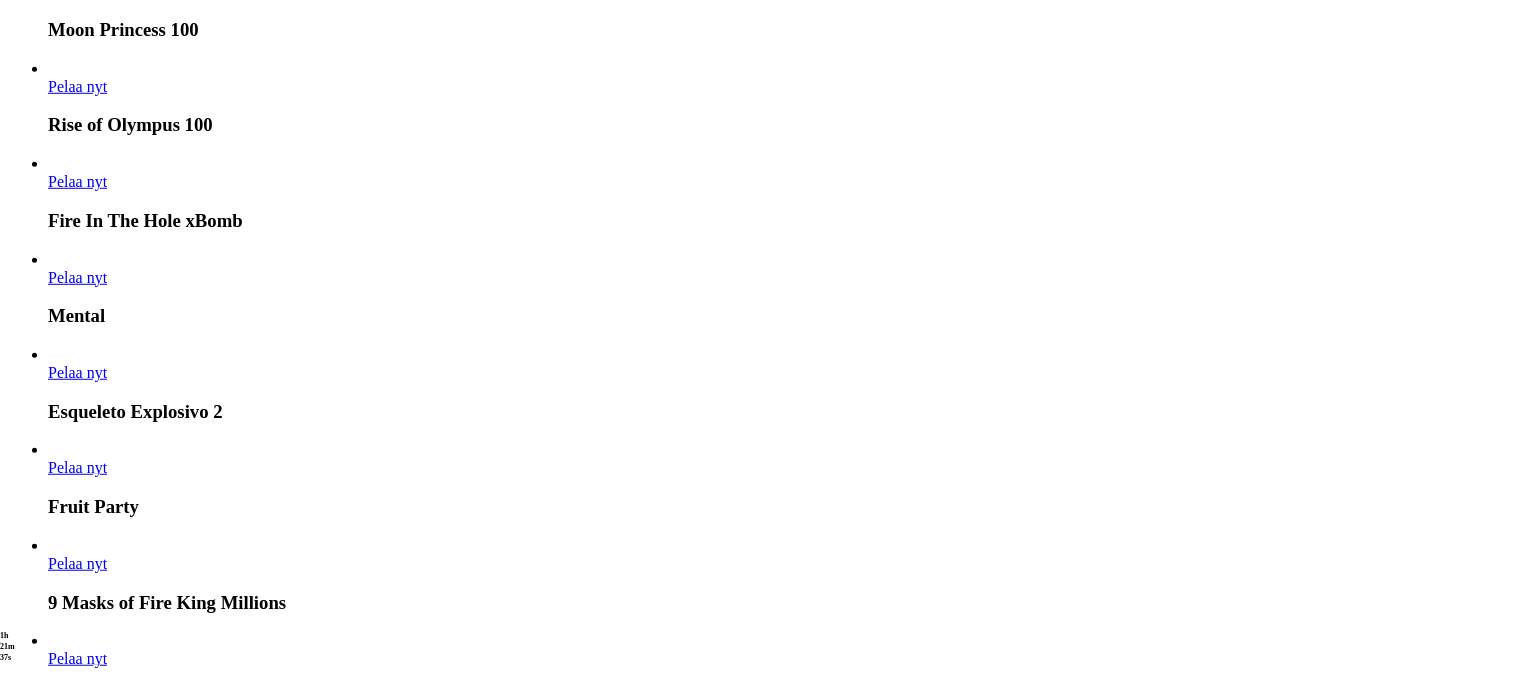 click on "Pelaa nyt" at bounding box center (77, 16417) 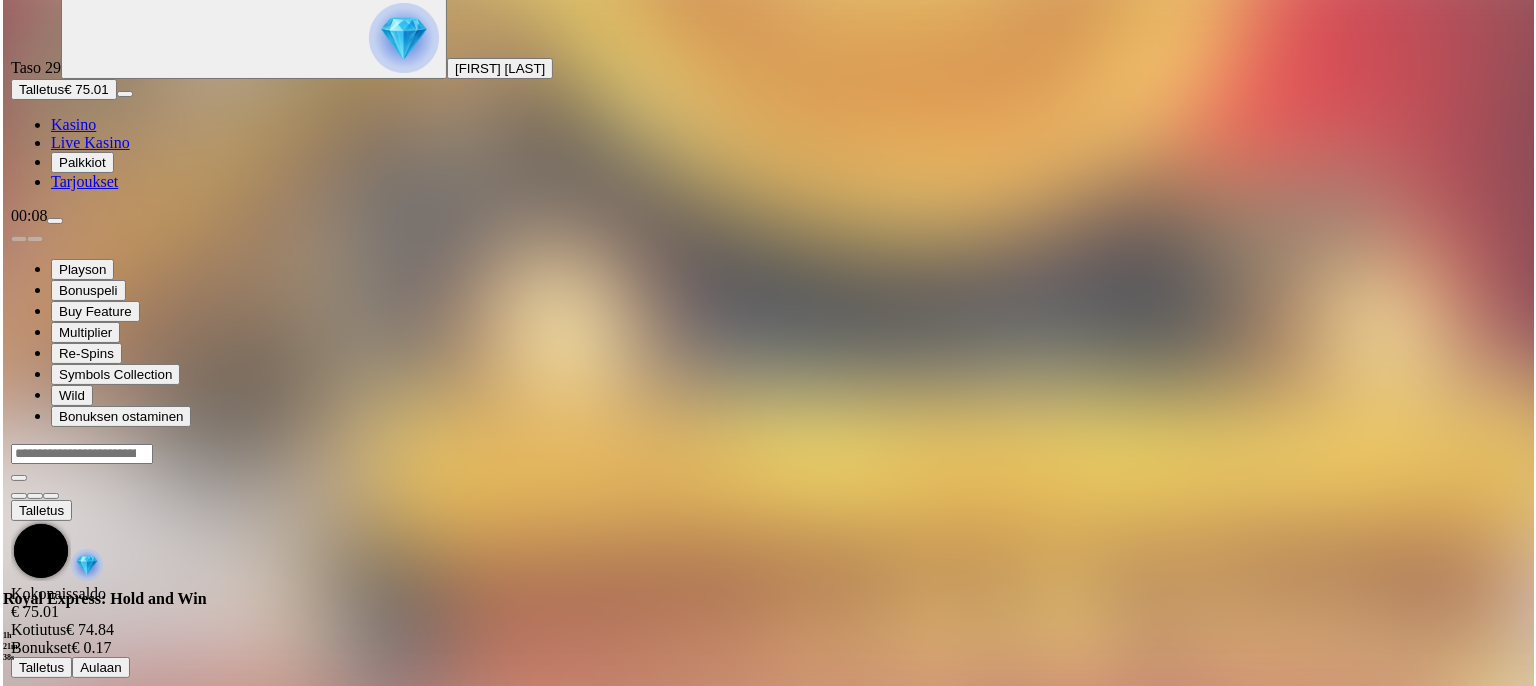scroll, scrollTop: 0, scrollLeft: 0, axis: both 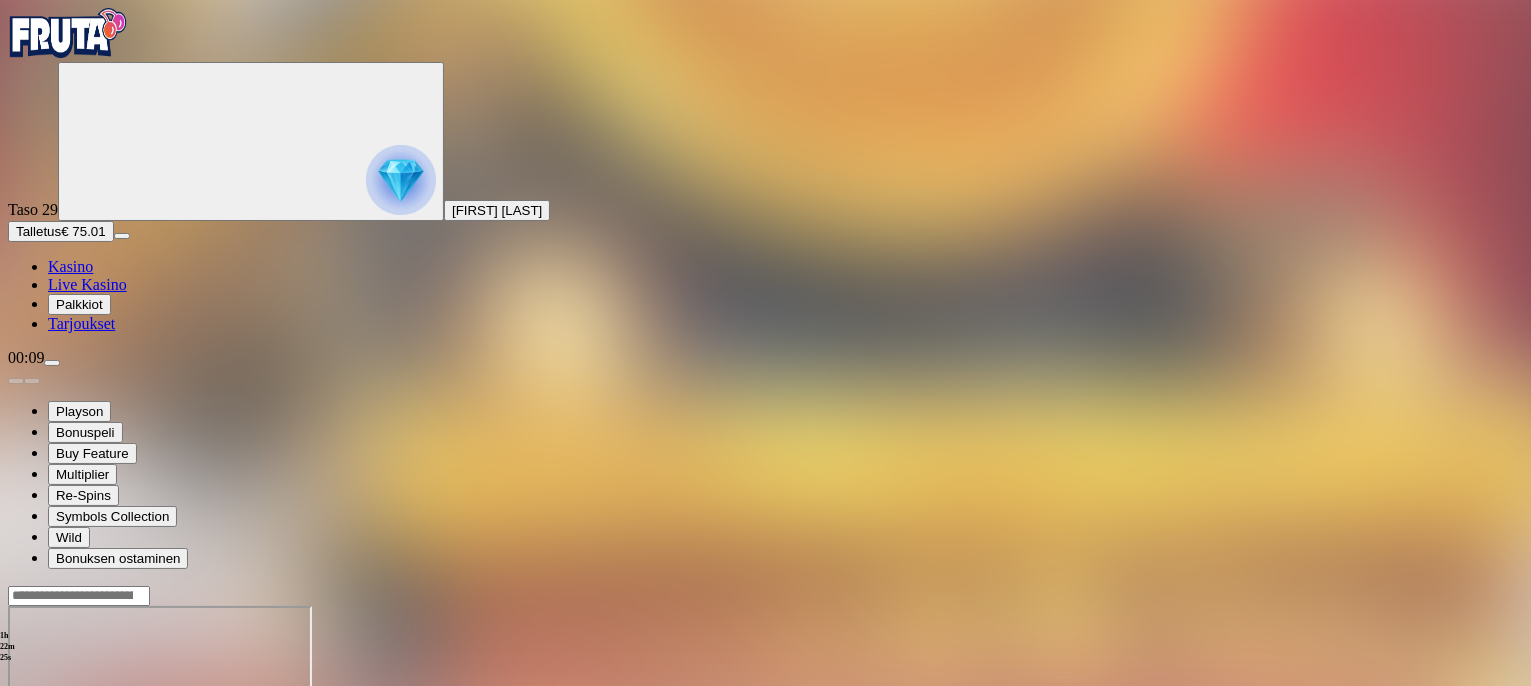 click at bounding box center [68, 33] 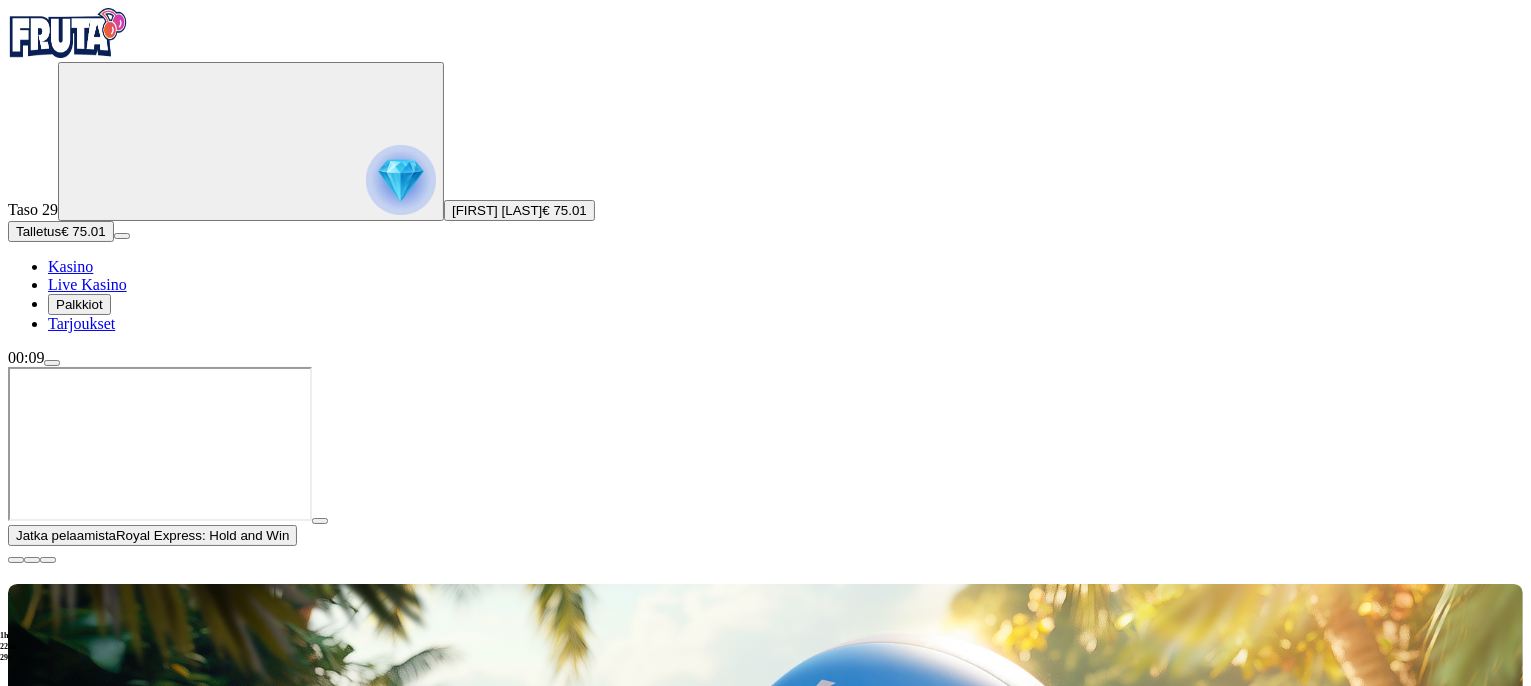 click at bounding box center [1064, 1179] 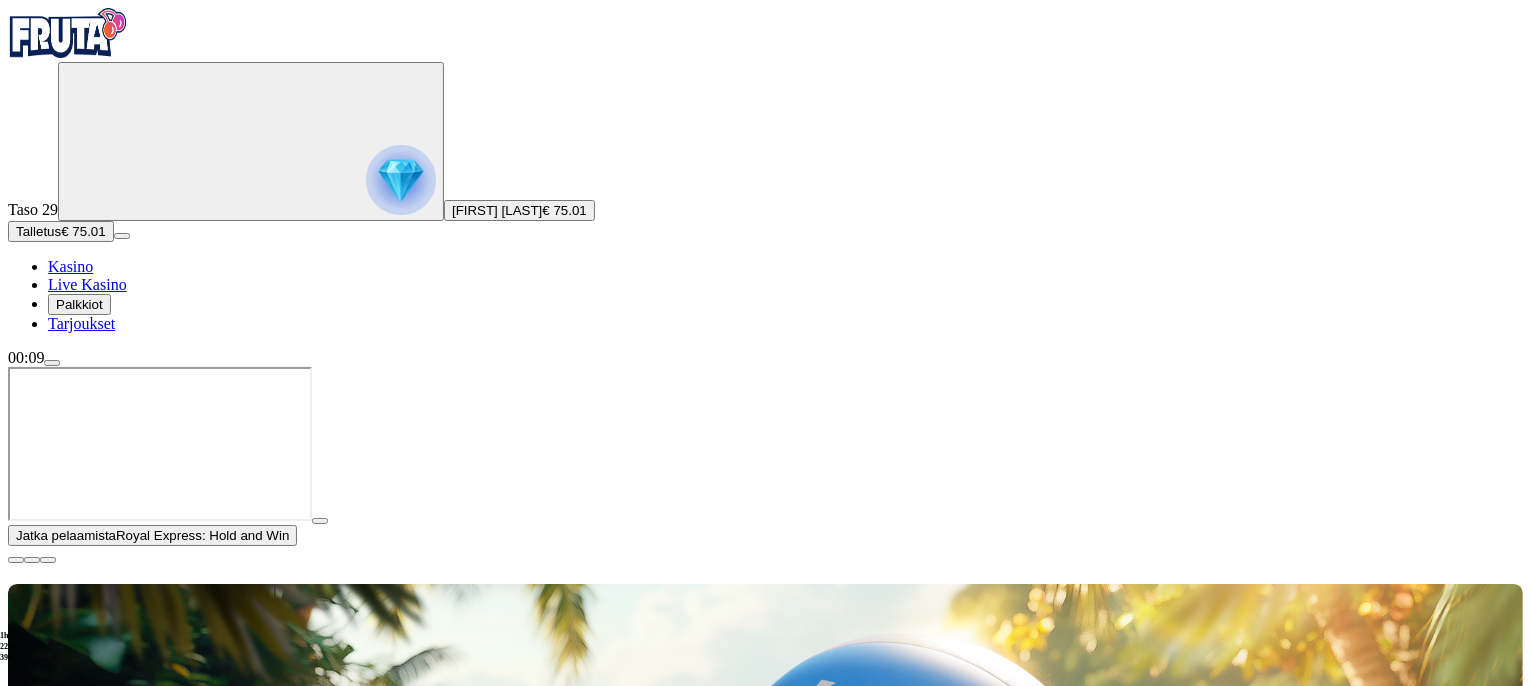 click at bounding box center [16, 560] 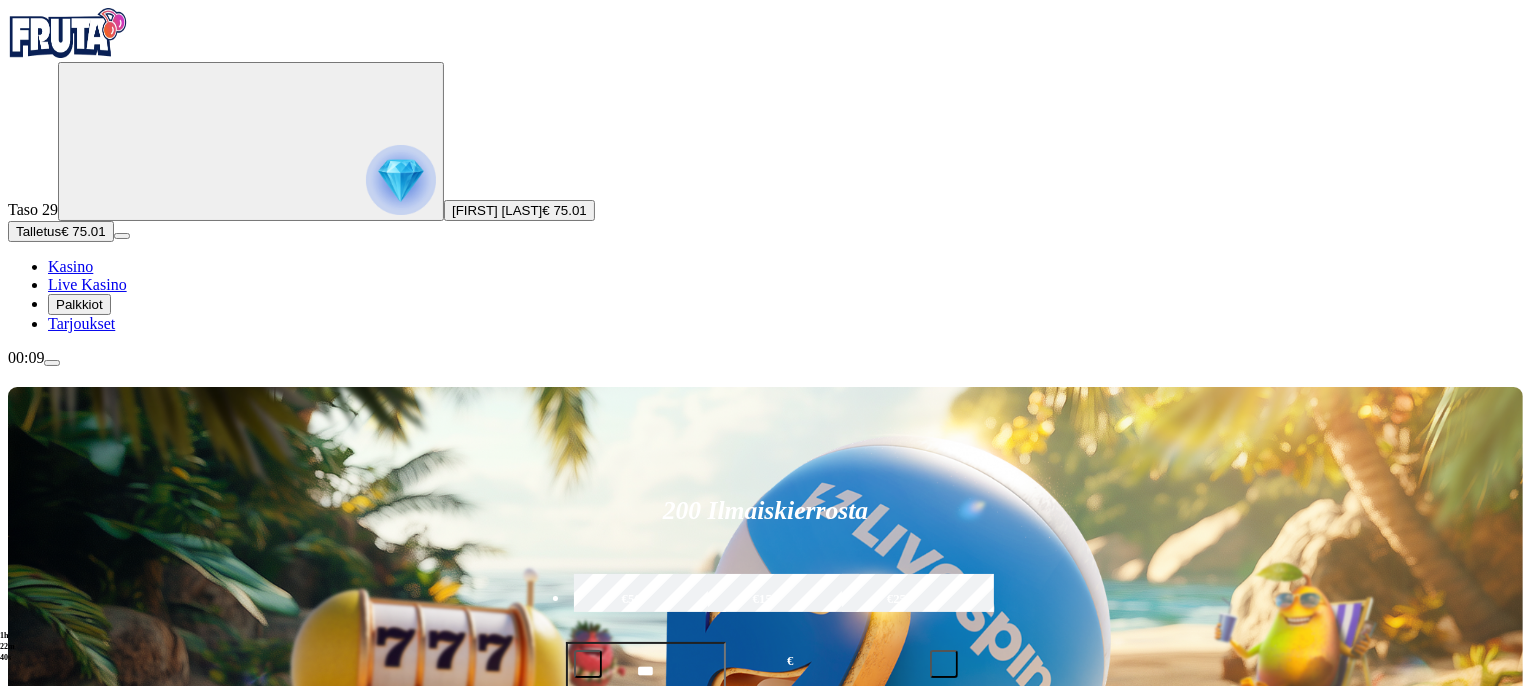 click on "***" at bounding box center (1064, 913) 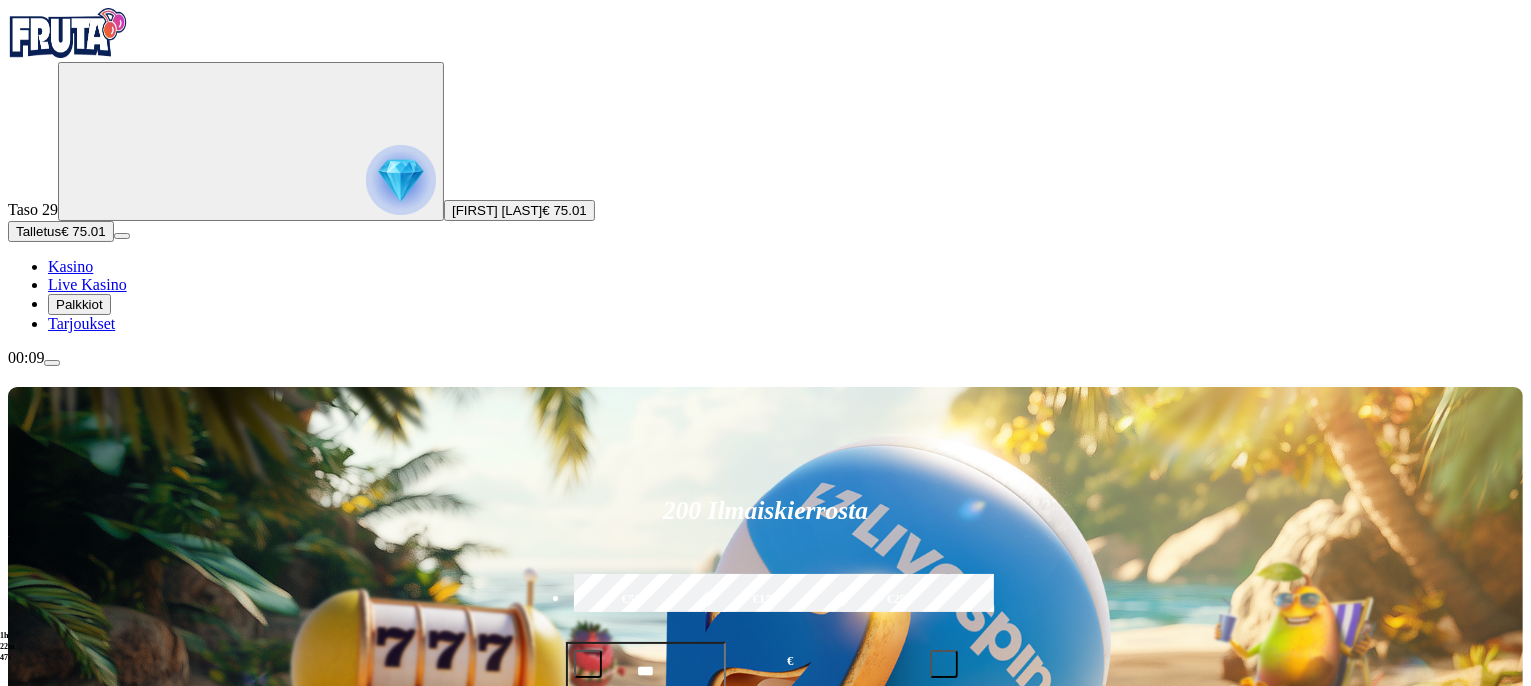 type on "*****" 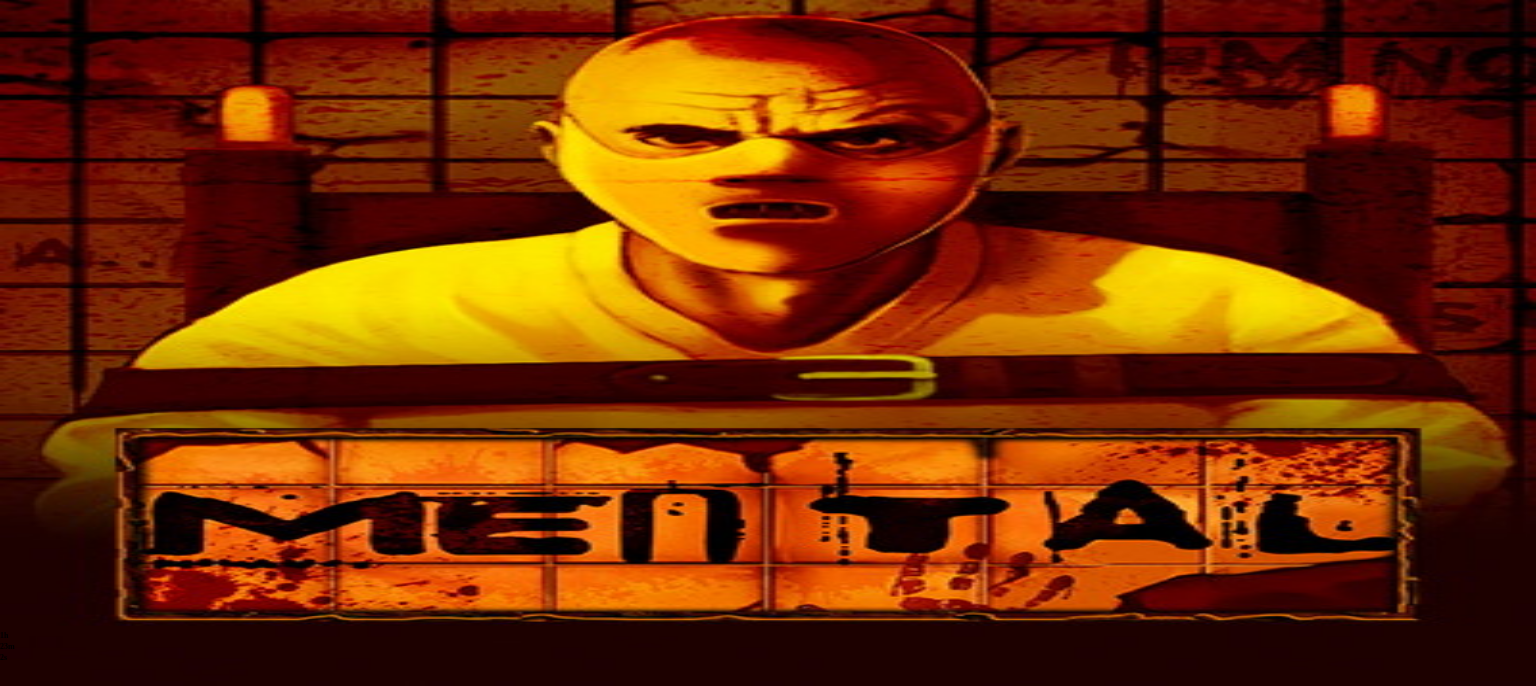 scroll, scrollTop: 0, scrollLeft: 0, axis: both 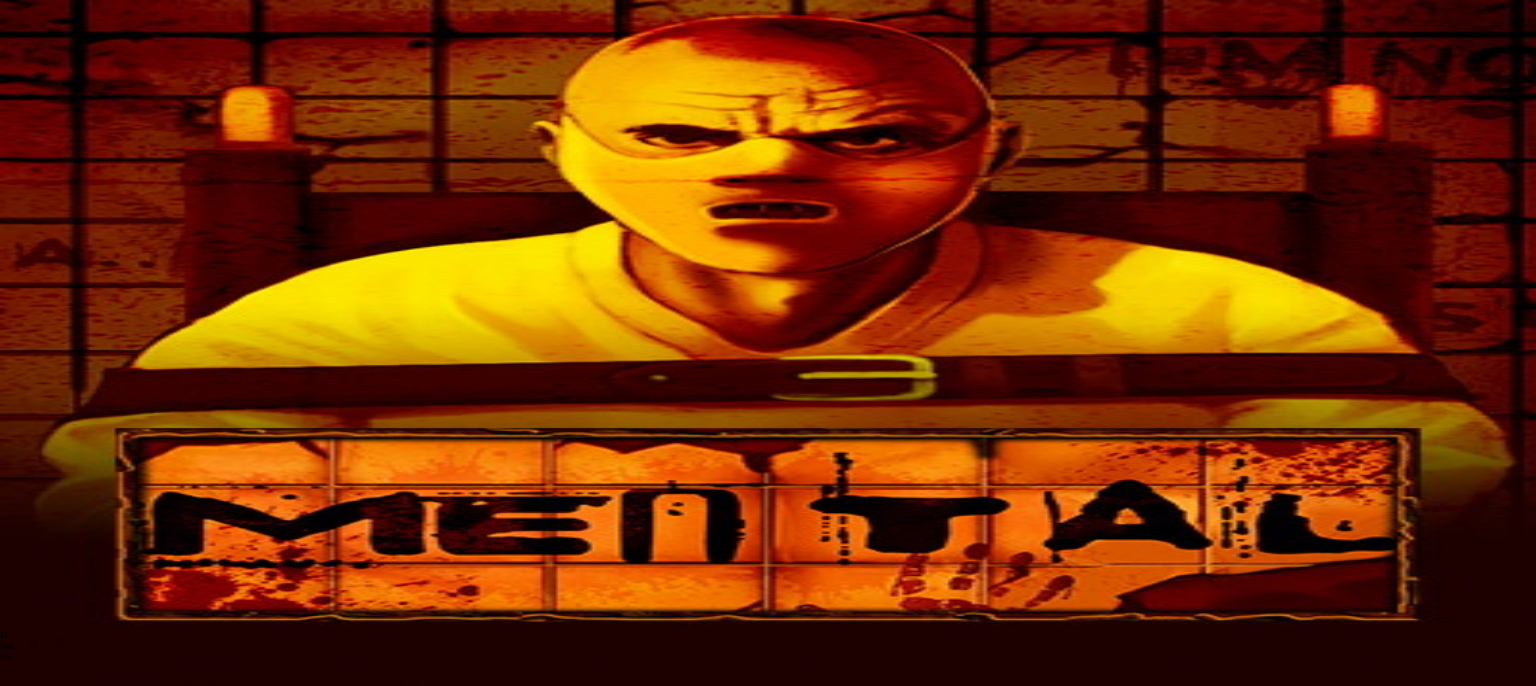 click on "Kasino" at bounding box center (70, 266) 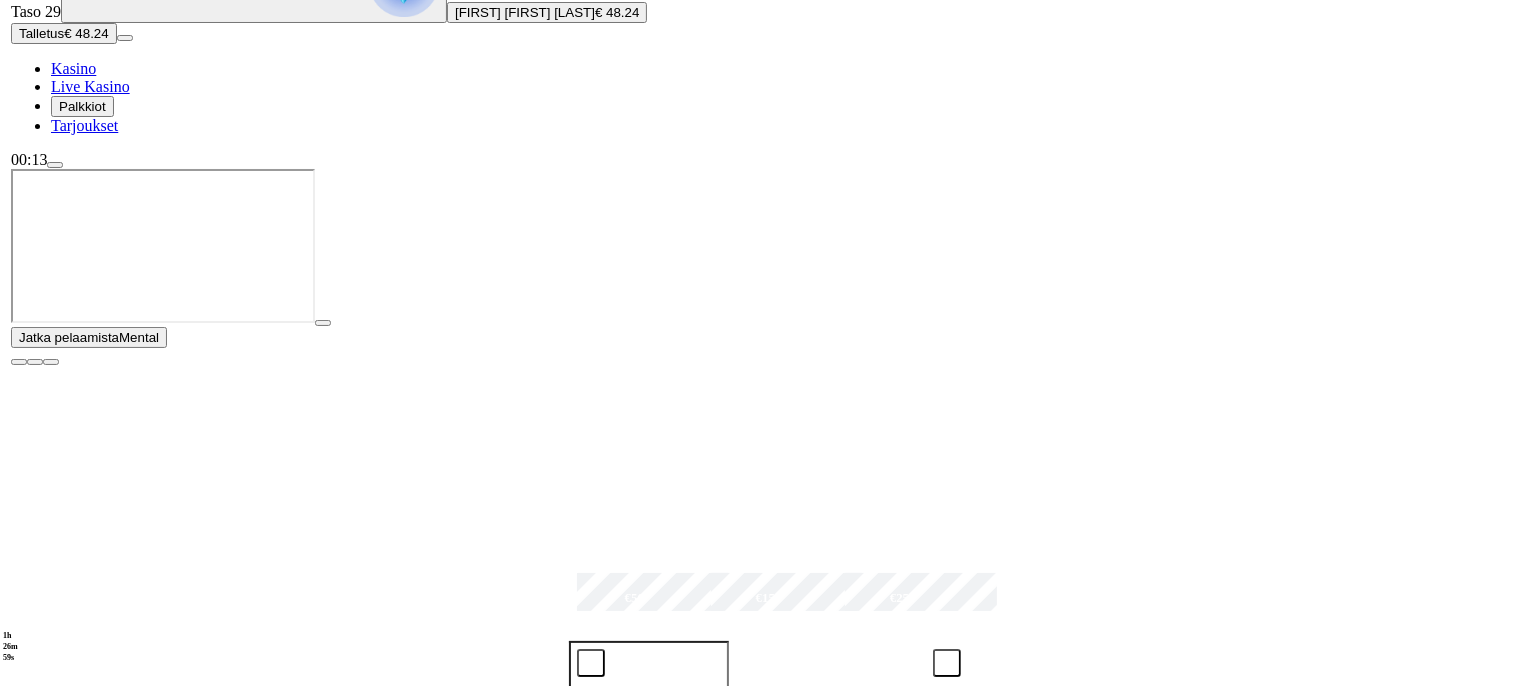 scroll, scrollTop: 200, scrollLeft: 0, axis: vertical 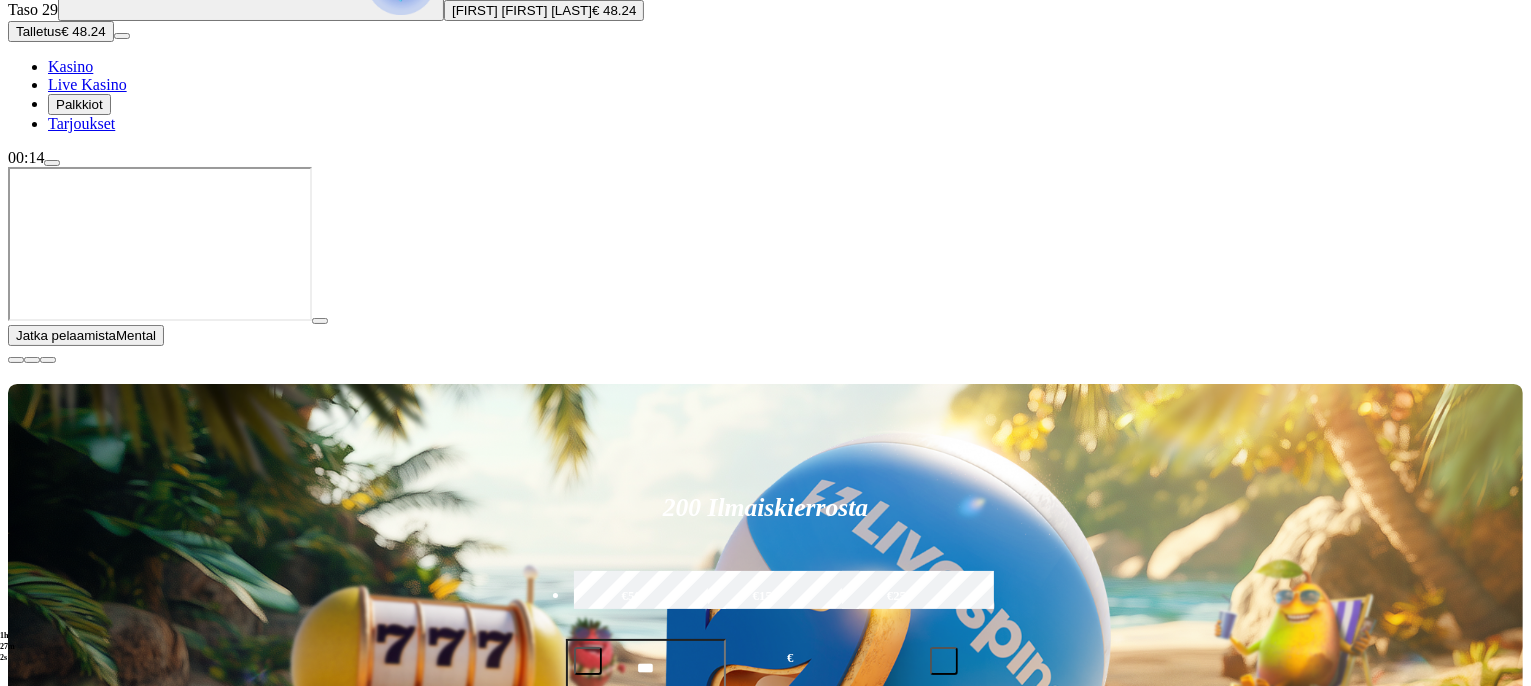 click at bounding box center (52, 163) 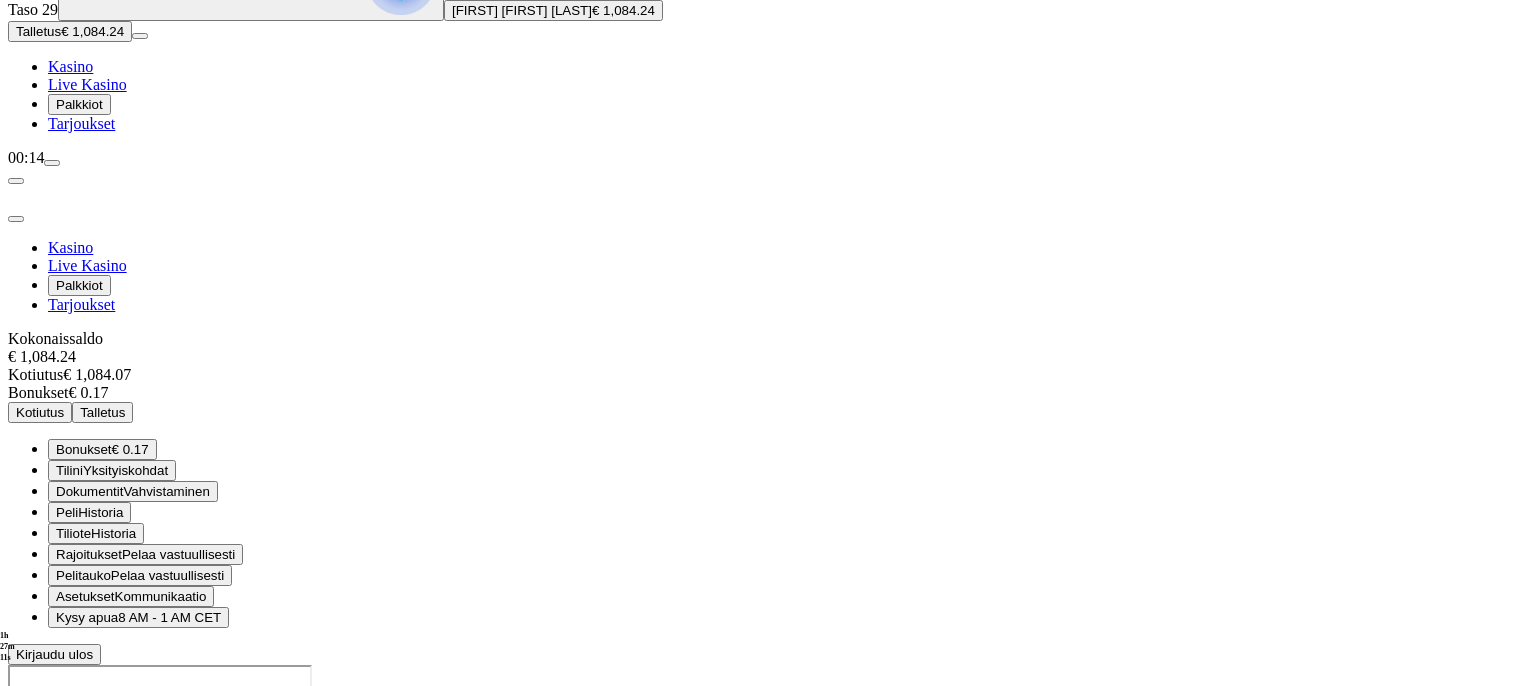 click on "Kotiutus" at bounding box center [40, 412] 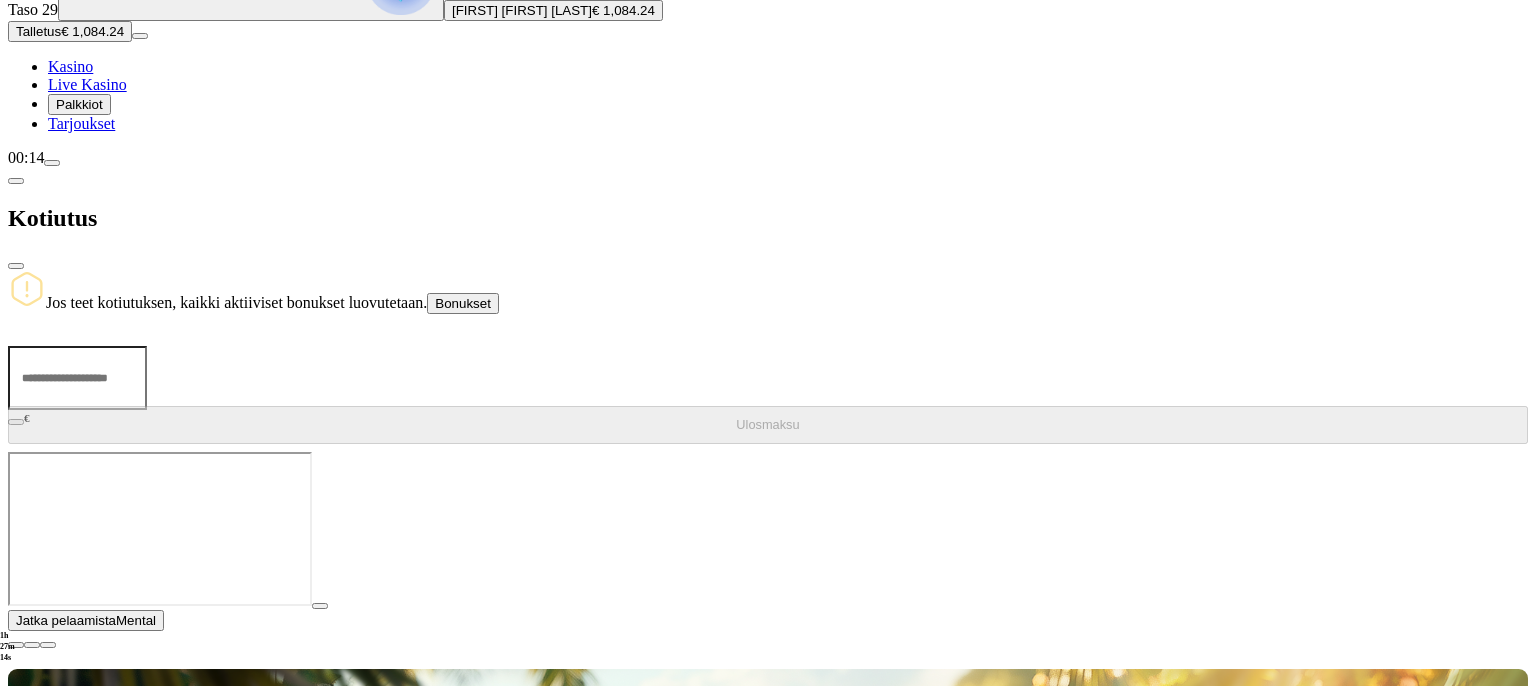 click at bounding box center (77, 378) 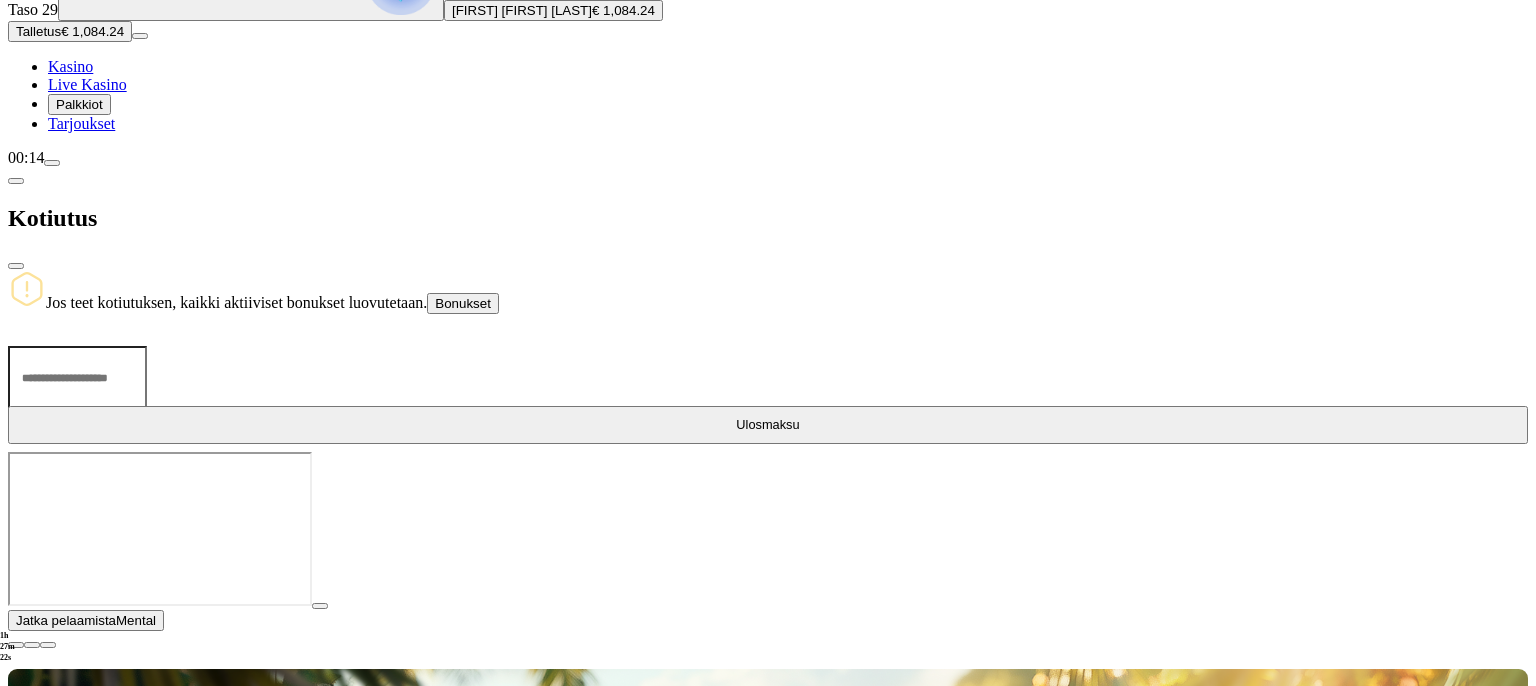 type on "****" 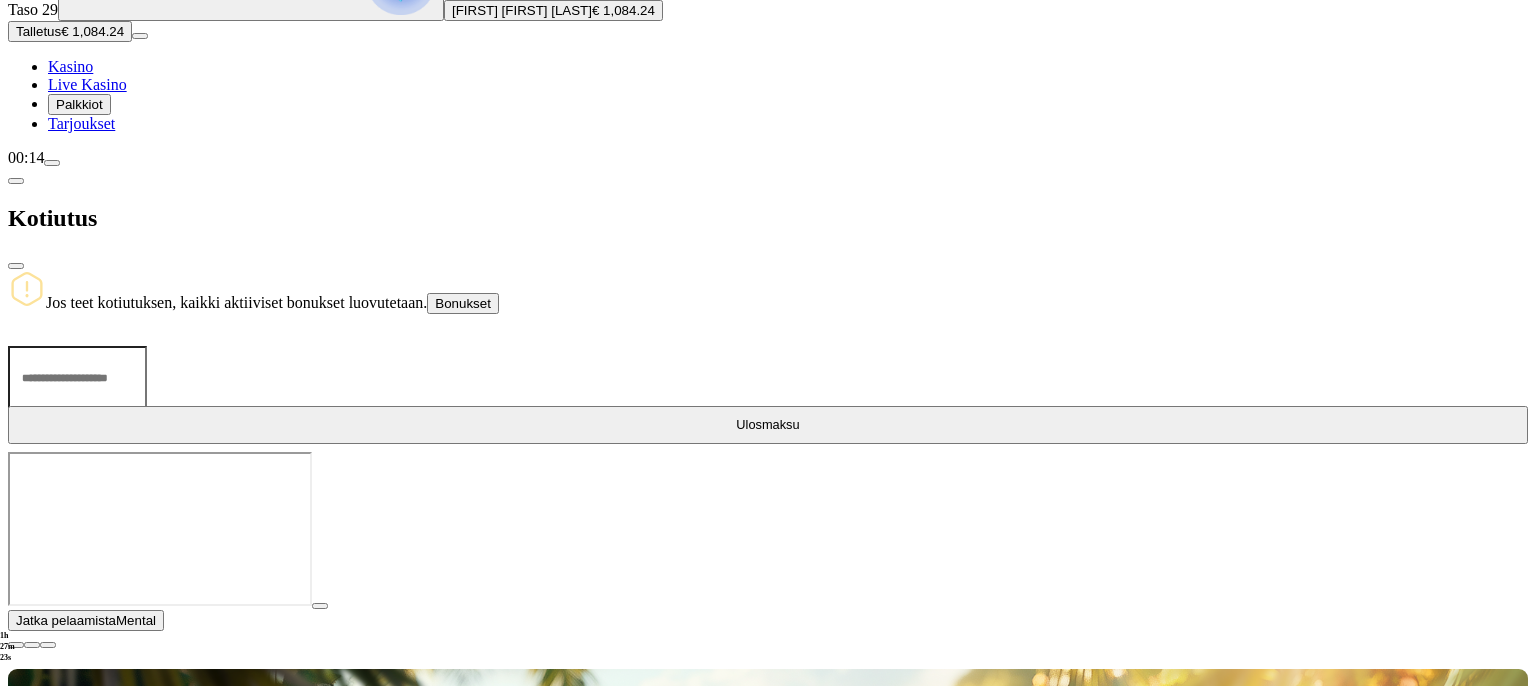 click on "Ulosmaksu" at bounding box center [767, 424] 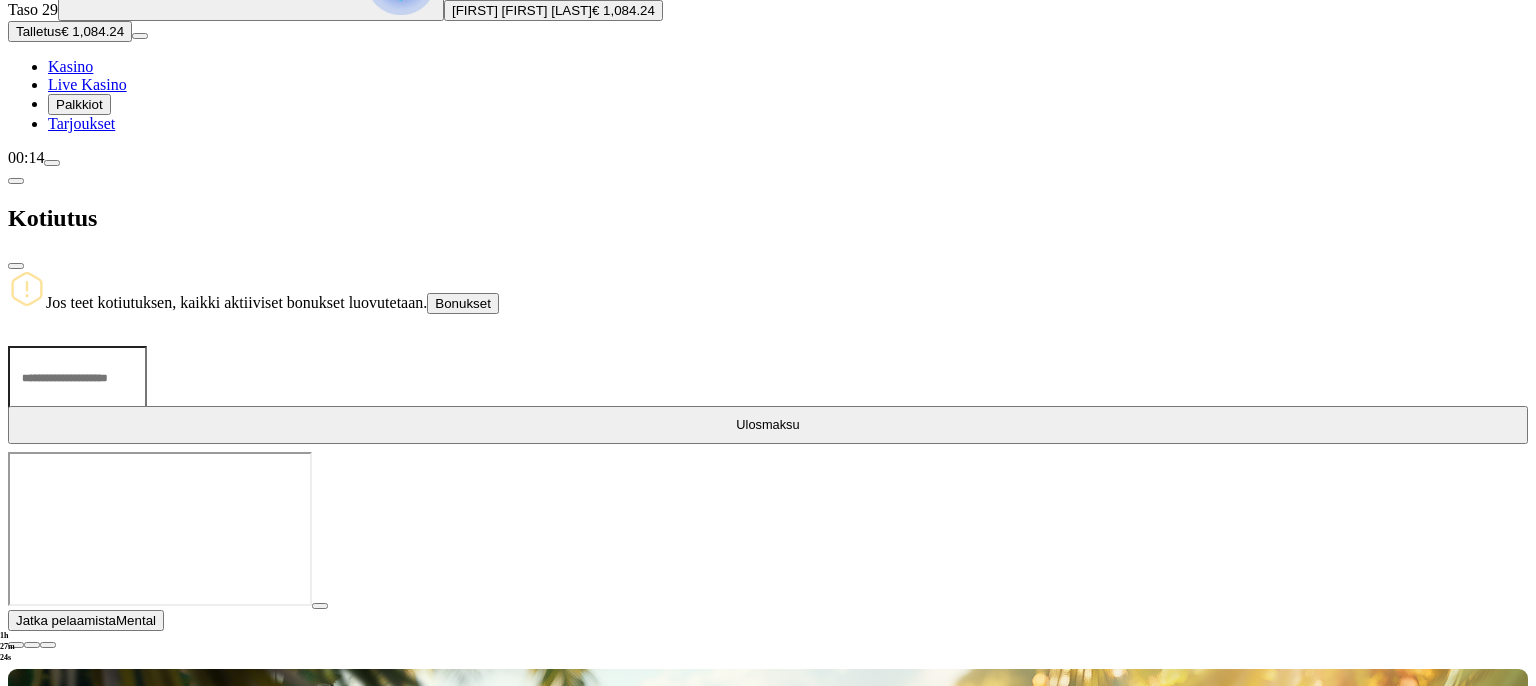 type 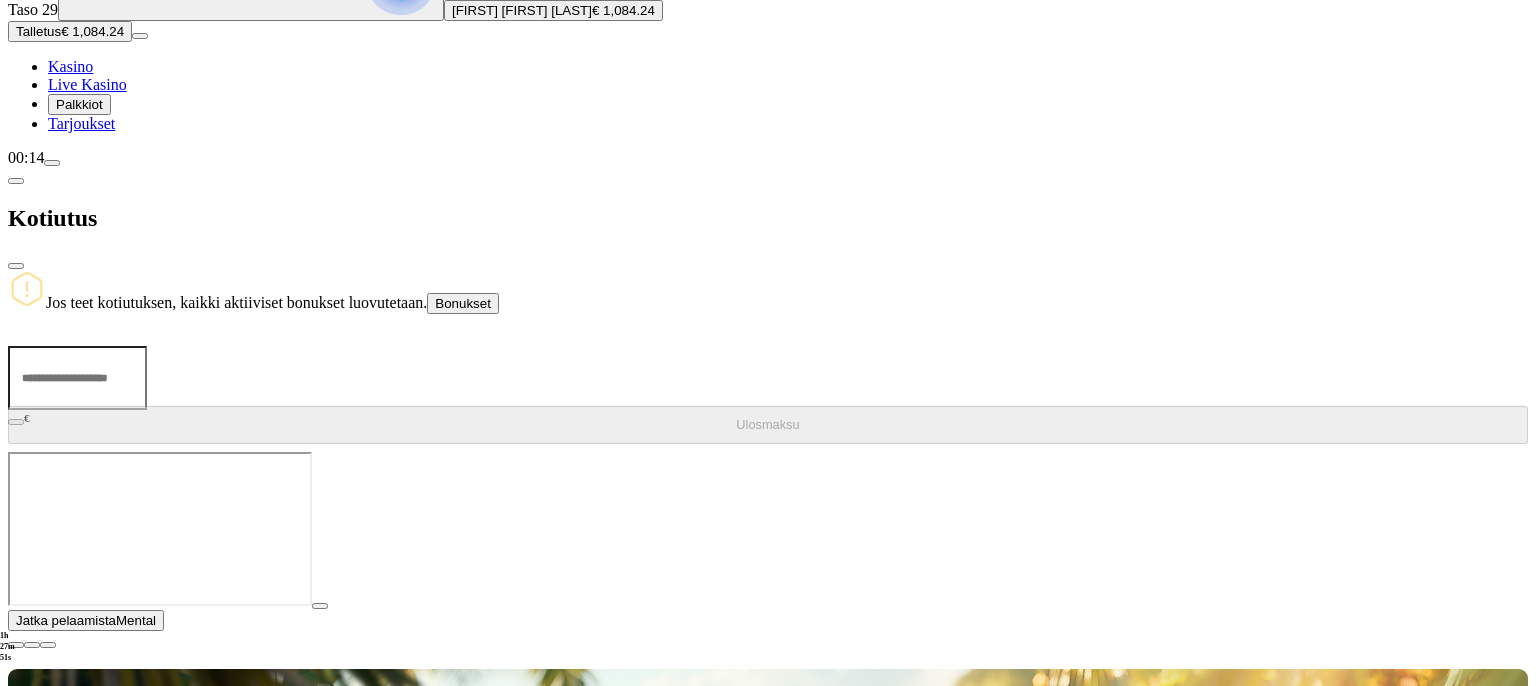 click at bounding box center [16, 266] 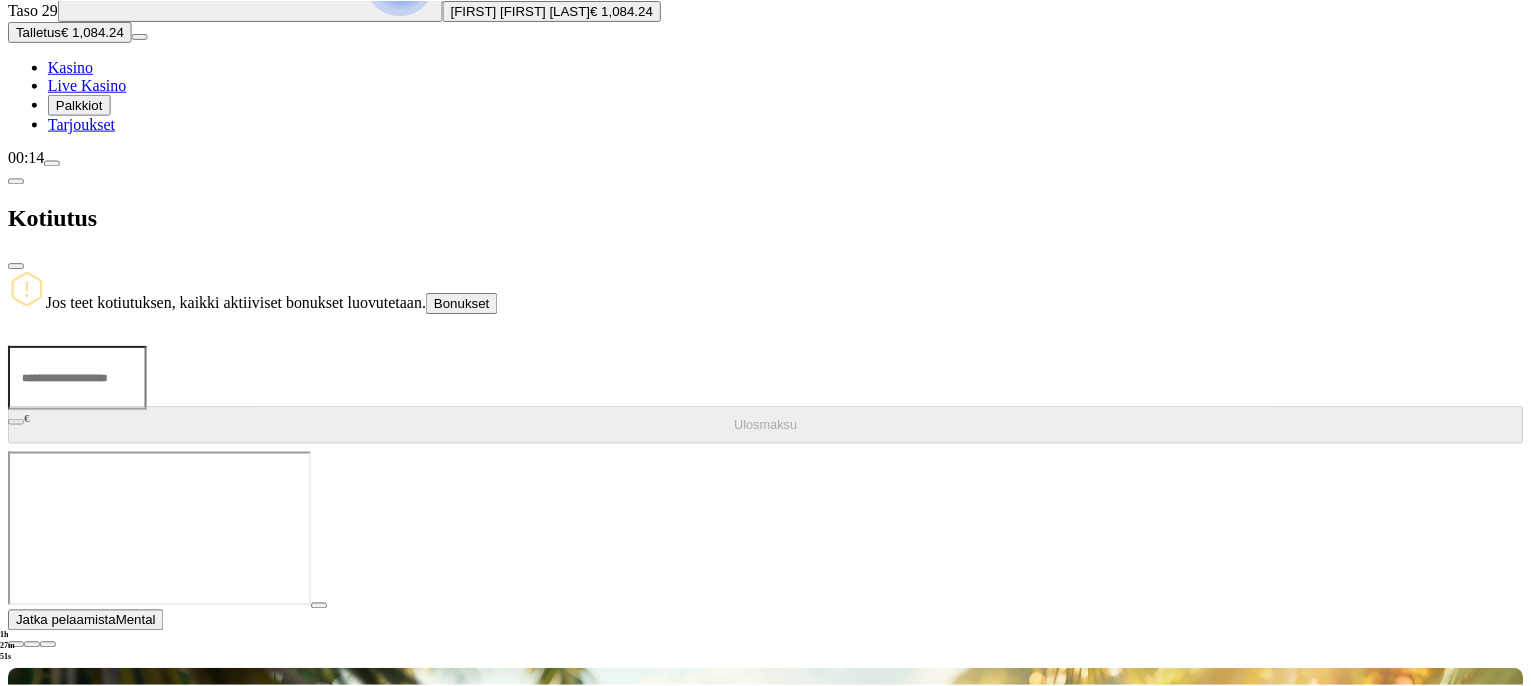 scroll, scrollTop: 0, scrollLeft: 0, axis: both 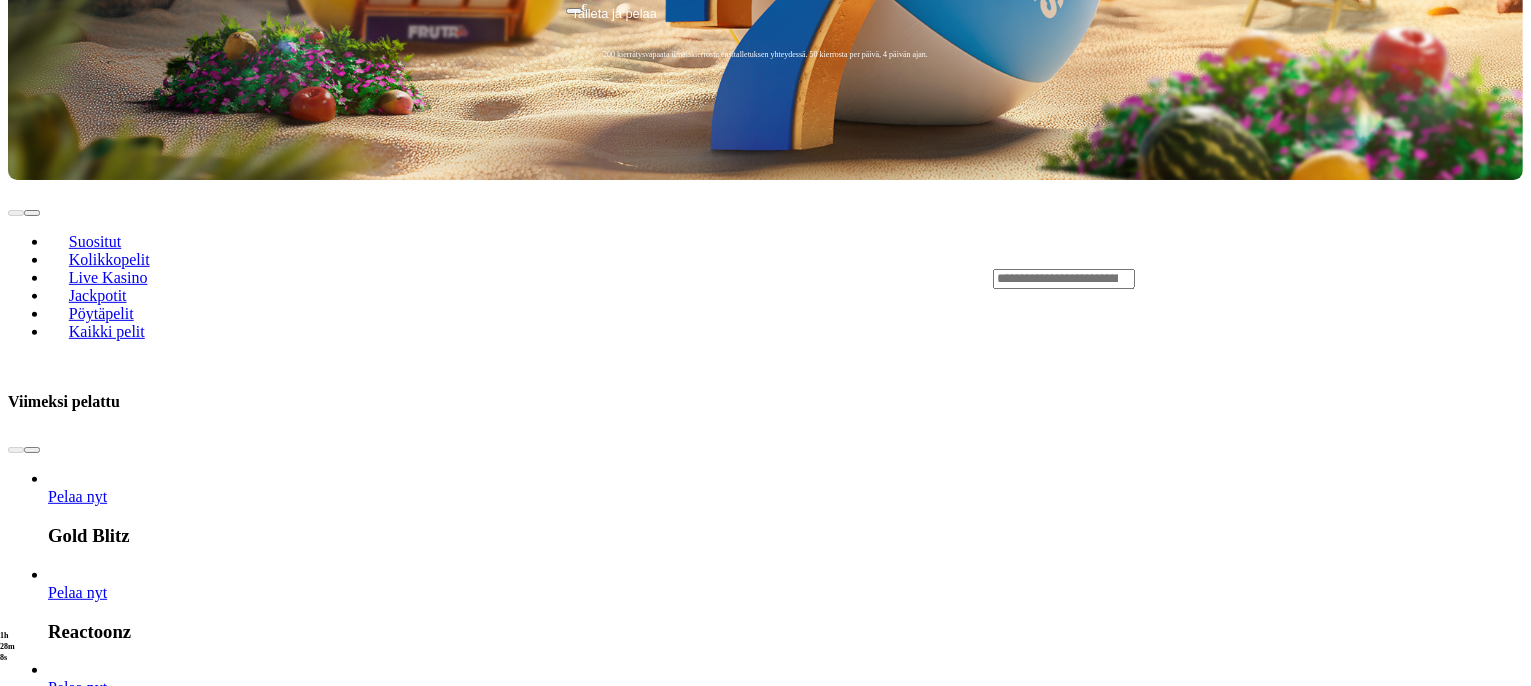 click on "Pelaa nyt" at bounding box center [77, 3001] 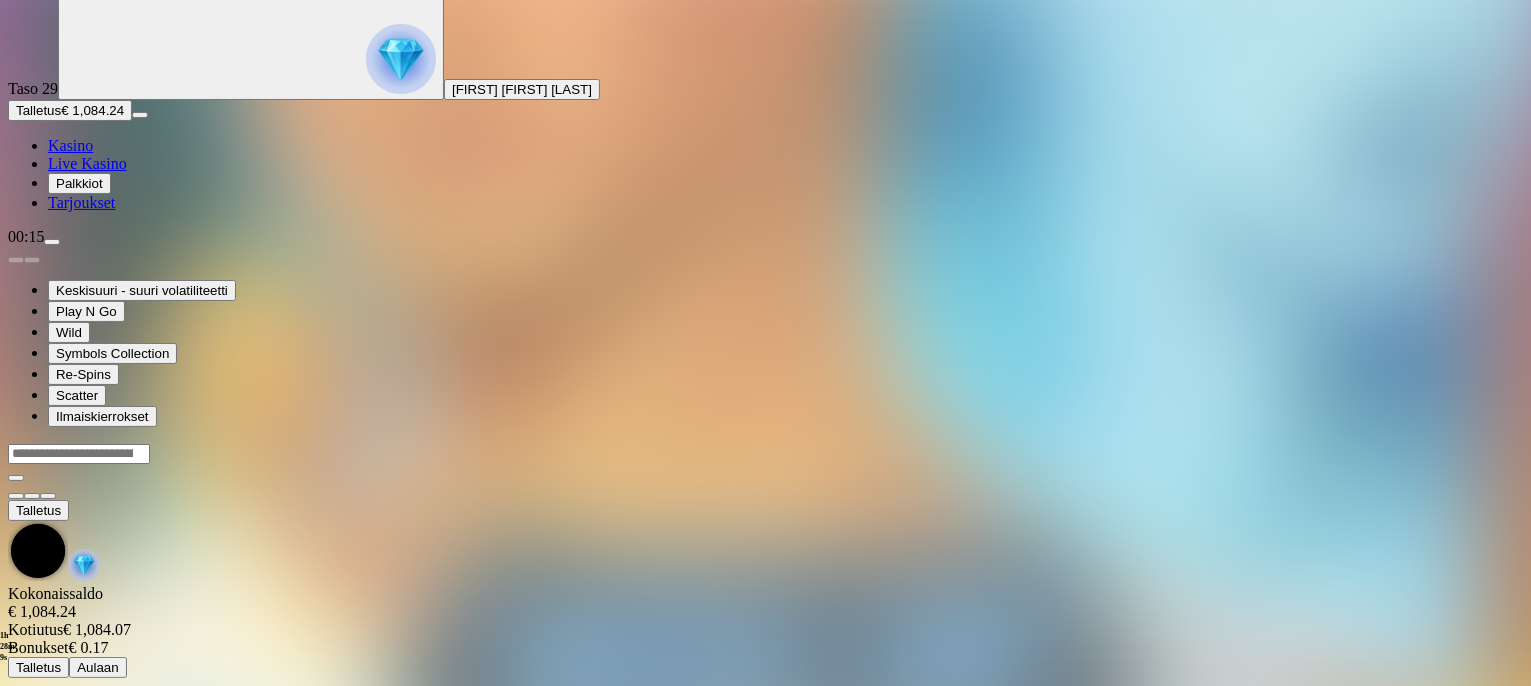 scroll, scrollTop: 0, scrollLeft: 0, axis: both 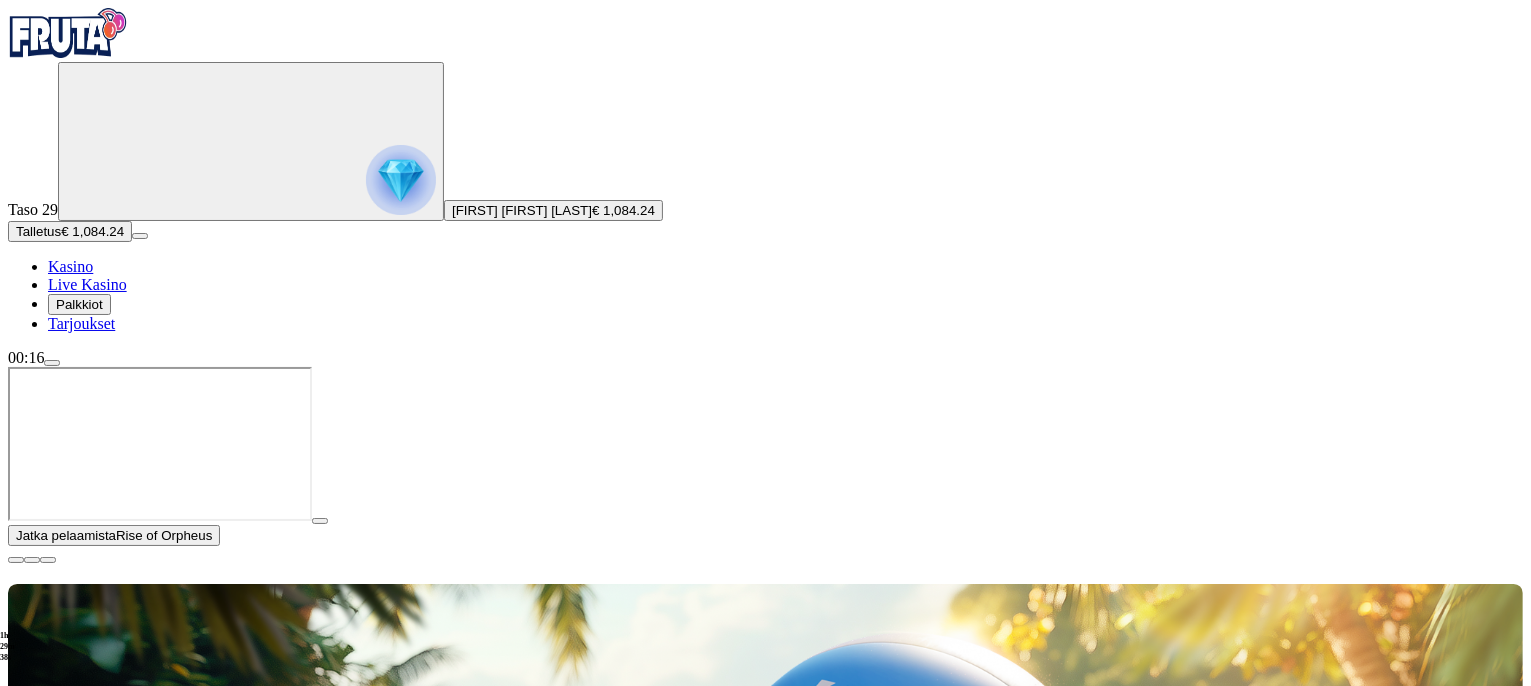 click at bounding box center (16, 560) 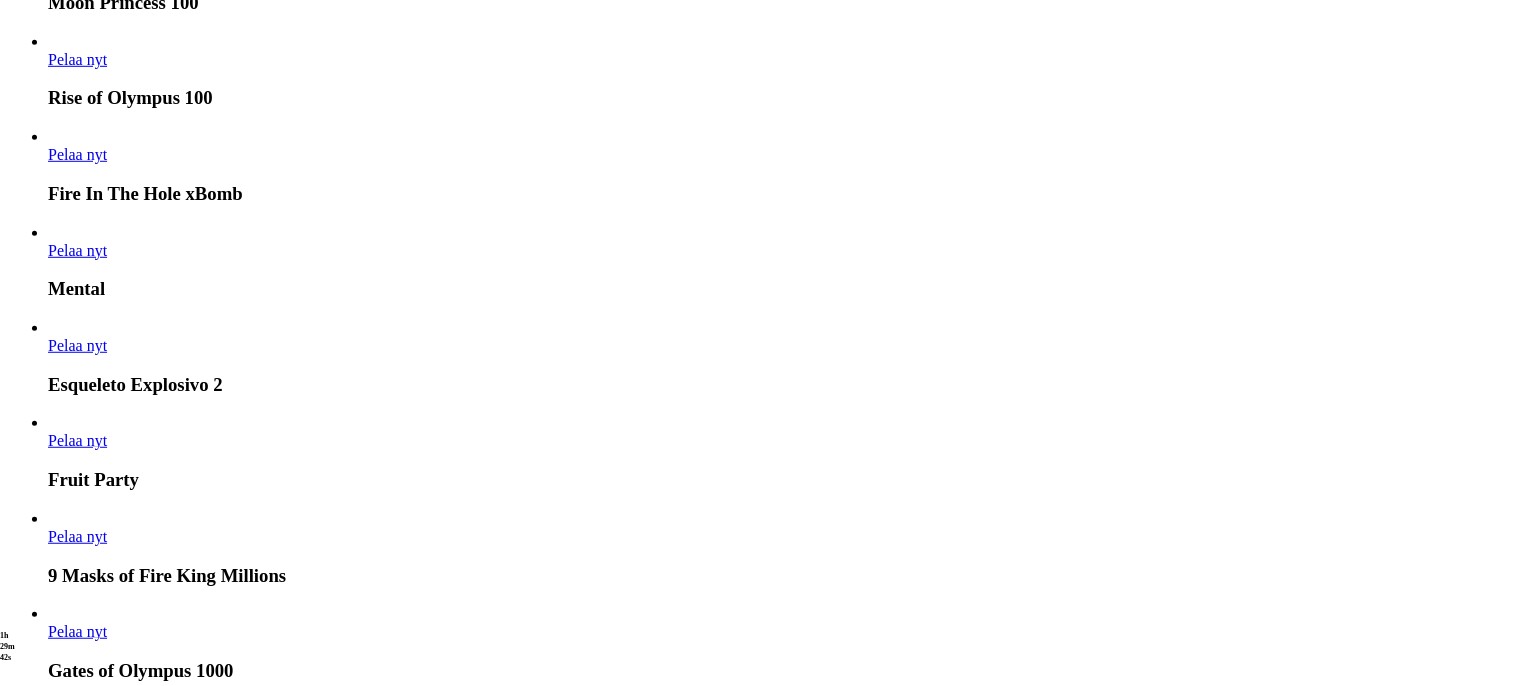 scroll, scrollTop: 1500, scrollLeft: 0, axis: vertical 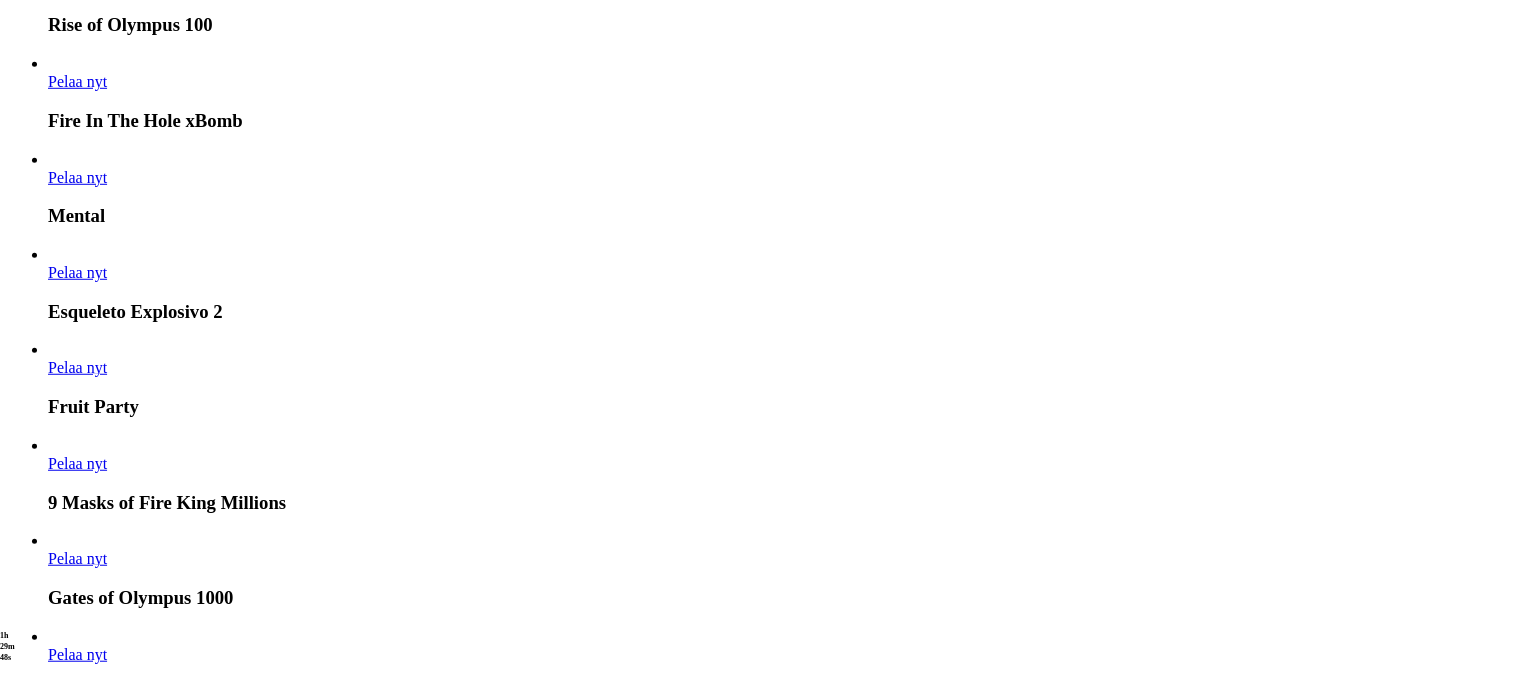 click on "Pelaa nyt" at bounding box center (77, 16699) 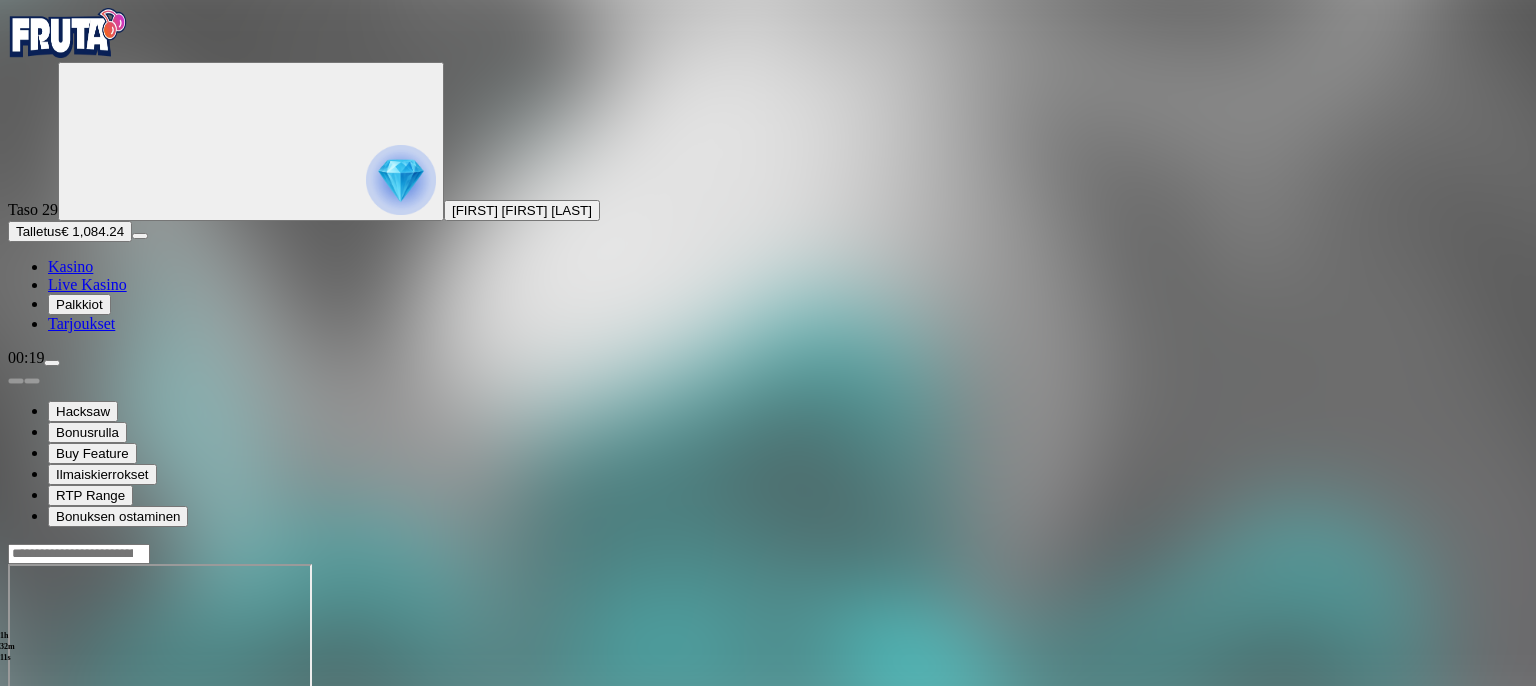 click on "Kasino" at bounding box center [70, 266] 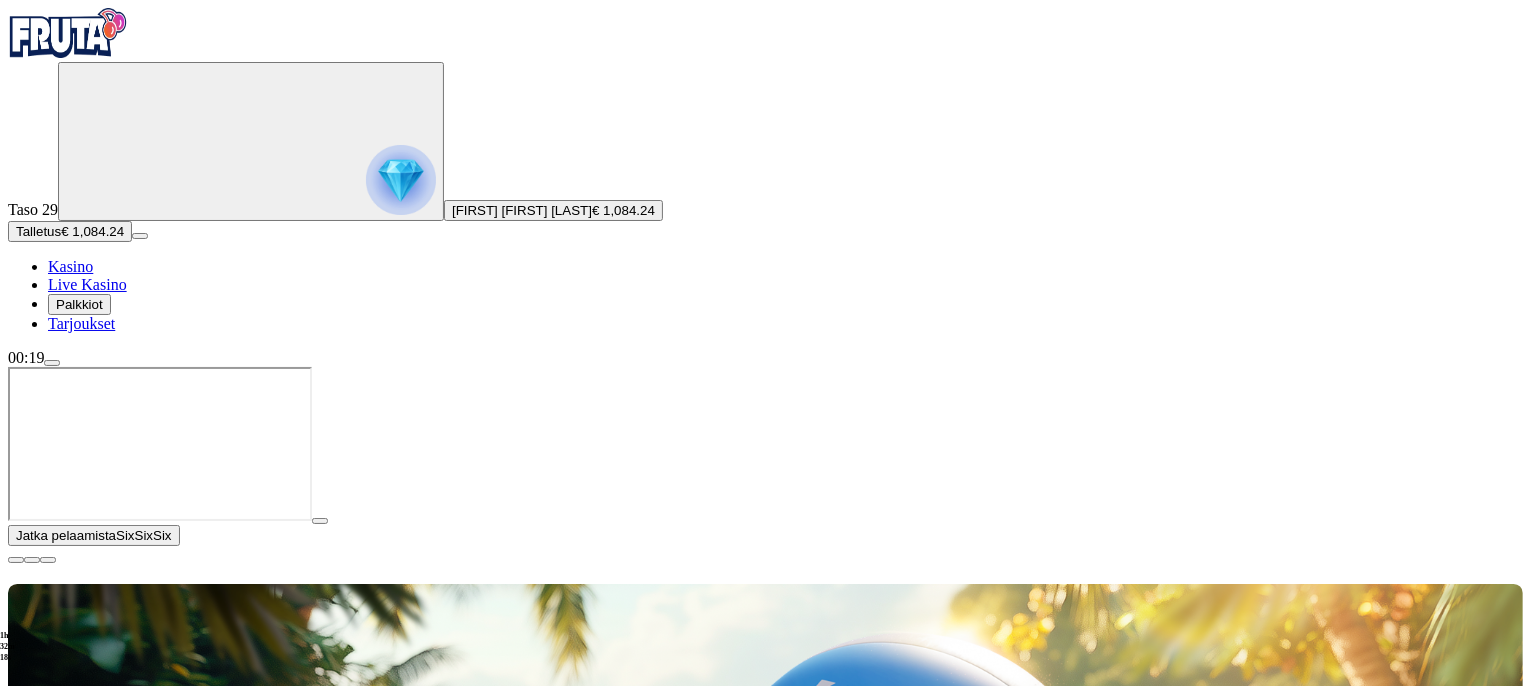 click at bounding box center (16, 560) 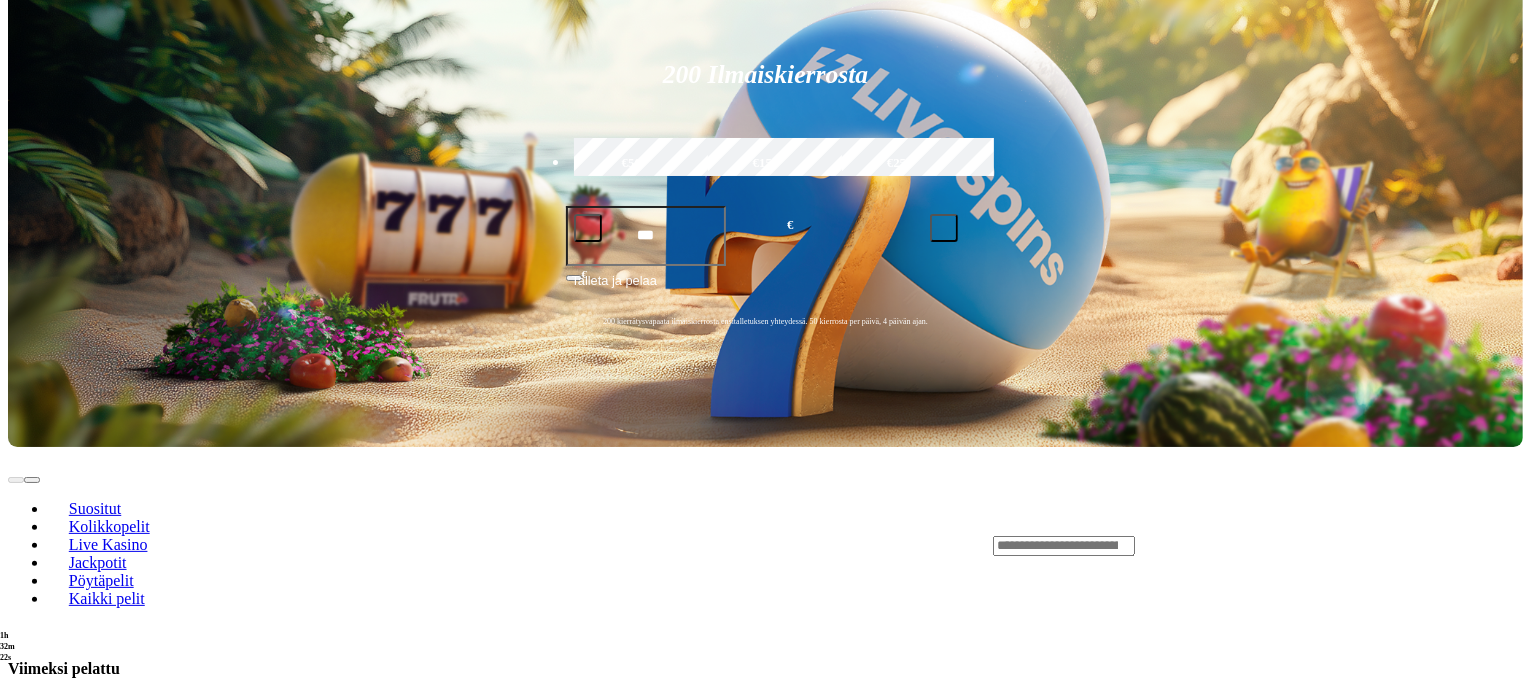 scroll, scrollTop: 0, scrollLeft: 0, axis: both 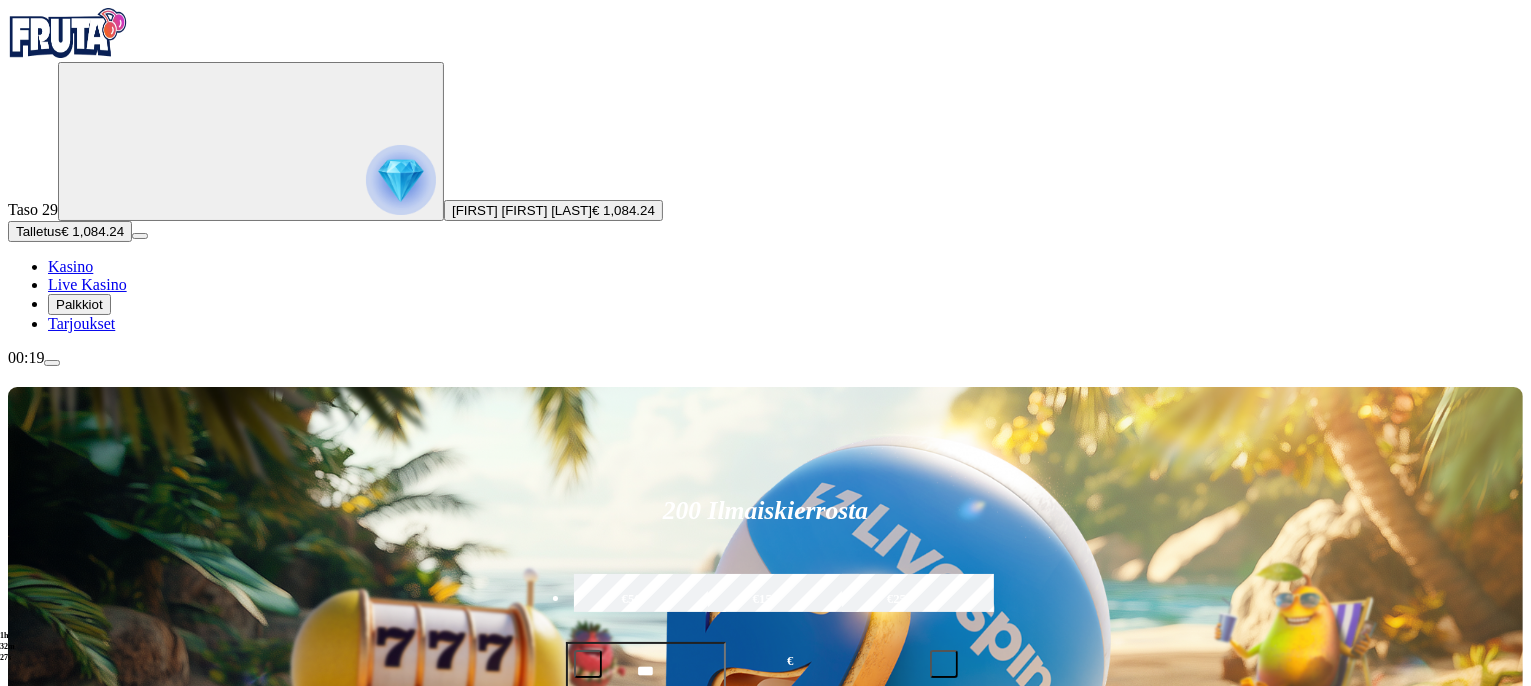 click at bounding box center [1064, 982] 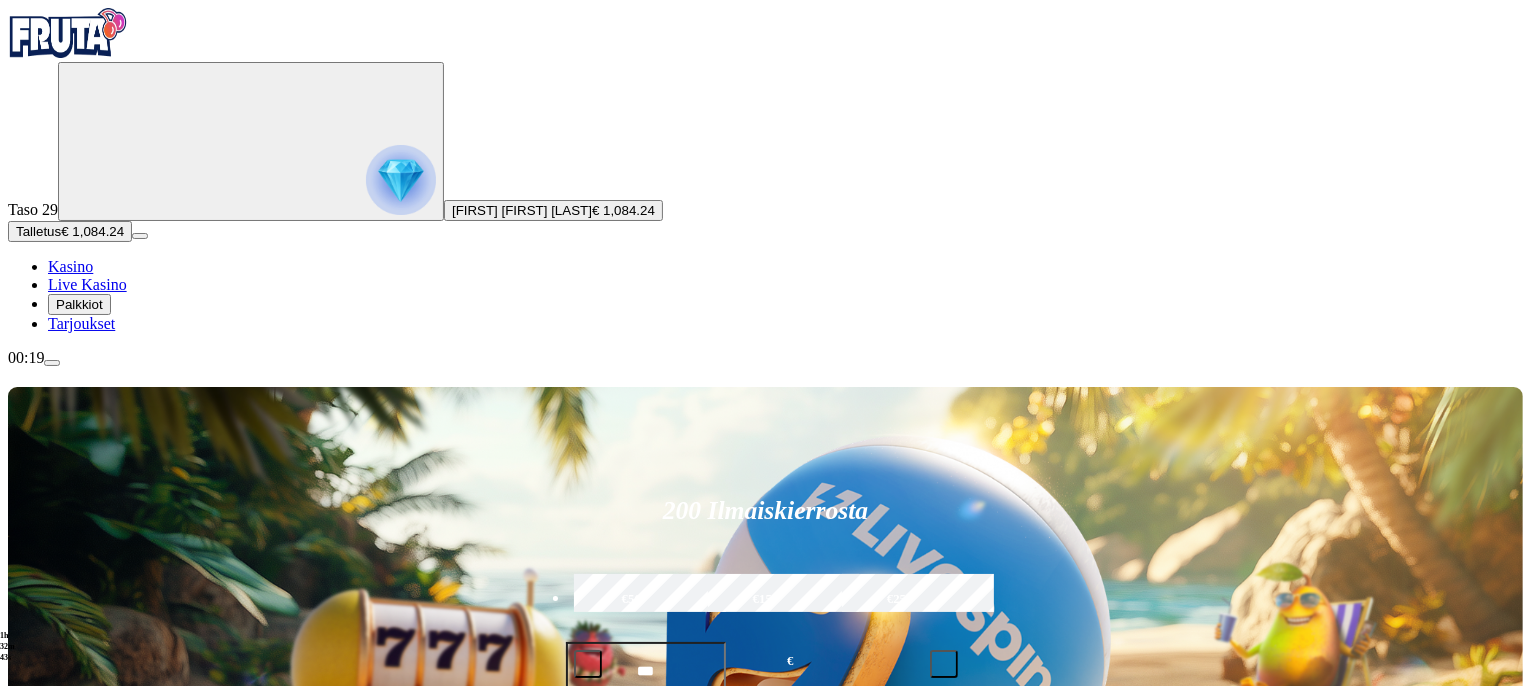 type on "**********" 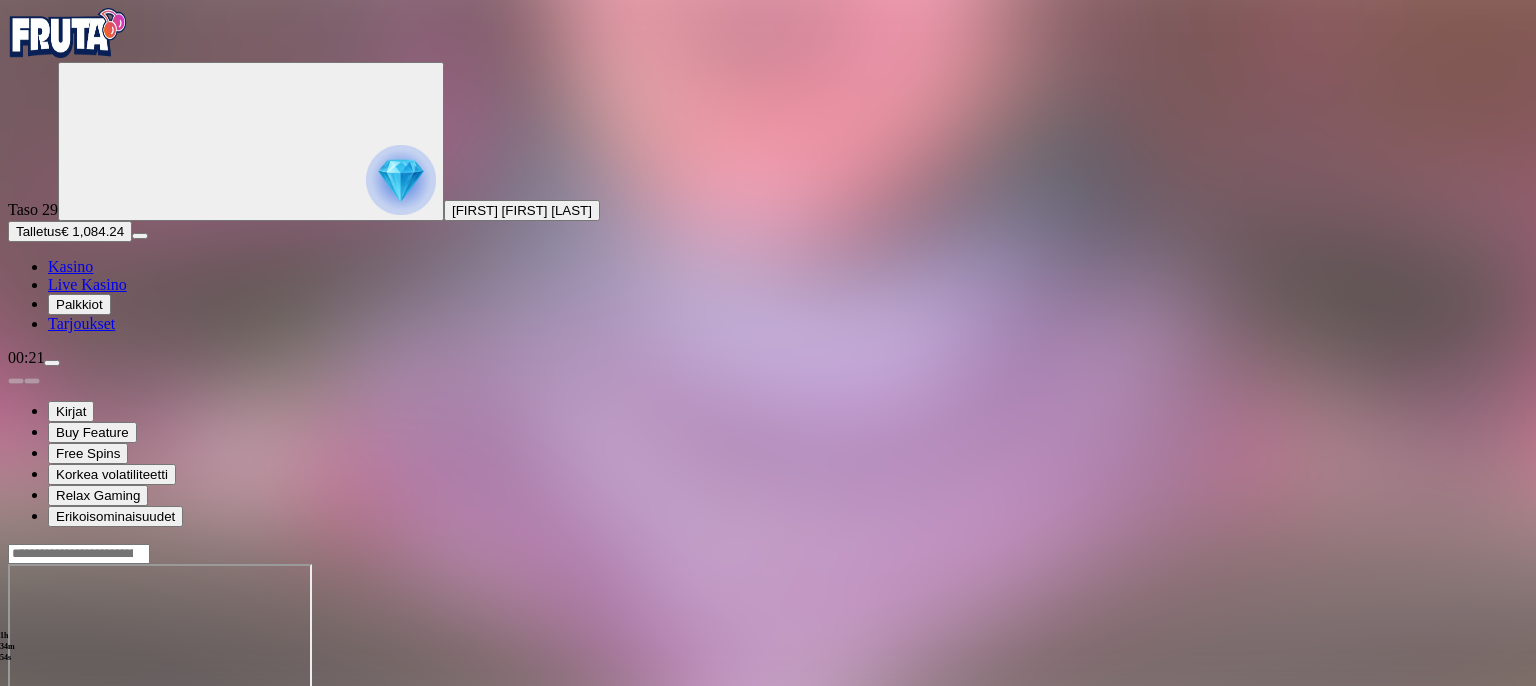 click at bounding box center [768, 641] 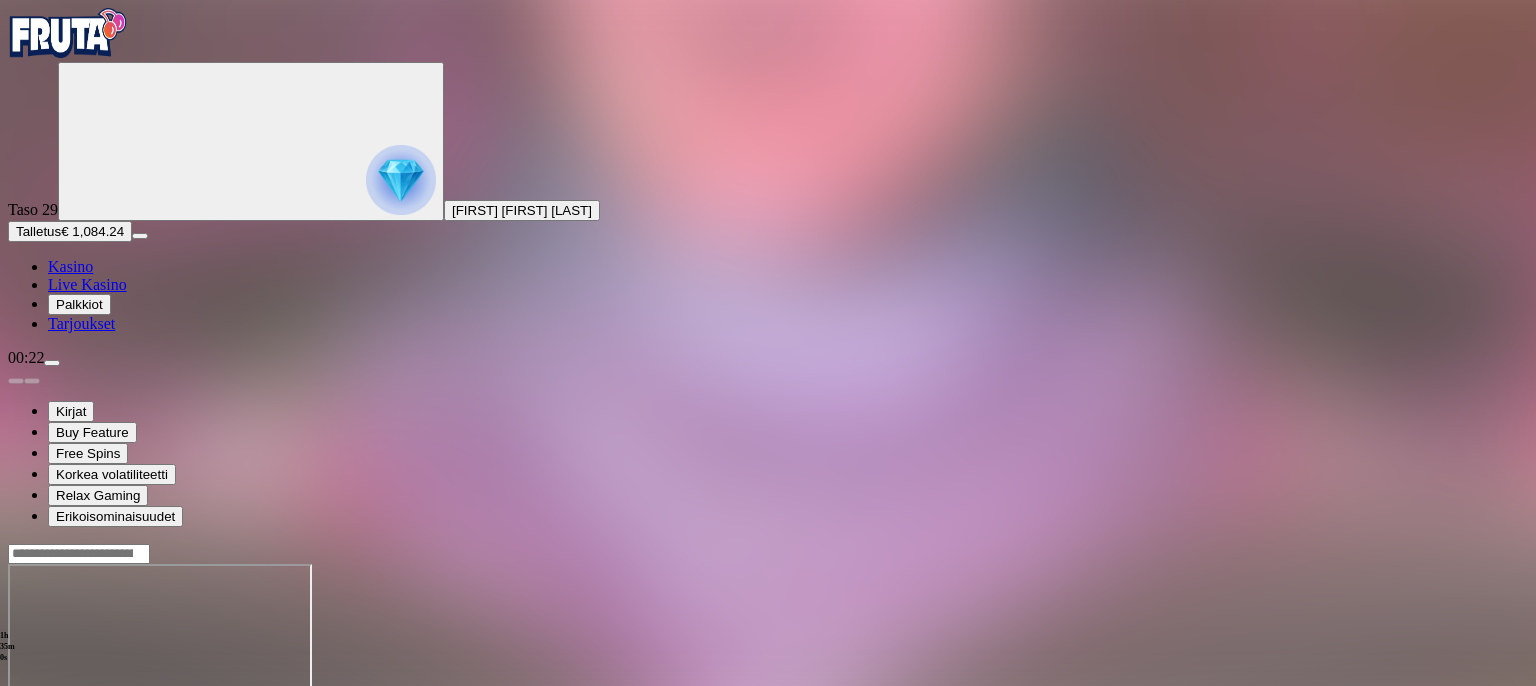 click on "Kasino" at bounding box center [70, 266] 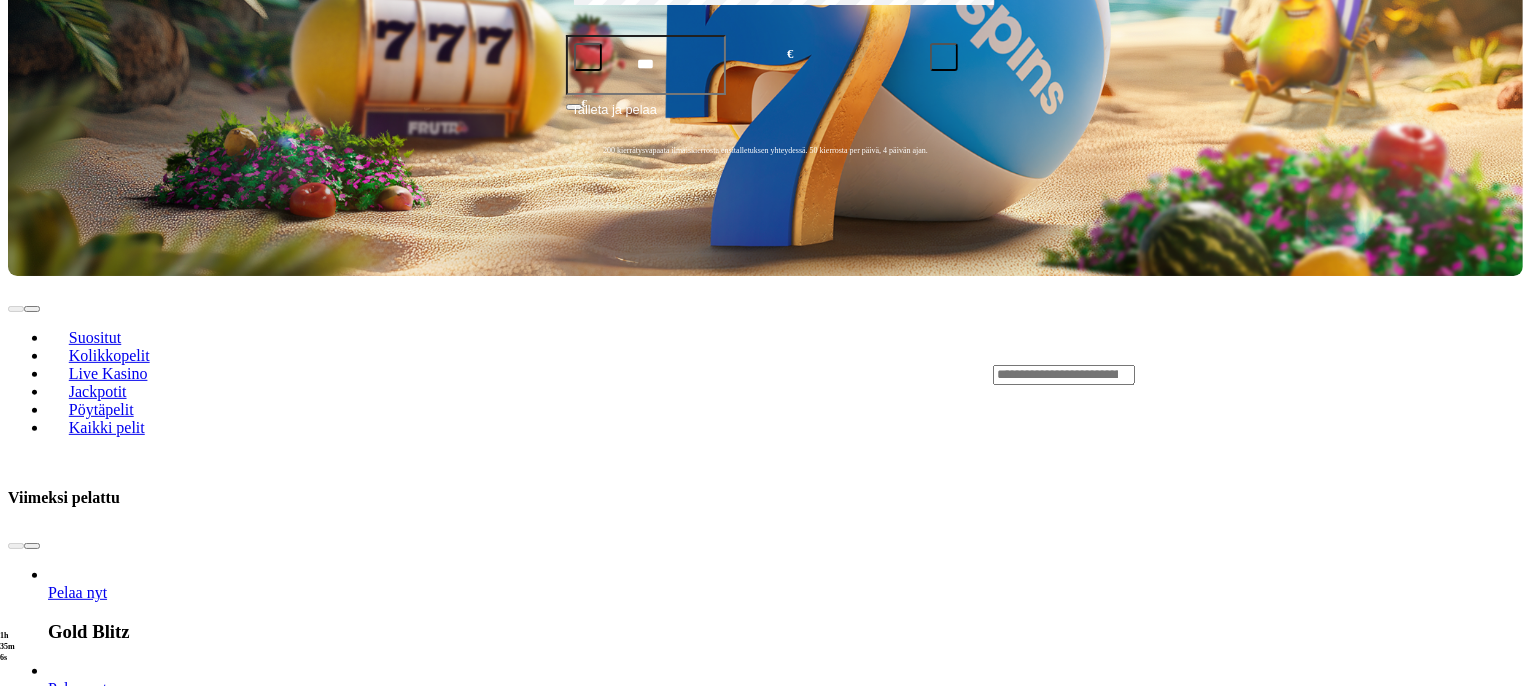 scroll, scrollTop: 900, scrollLeft: 0, axis: vertical 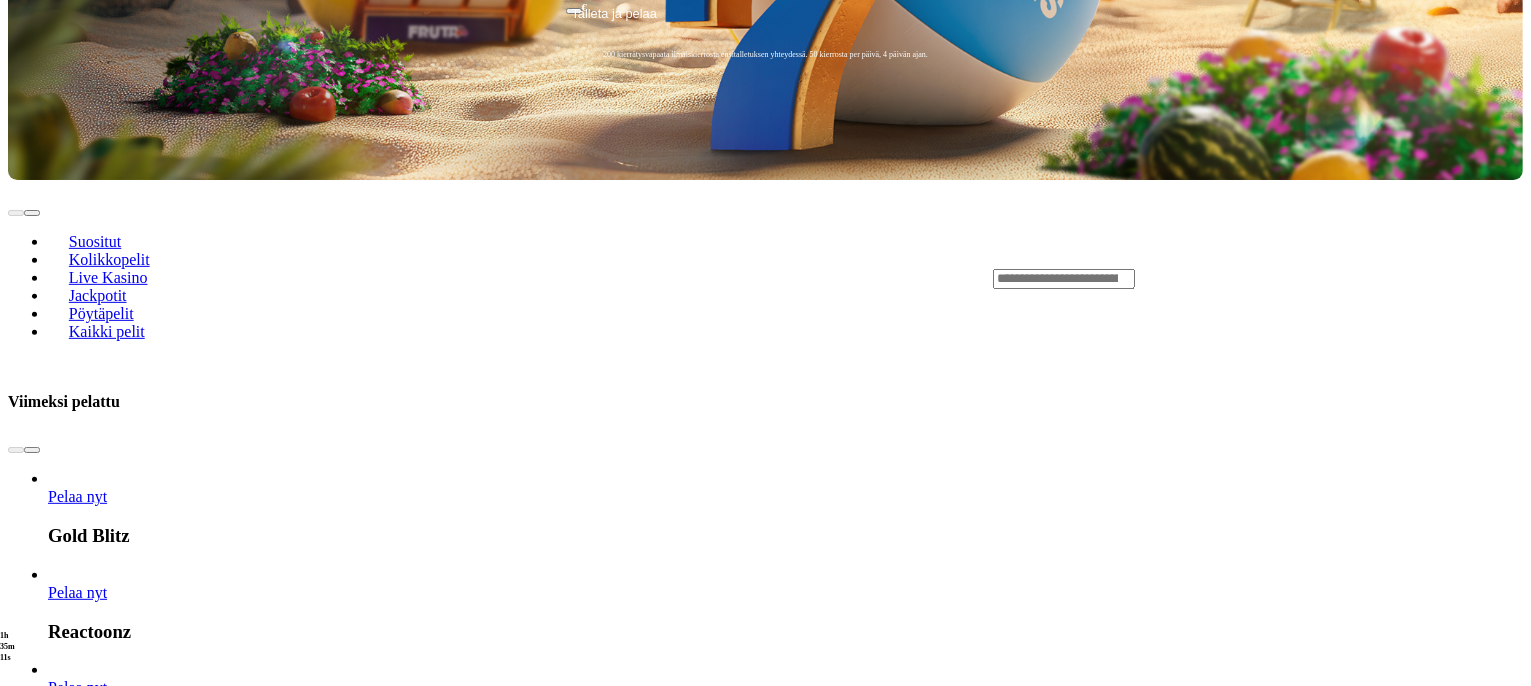 click at bounding box center [16, -340] 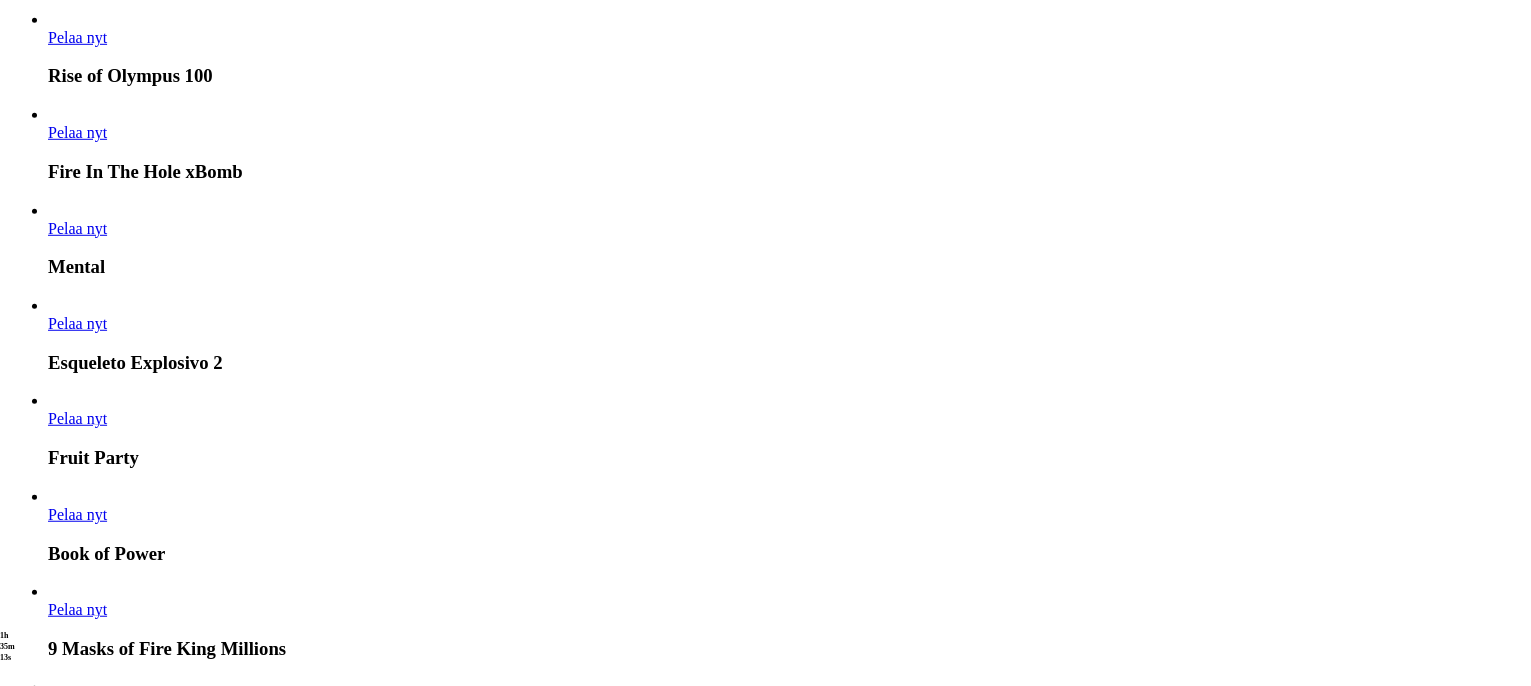 scroll, scrollTop: 1500, scrollLeft: 0, axis: vertical 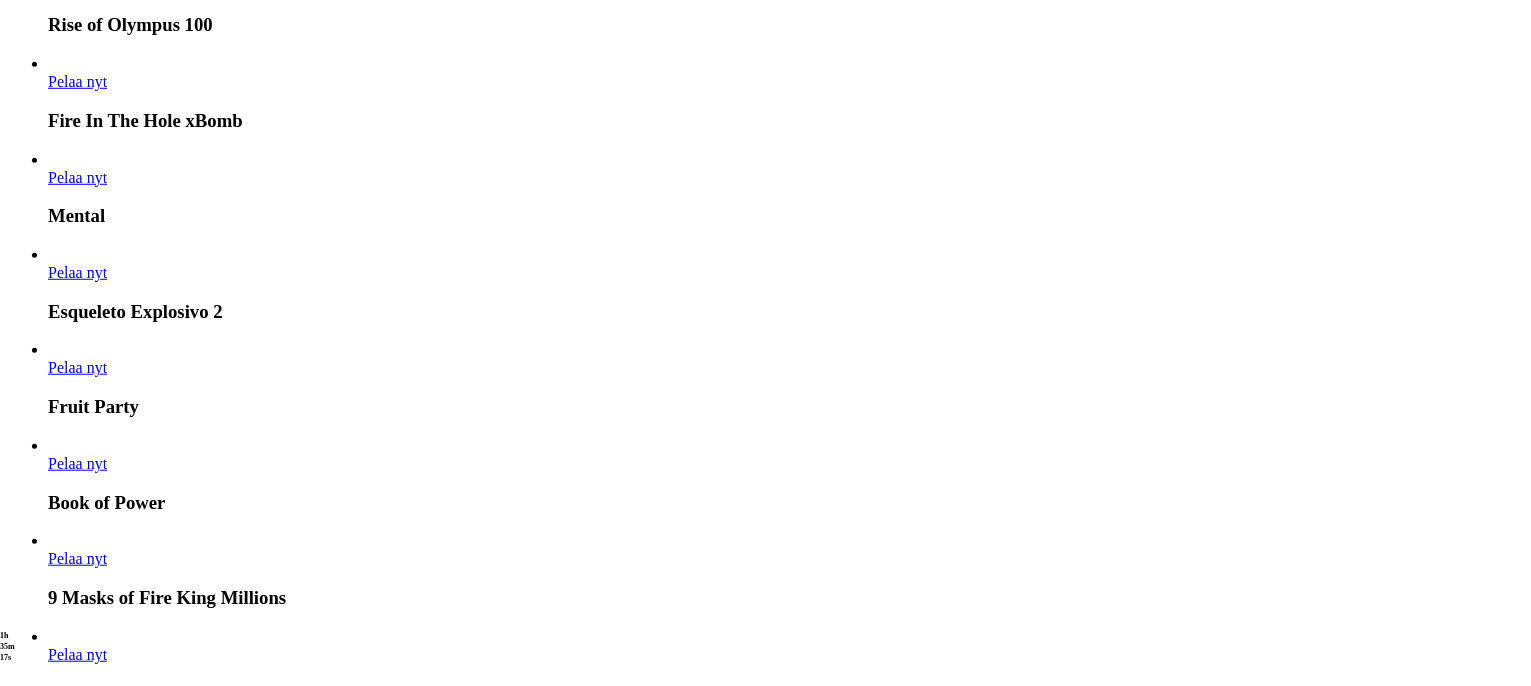 click on "Pelaa nyt" at bounding box center [77, 16699] 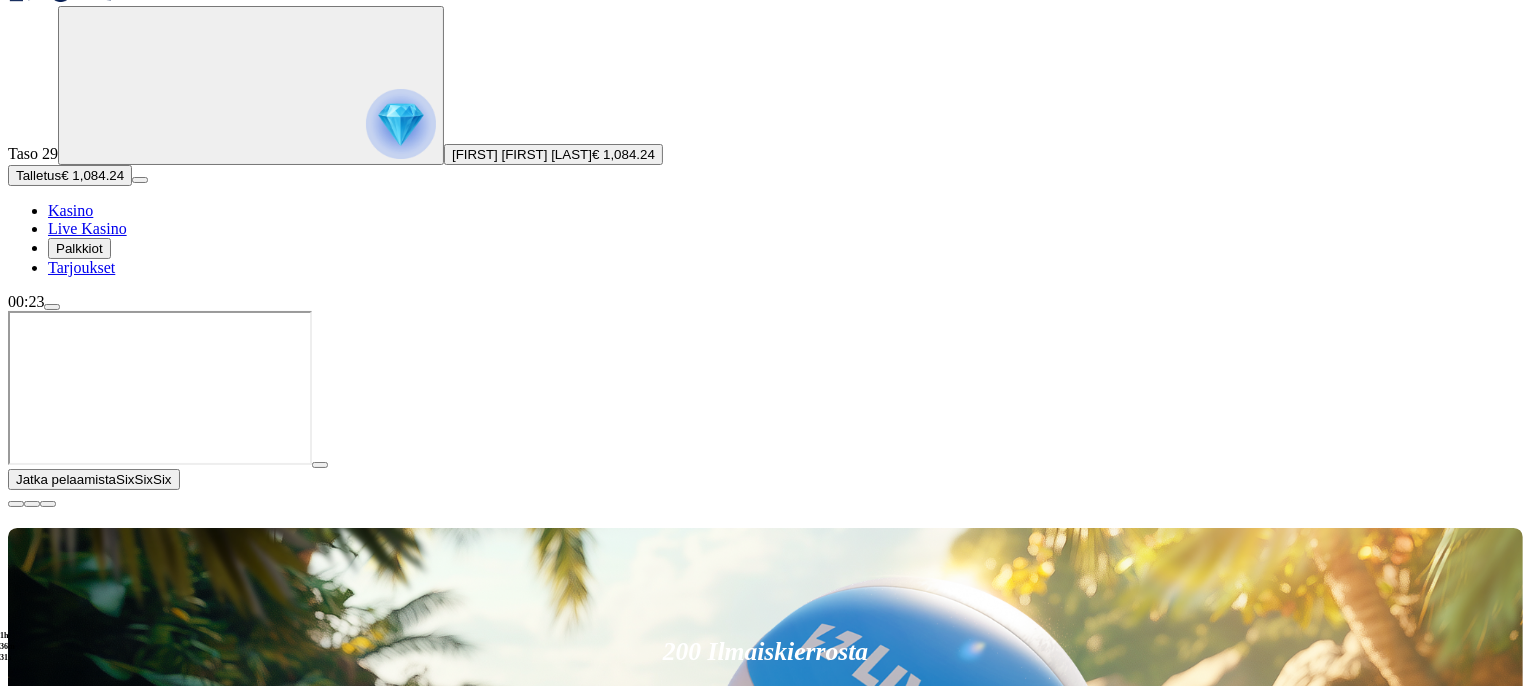 scroll, scrollTop: 0, scrollLeft: 0, axis: both 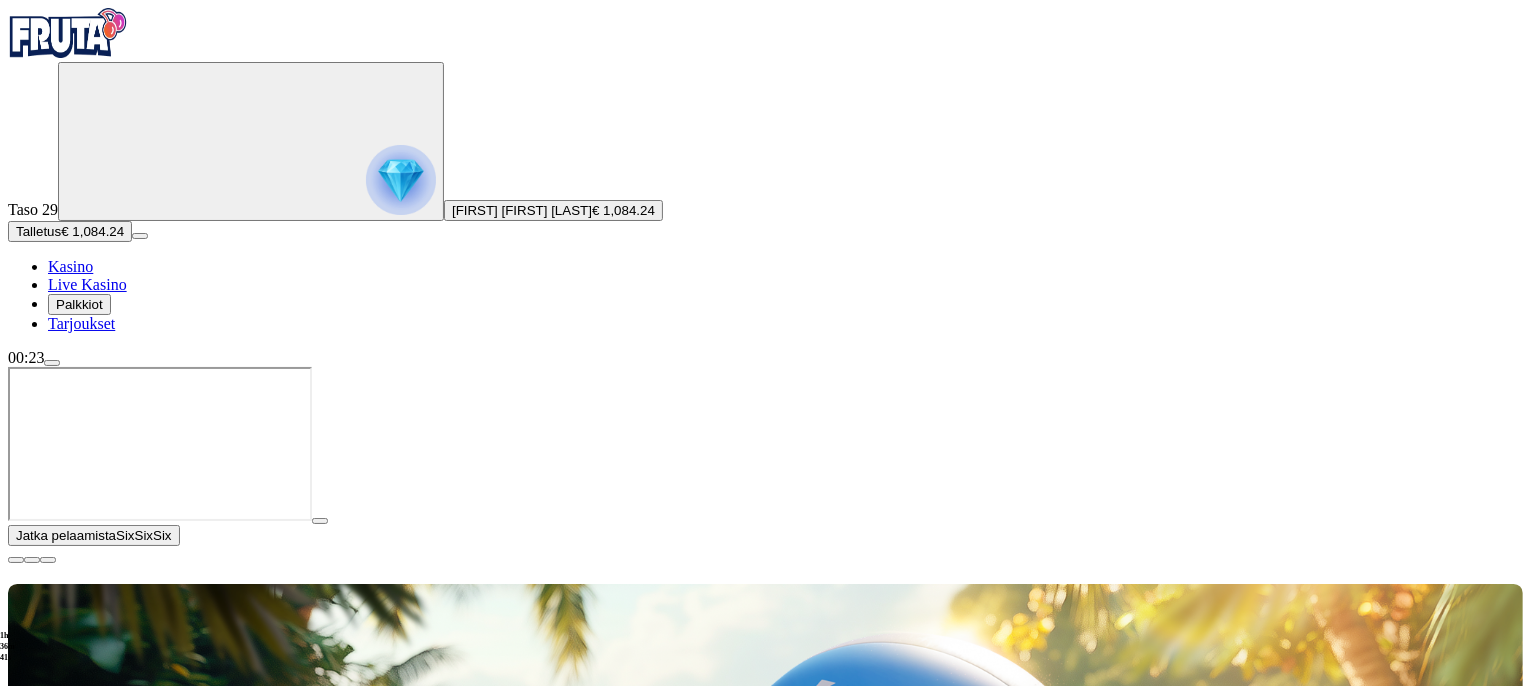 click at bounding box center (16, 560) 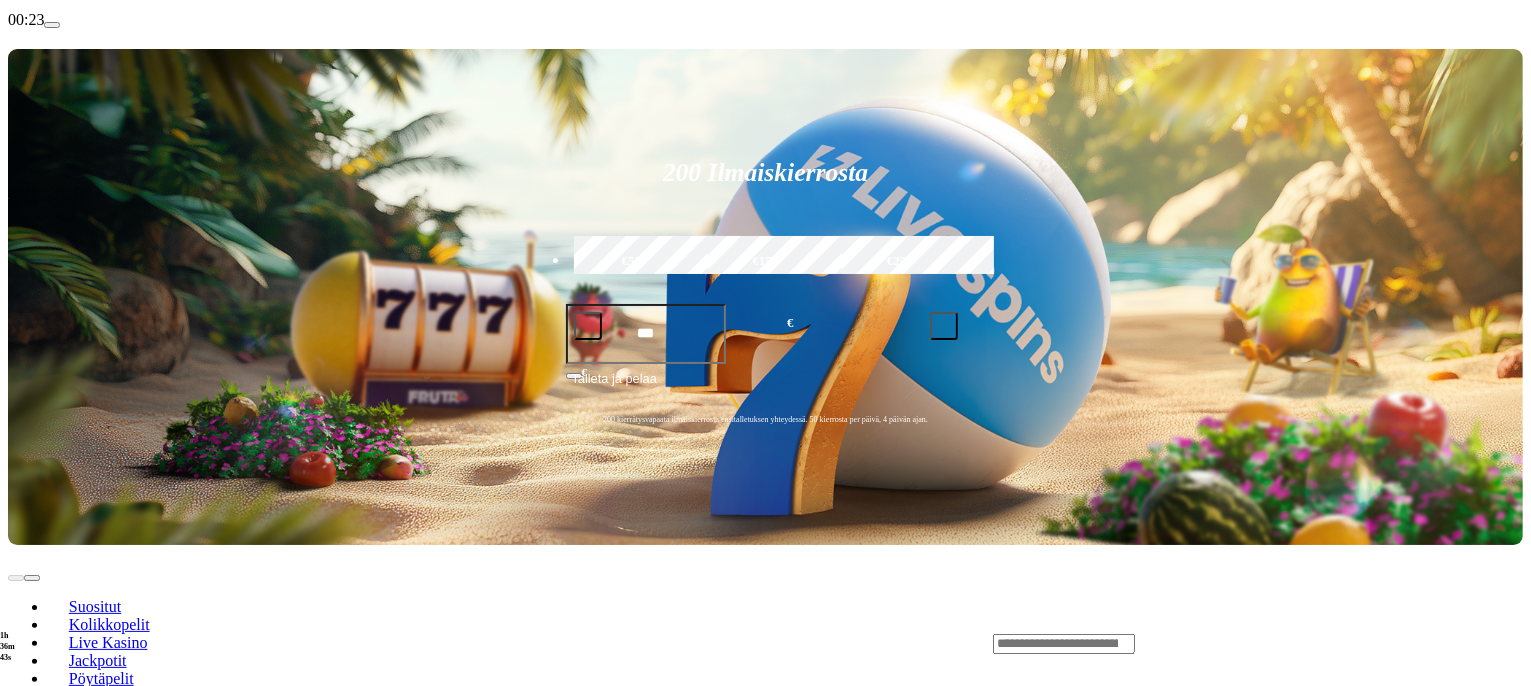 scroll, scrollTop: 400, scrollLeft: 0, axis: vertical 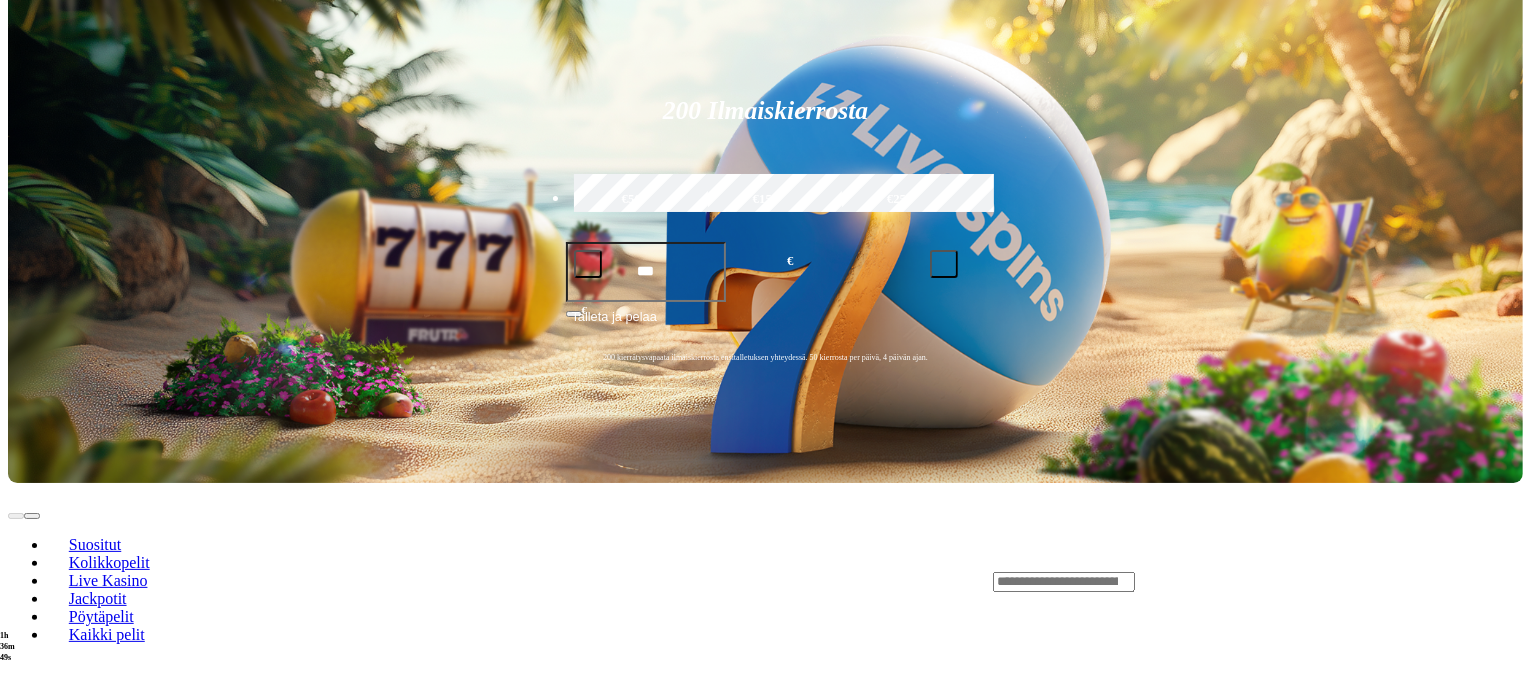 click at bounding box center (1064, 582) 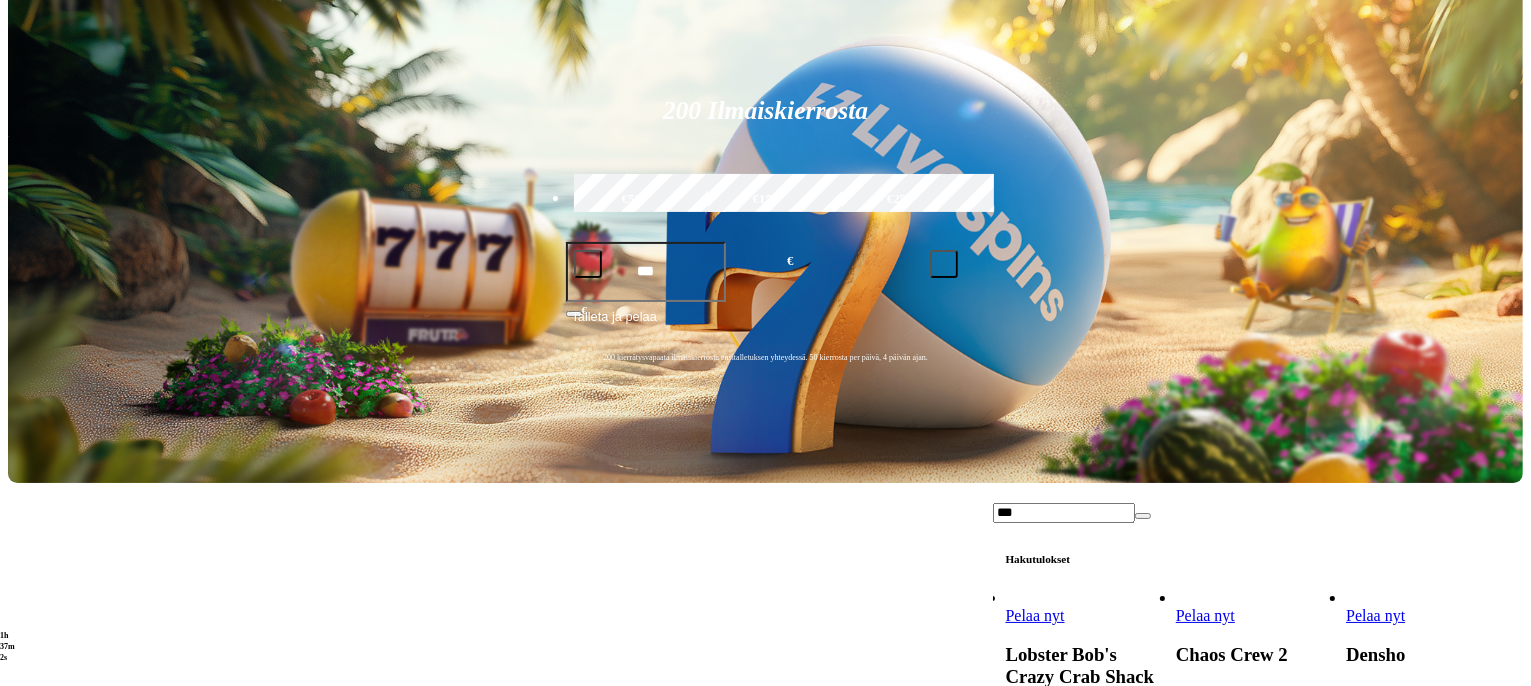 type on "***" 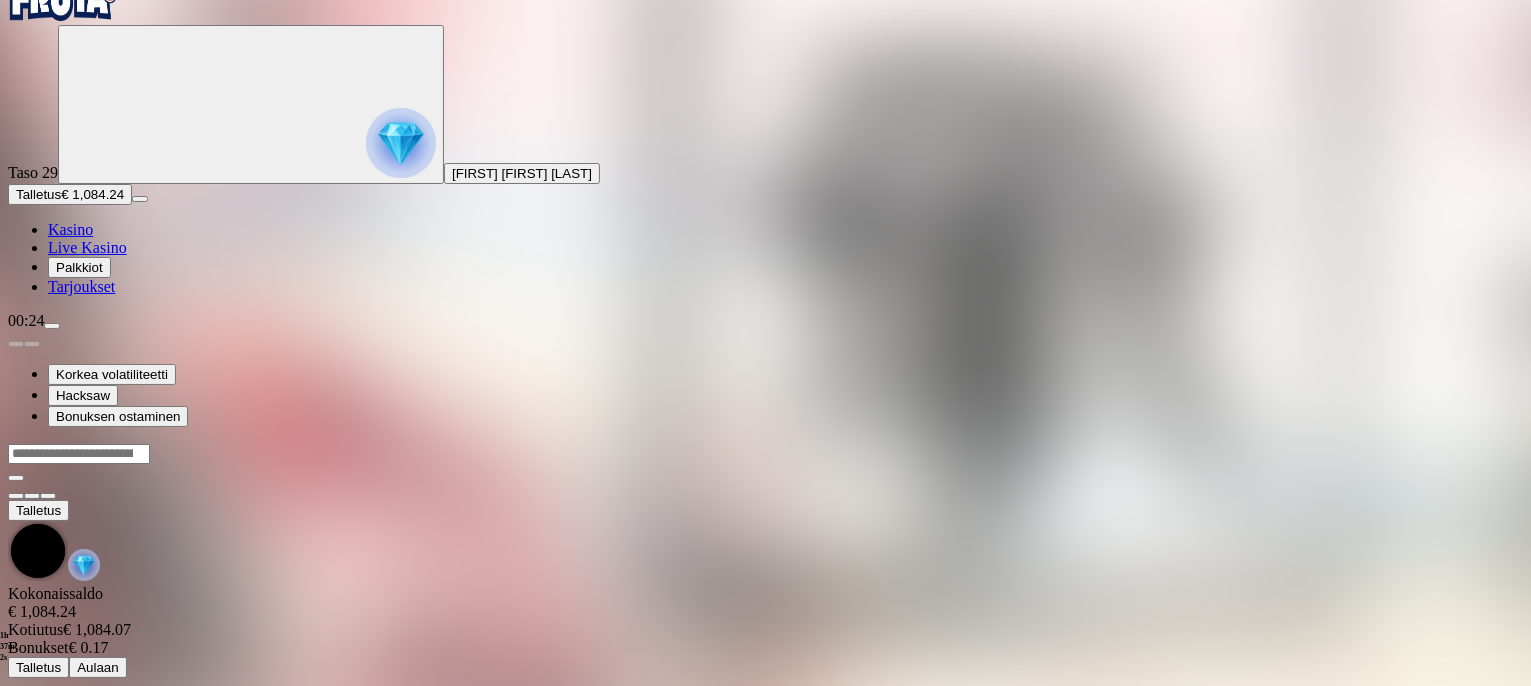 scroll, scrollTop: 0, scrollLeft: 0, axis: both 